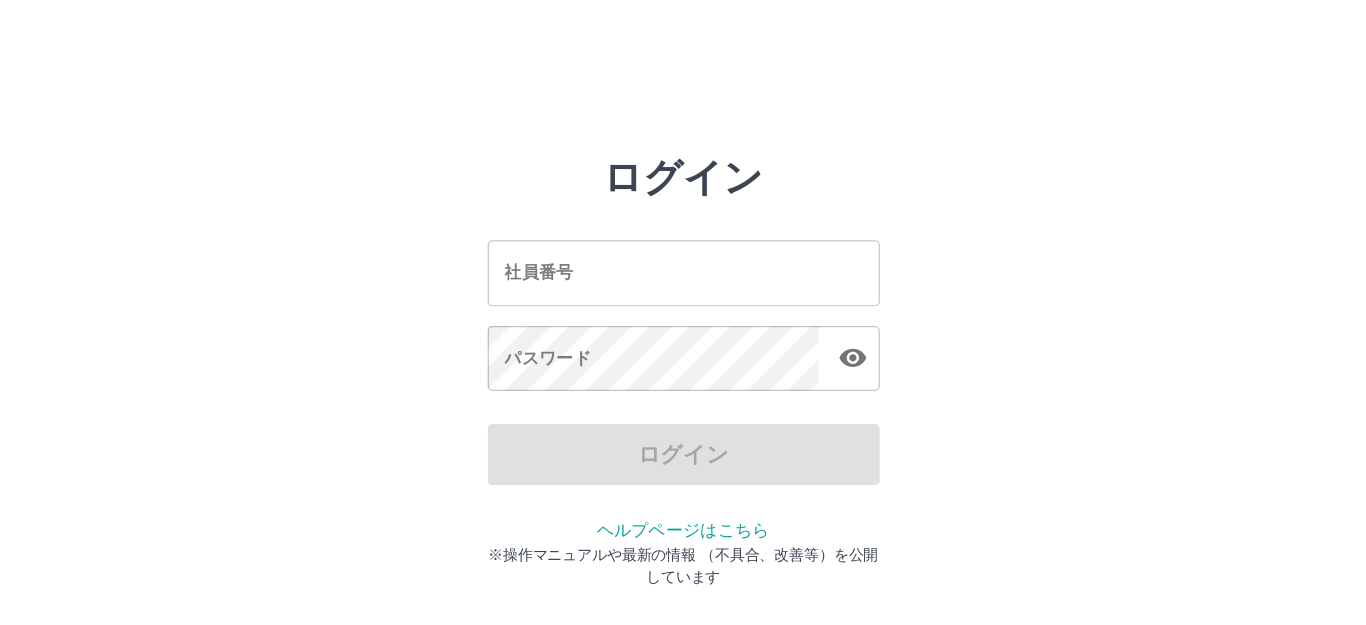 scroll, scrollTop: 0, scrollLeft: 0, axis: both 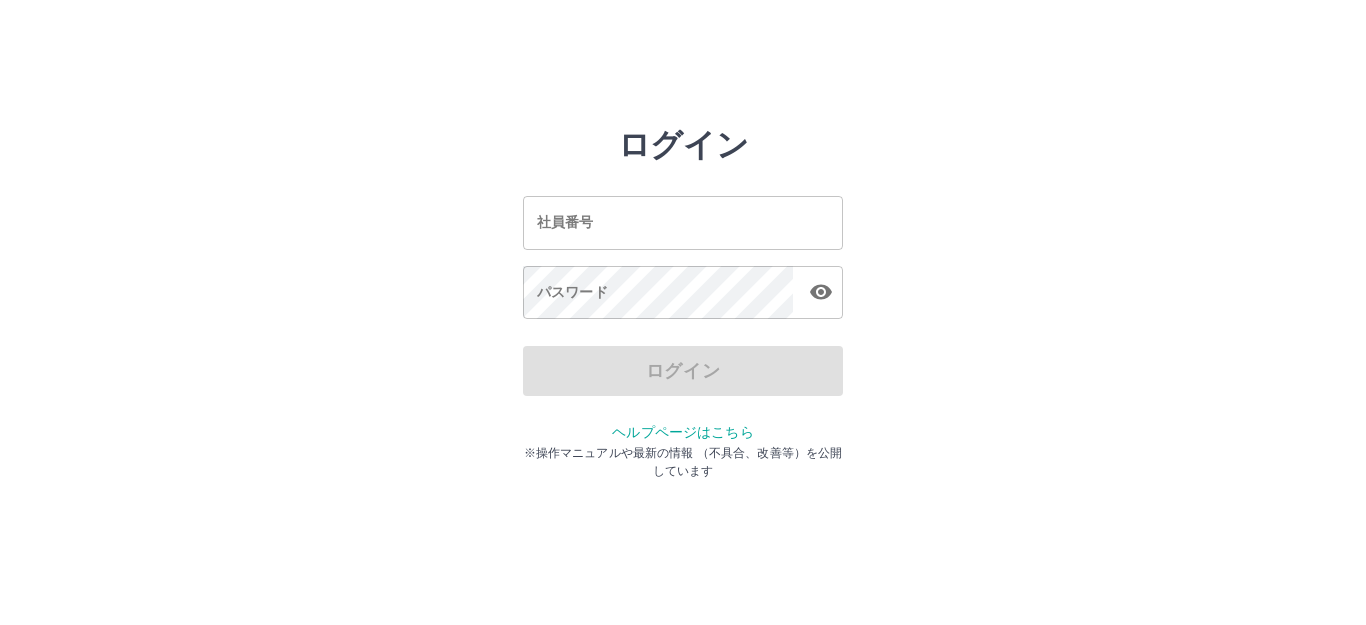click on "社員番号" at bounding box center (683, 222) 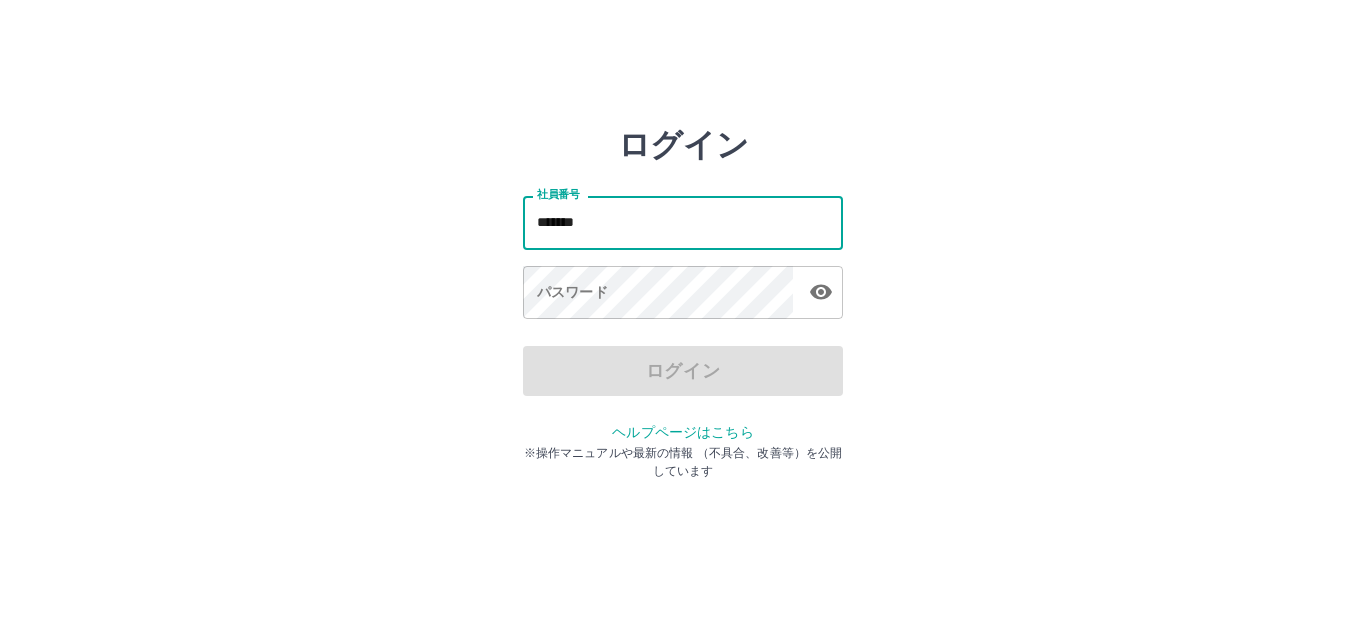 type on "*******" 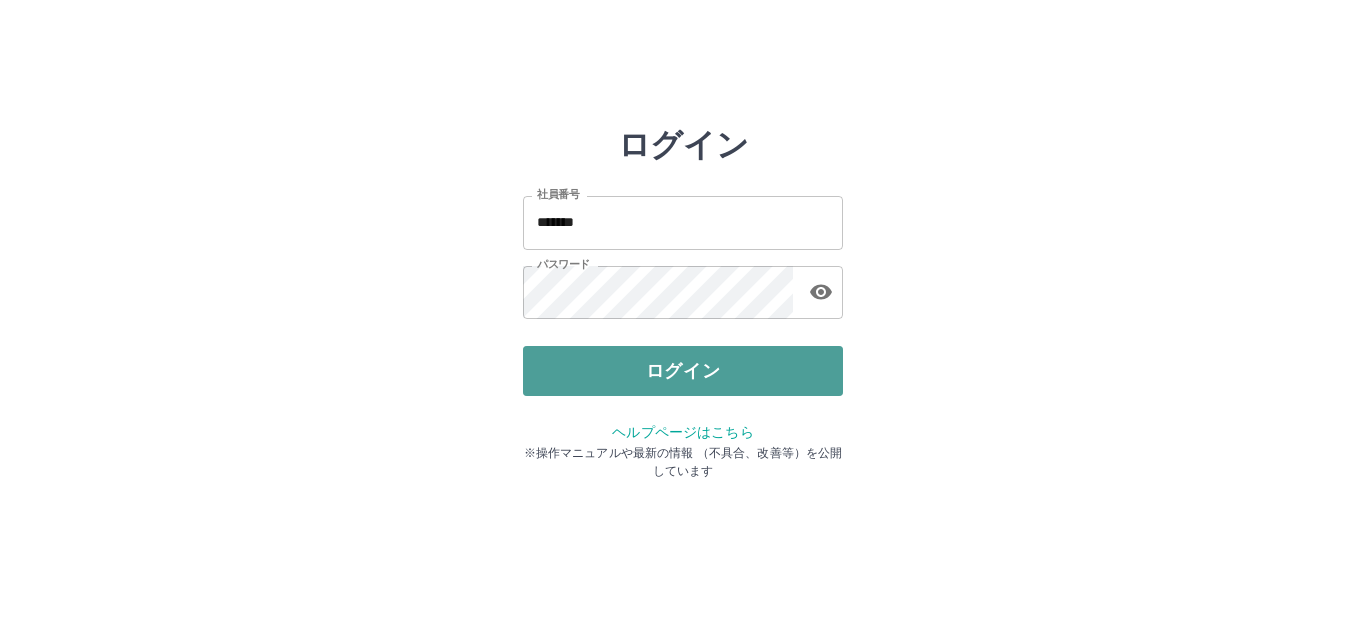 click on "ログイン" at bounding box center [683, 371] 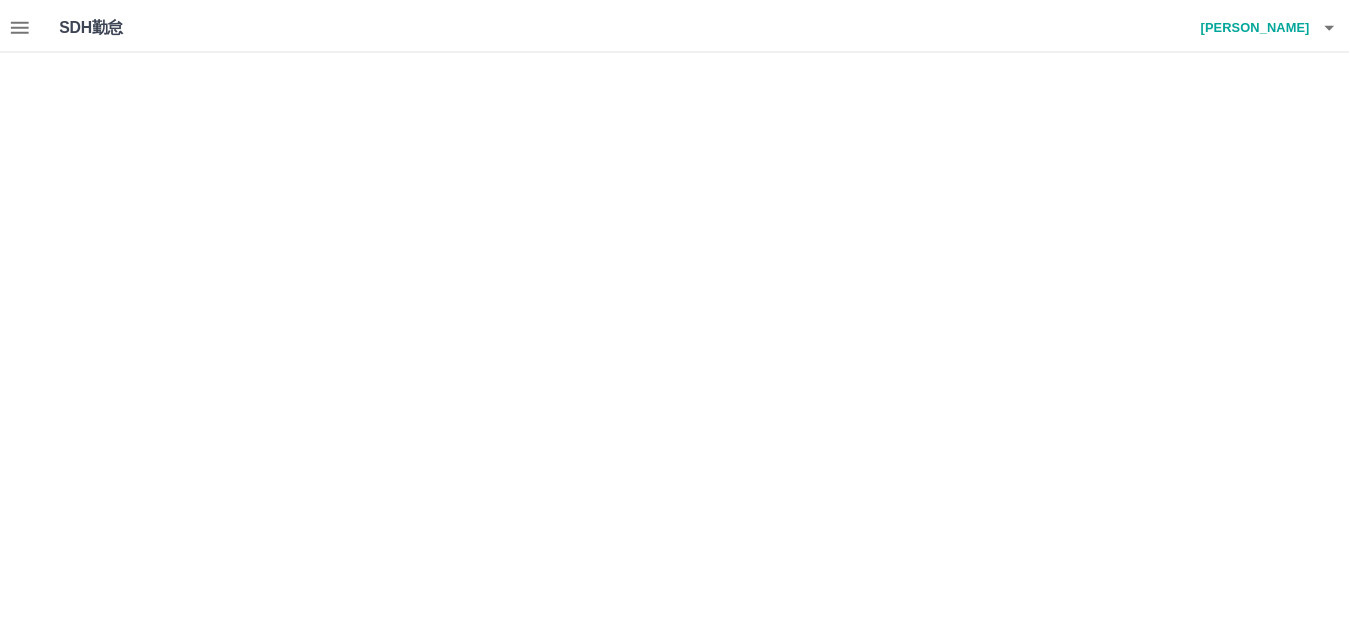 scroll, scrollTop: 0, scrollLeft: 0, axis: both 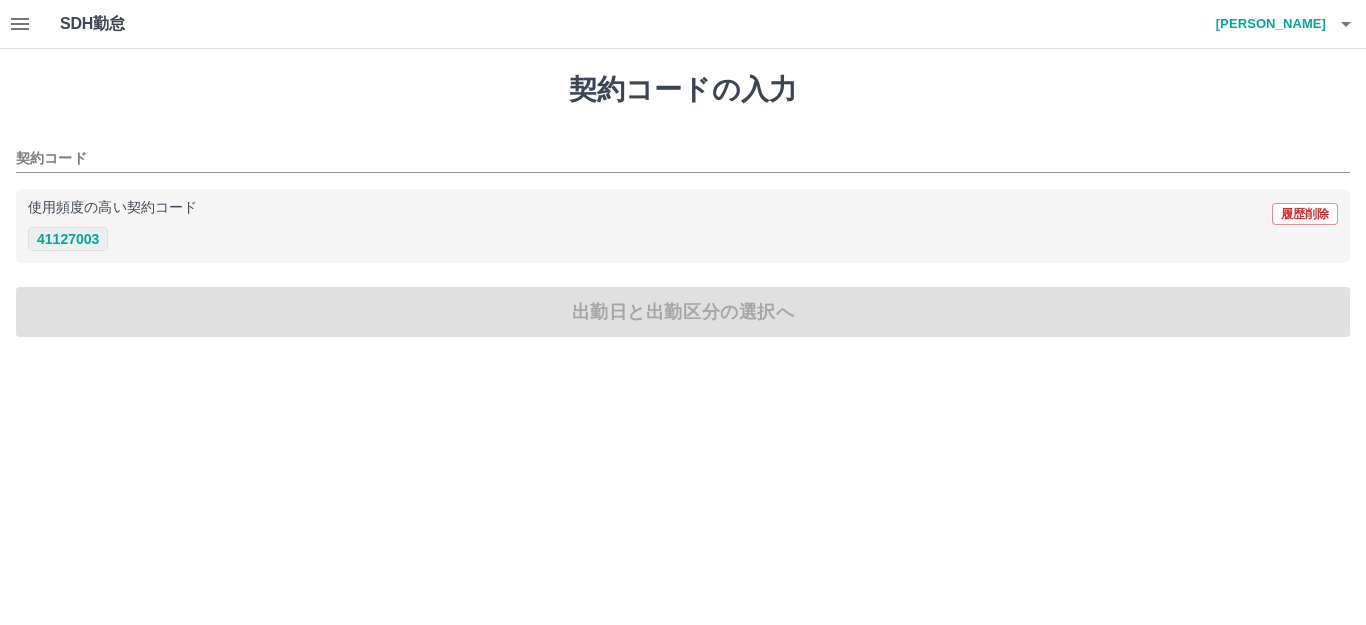 click on "41127003" at bounding box center [68, 239] 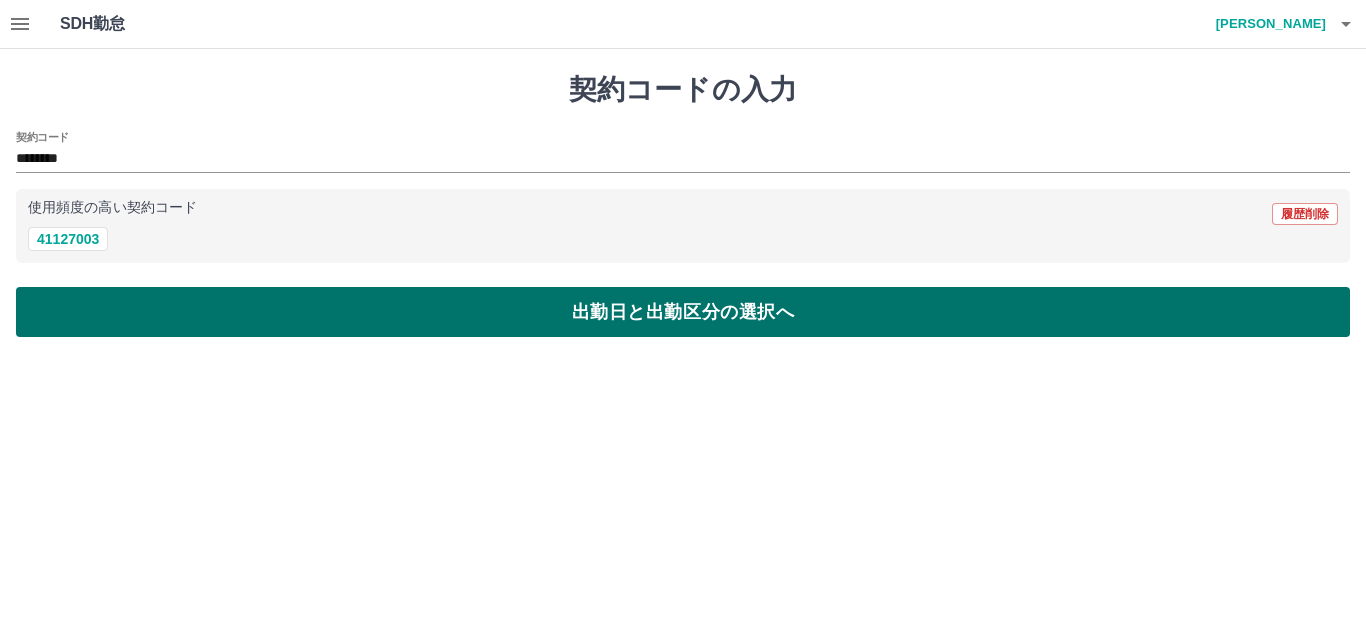 click on "出勤日と出勤区分の選択へ" at bounding box center [683, 312] 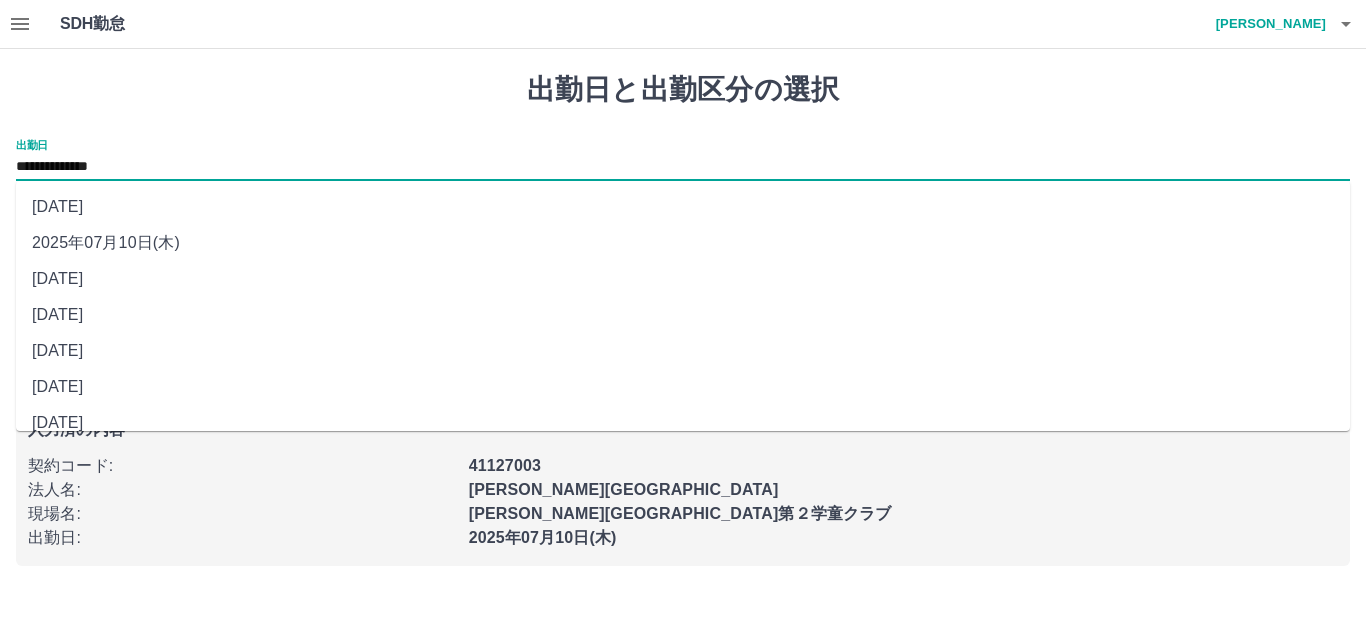 click on "**********" at bounding box center [683, 167] 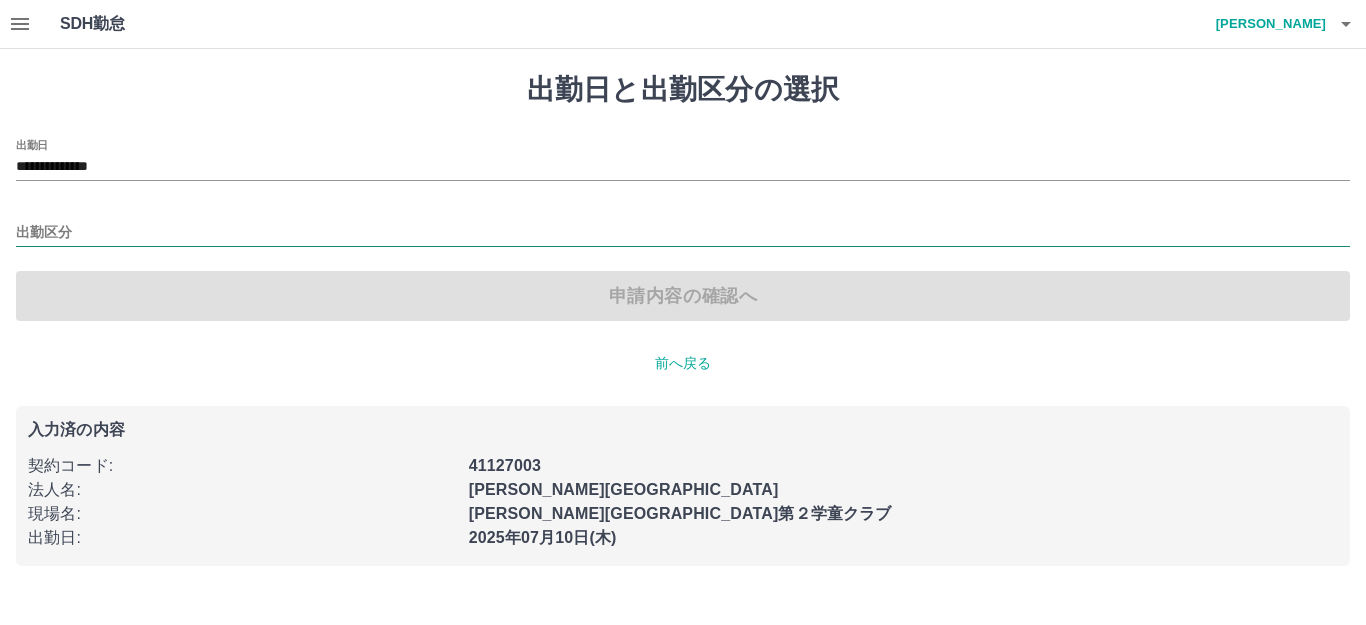 click on "出勤区分" at bounding box center [683, 233] 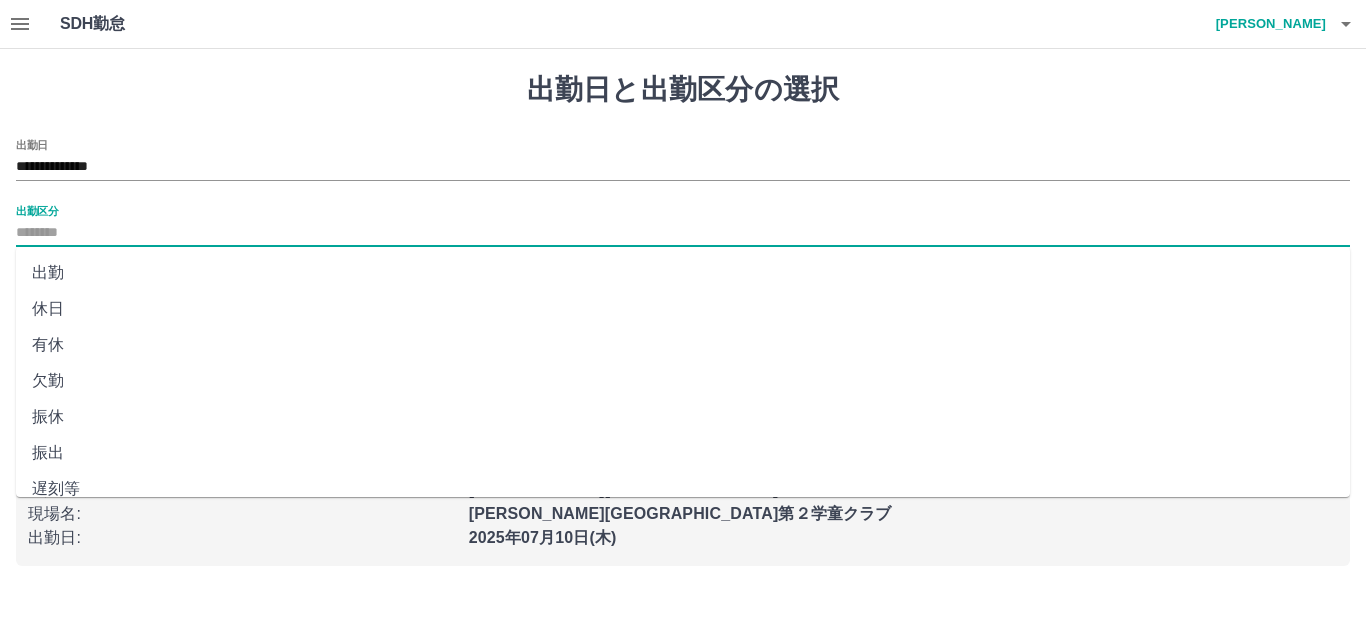 click on "出勤" at bounding box center [683, 273] 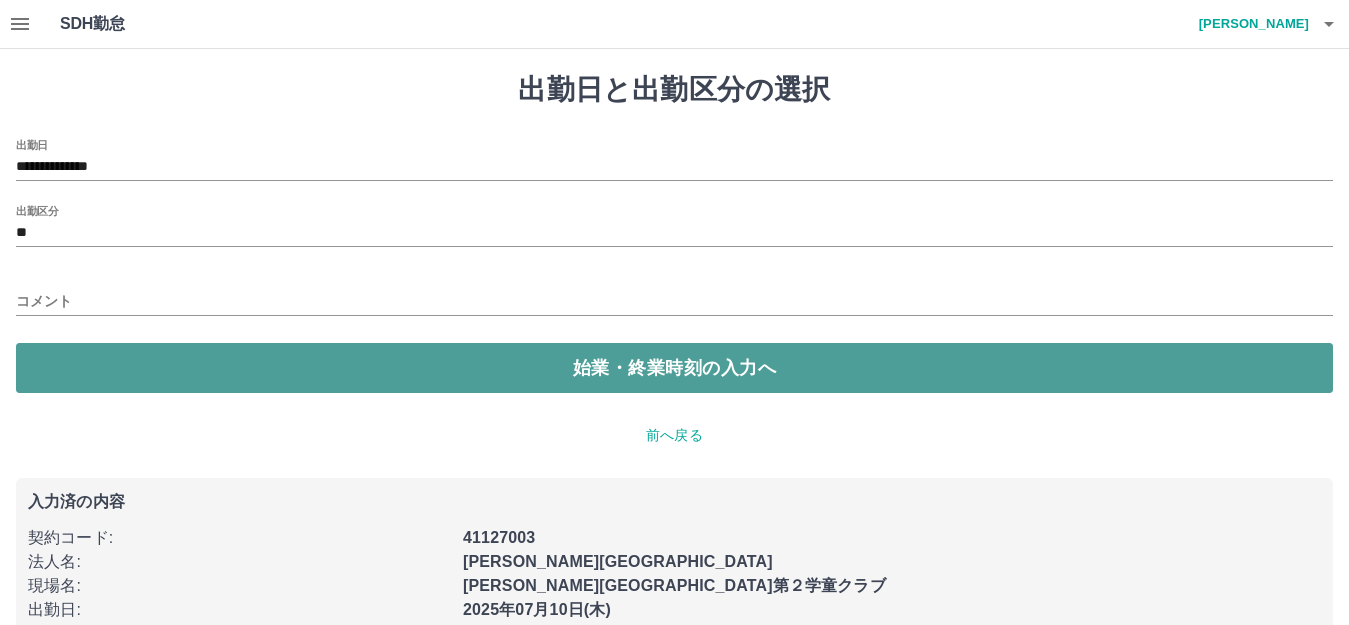 click on "始業・終業時刻の入力へ" at bounding box center [674, 368] 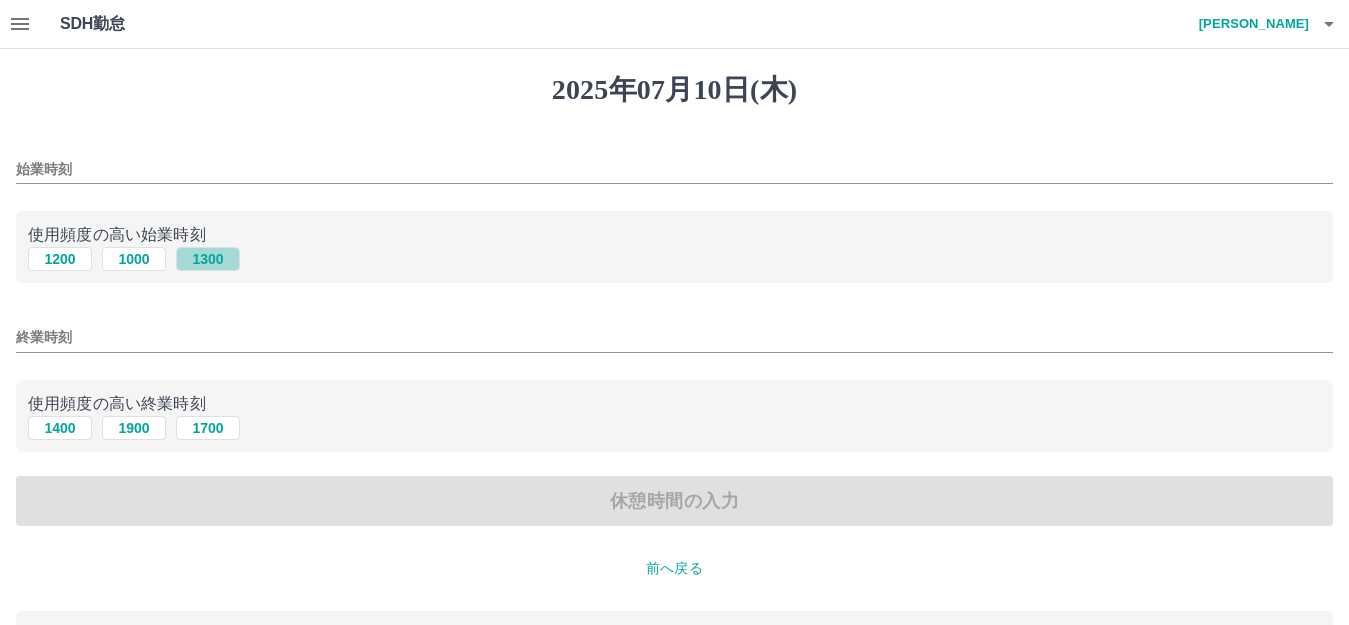 click on "1300" at bounding box center [208, 259] 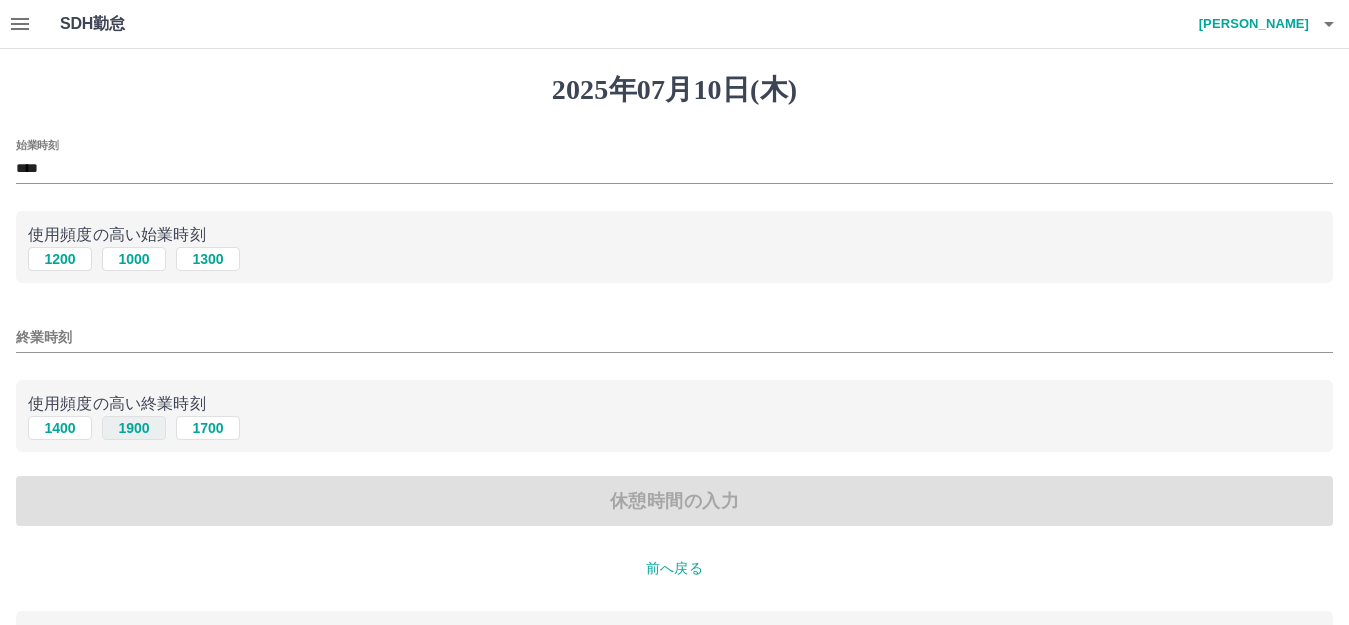 click on "1900" at bounding box center [134, 428] 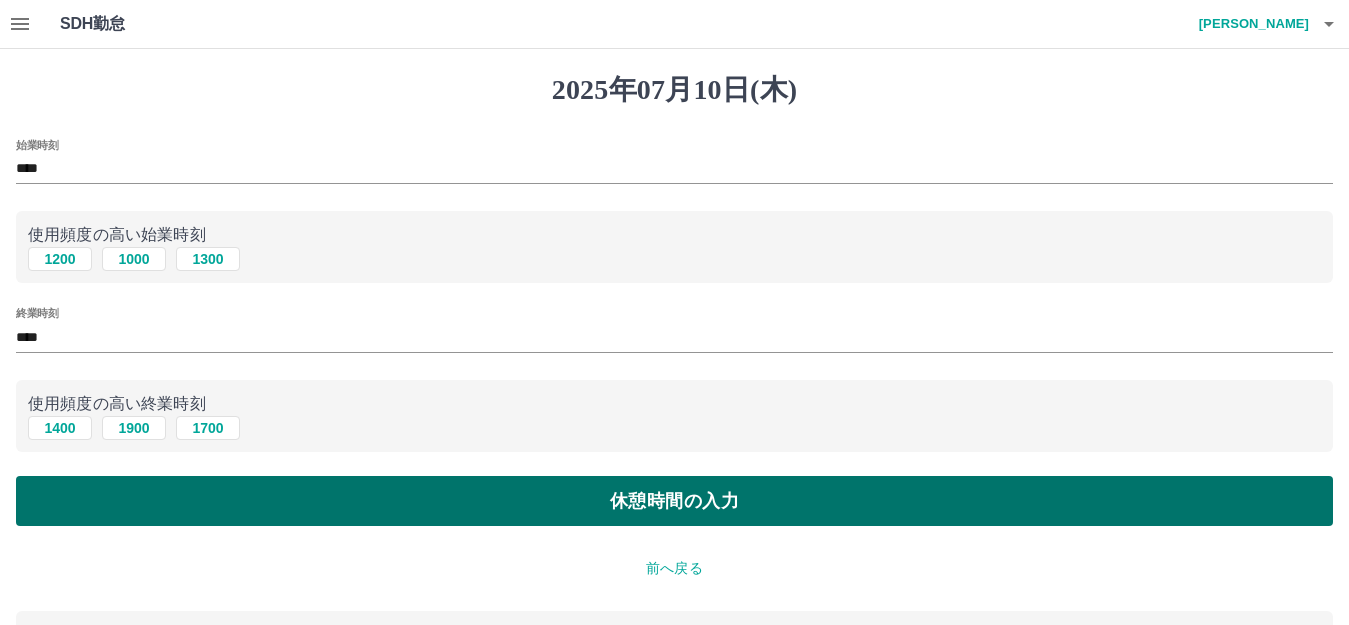 click on "休憩時間の入力" at bounding box center [674, 501] 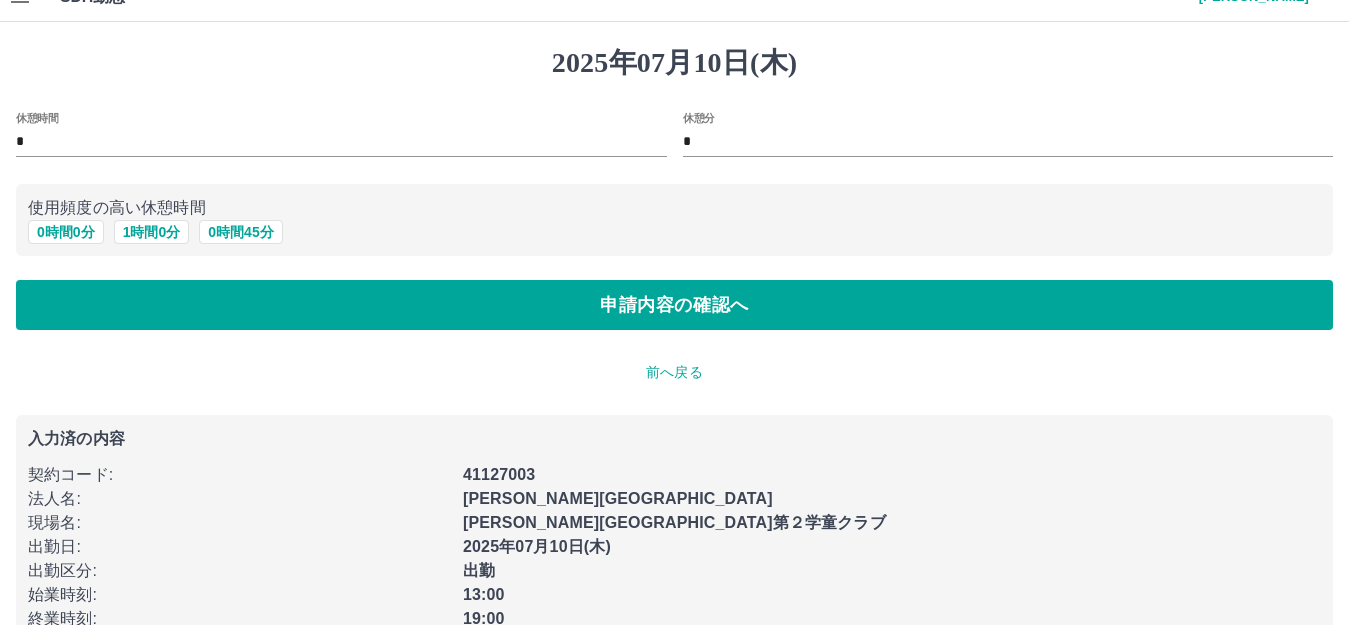 scroll, scrollTop: 74, scrollLeft: 0, axis: vertical 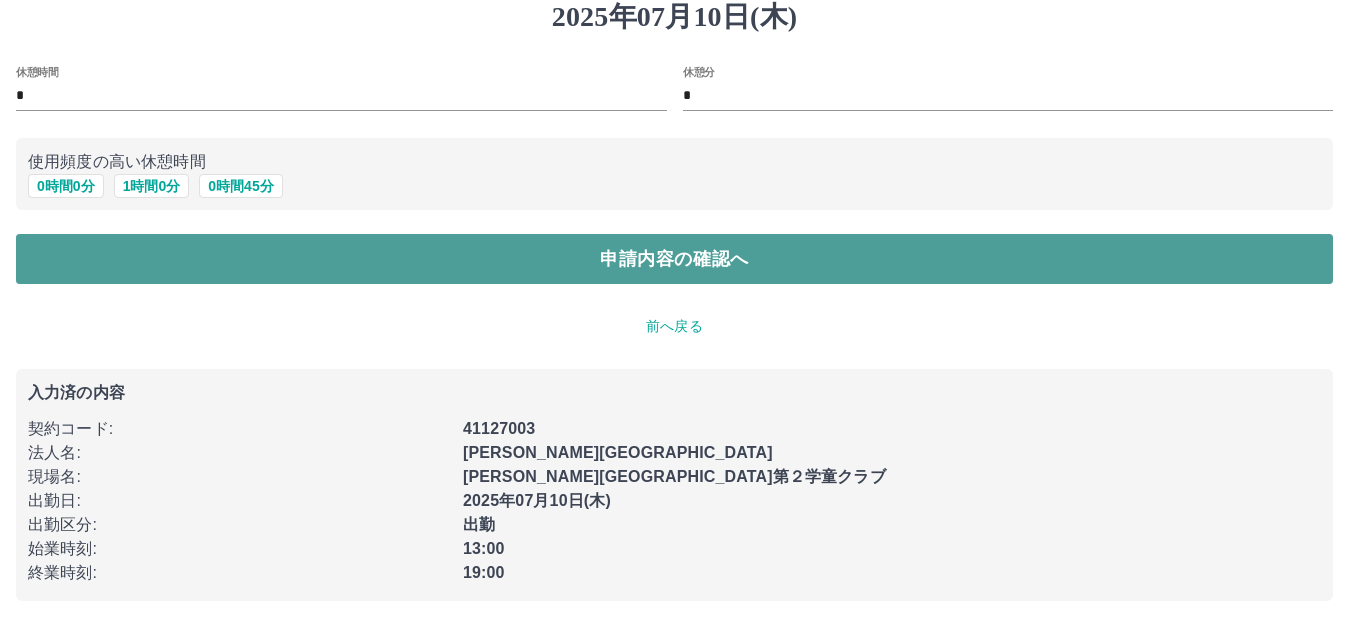 click on "申請内容の確認へ" at bounding box center (674, 259) 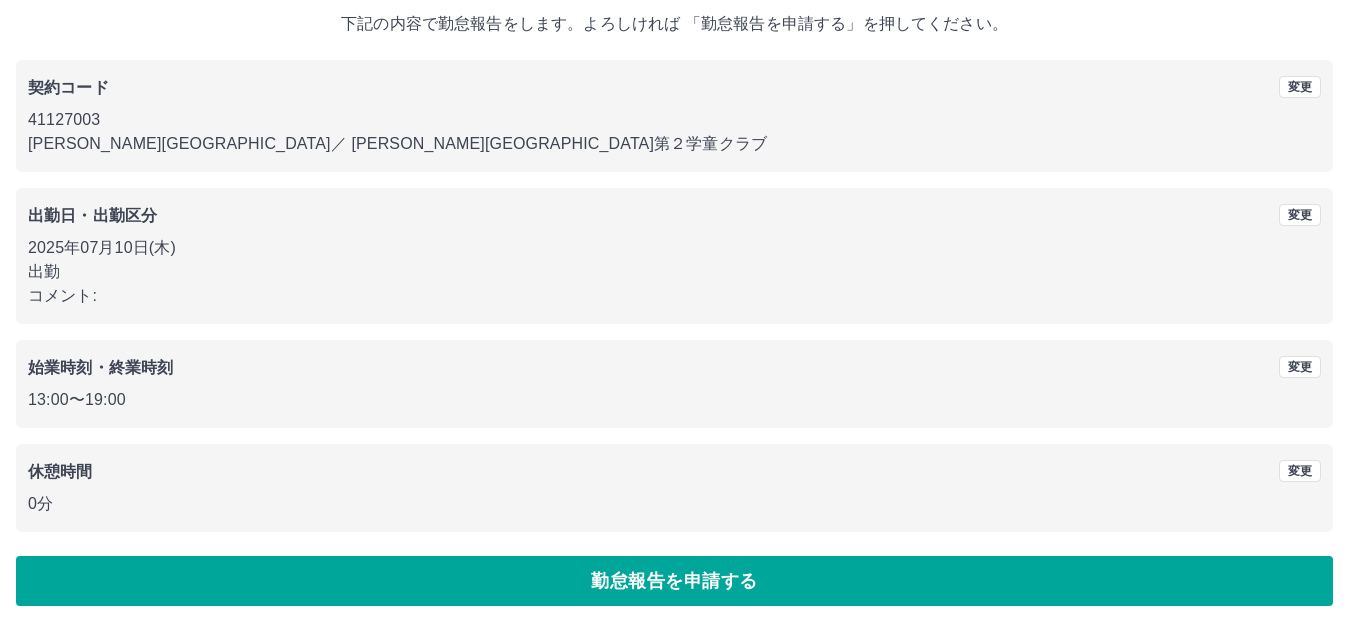 scroll, scrollTop: 124, scrollLeft: 0, axis: vertical 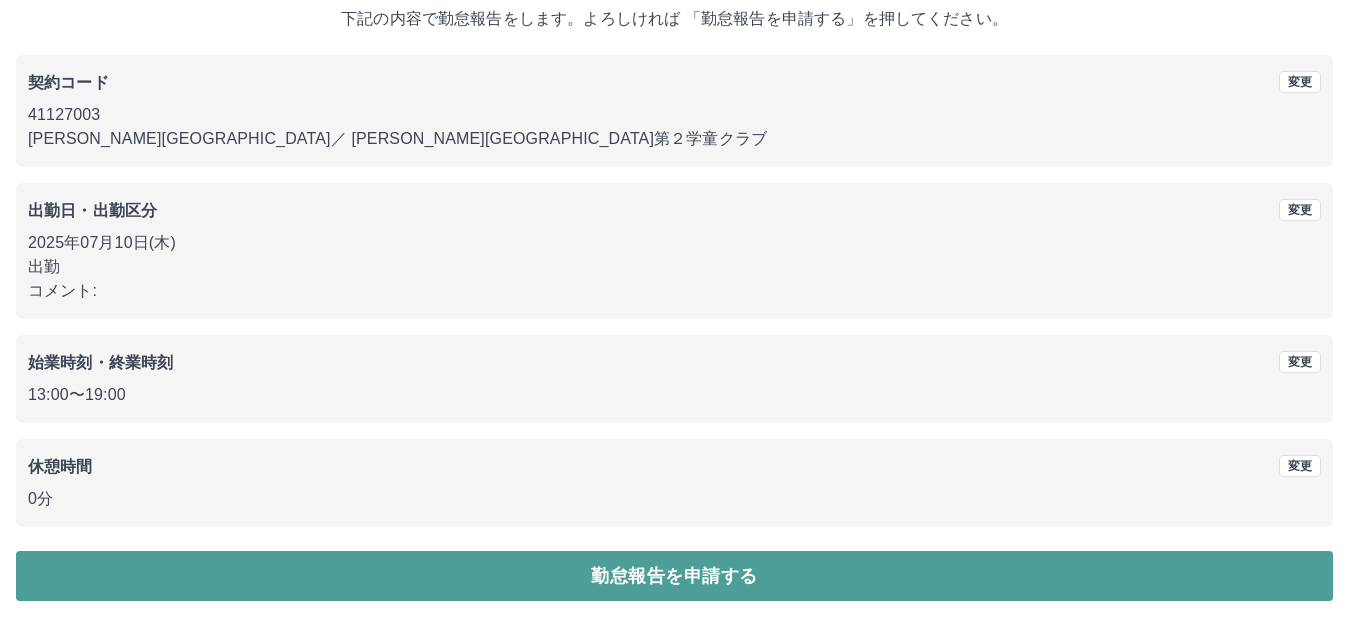 click on "勤怠報告を申請する" at bounding box center [674, 576] 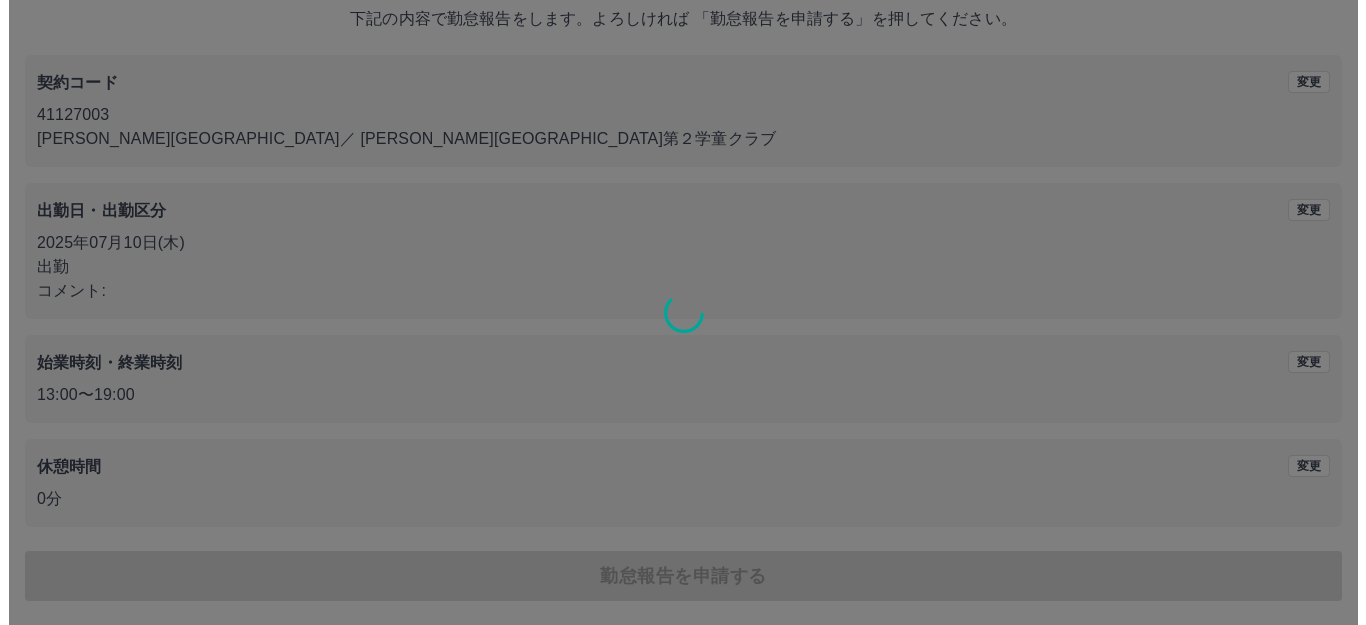 scroll, scrollTop: 0, scrollLeft: 0, axis: both 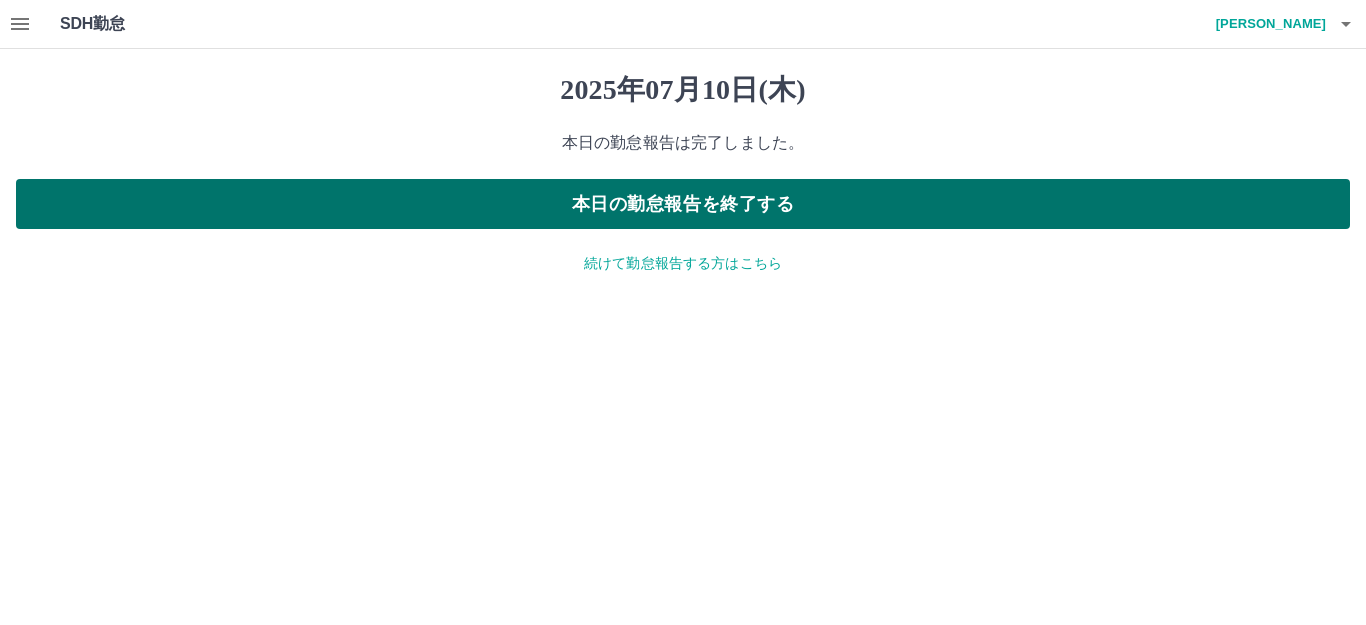 click on "本日の勤怠報告を終了する" at bounding box center [683, 204] 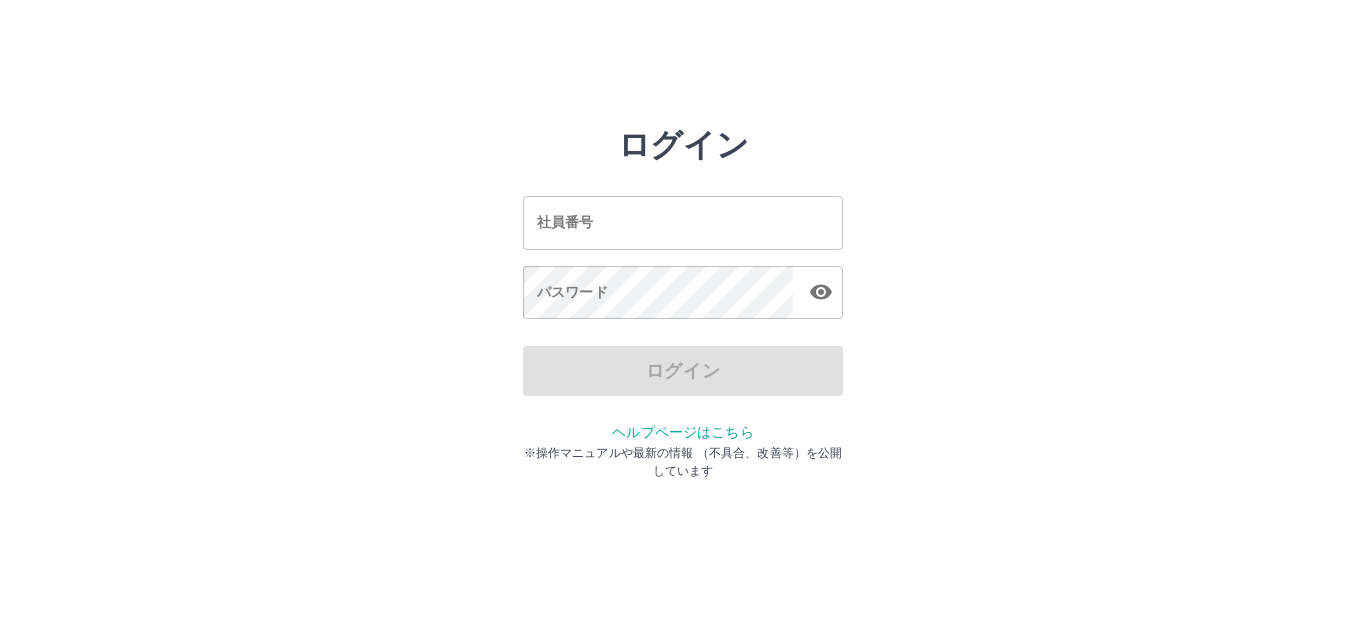 scroll, scrollTop: 0, scrollLeft: 0, axis: both 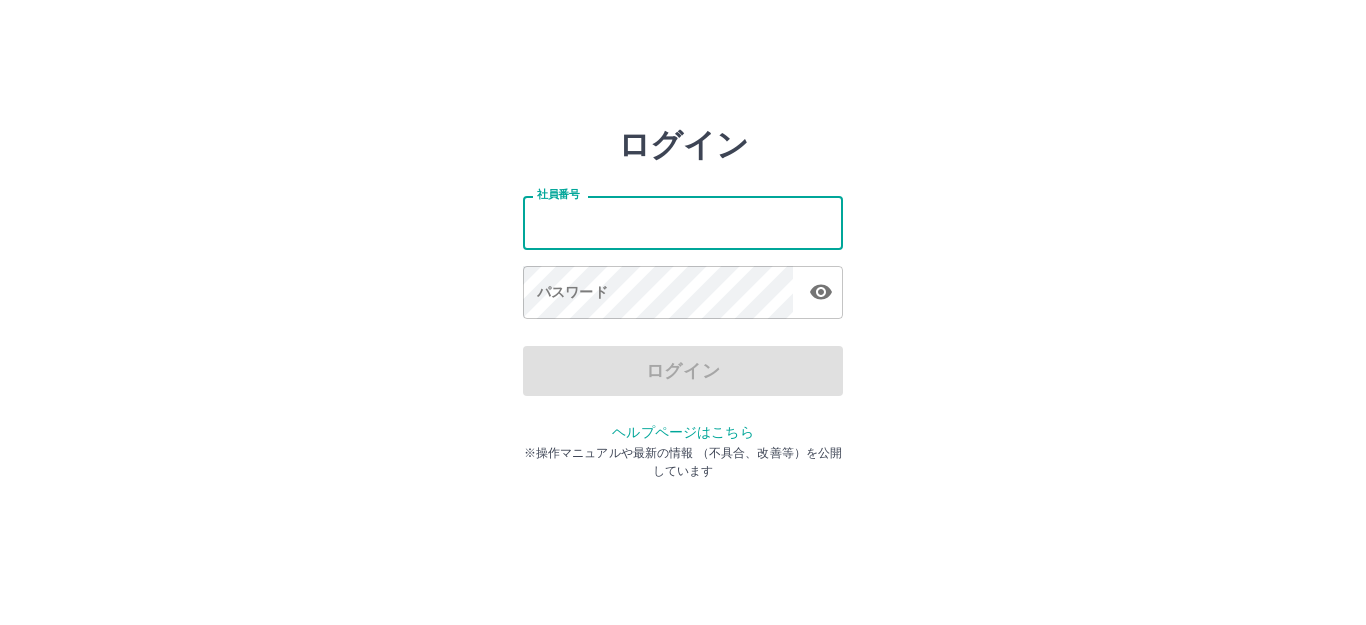 drag, startPoint x: 0, startPoint y: 0, endPoint x: 704, endPoint y: 221, distance: 737.8733 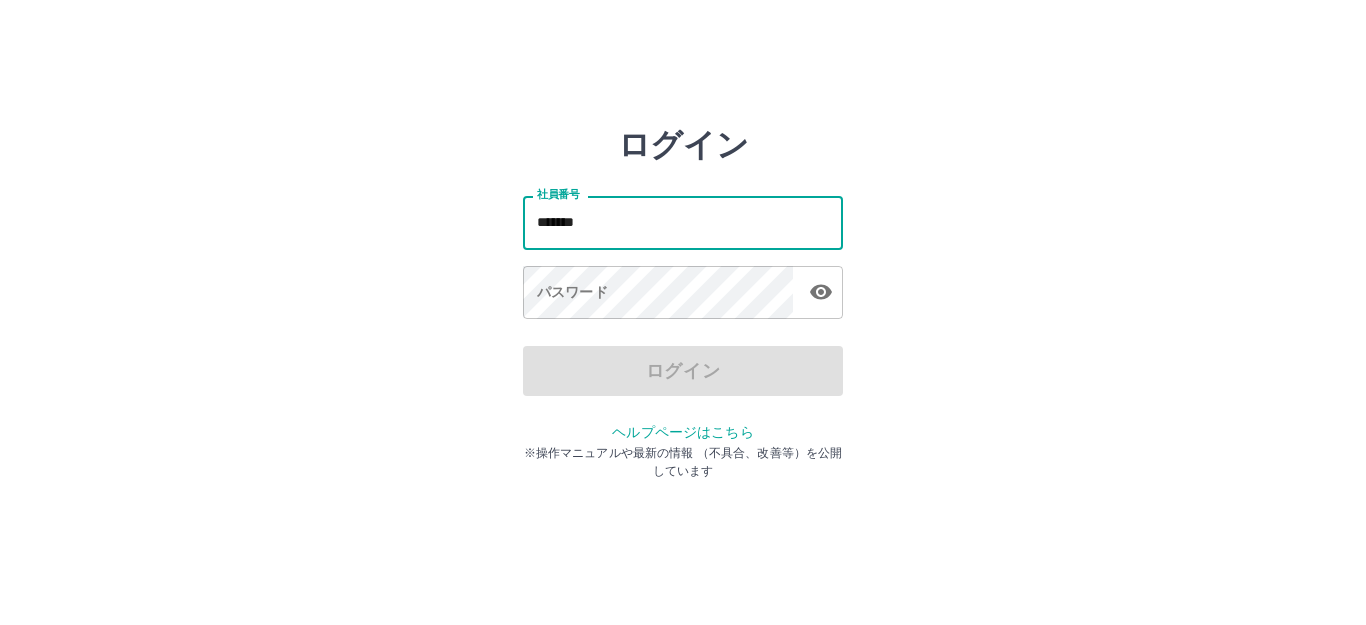 type on "*******" 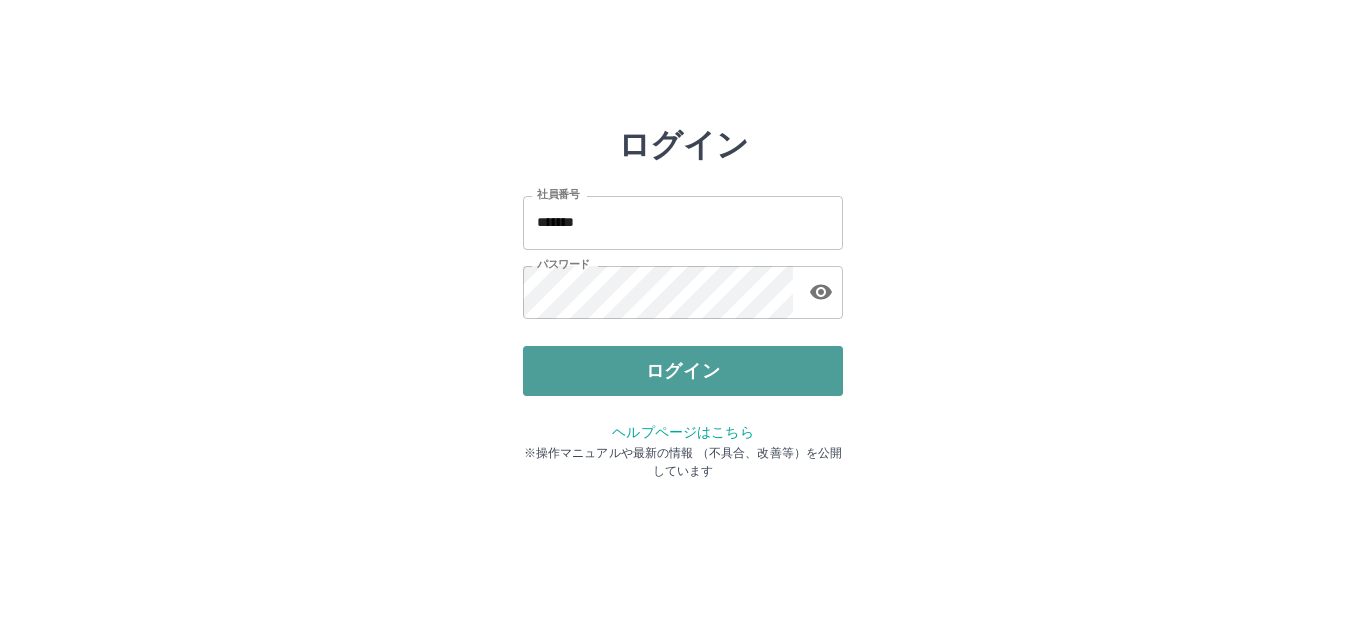 click on "ログイン" at bounding box center (683, 371) 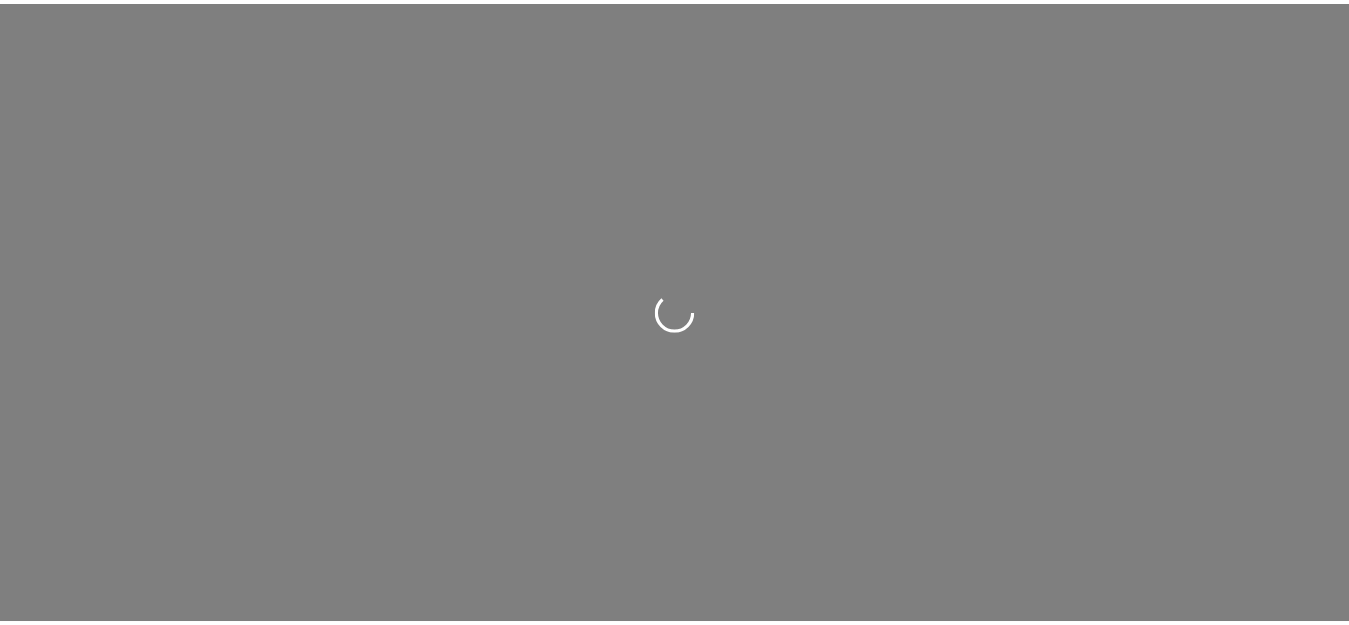 scroll, scrollTop: 0, scrollLeft: 0, axis: both 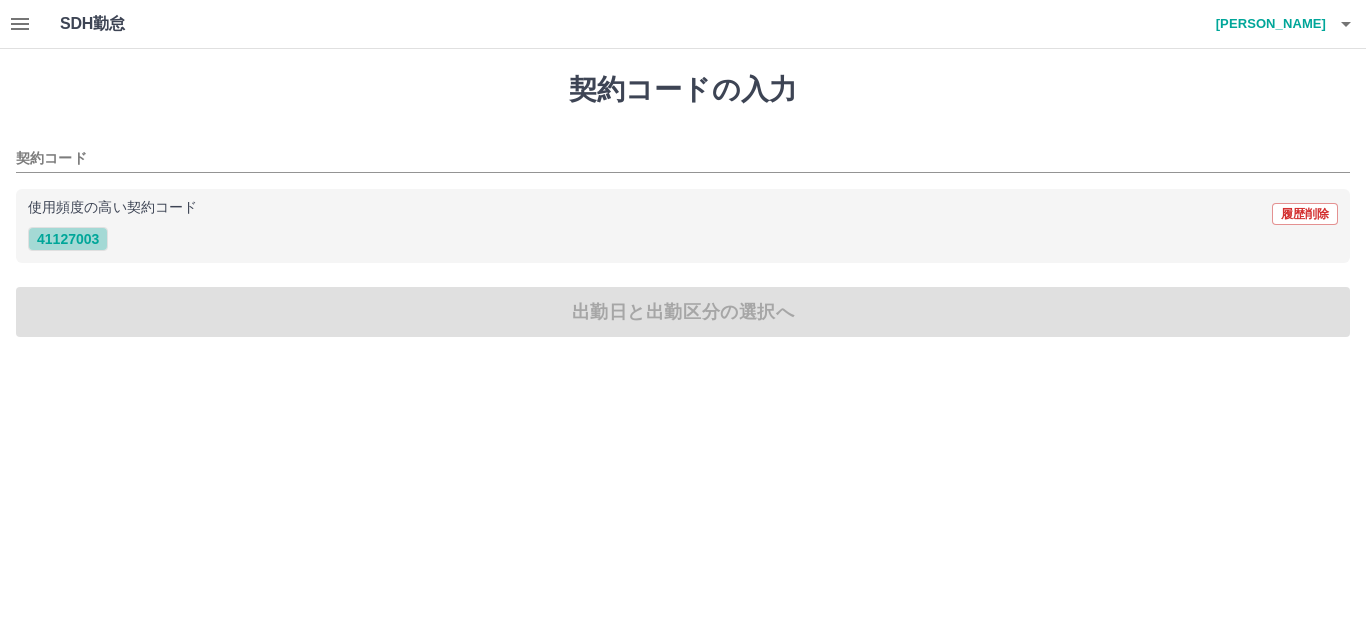 click on "41127003" at bounding box center [68, 239] 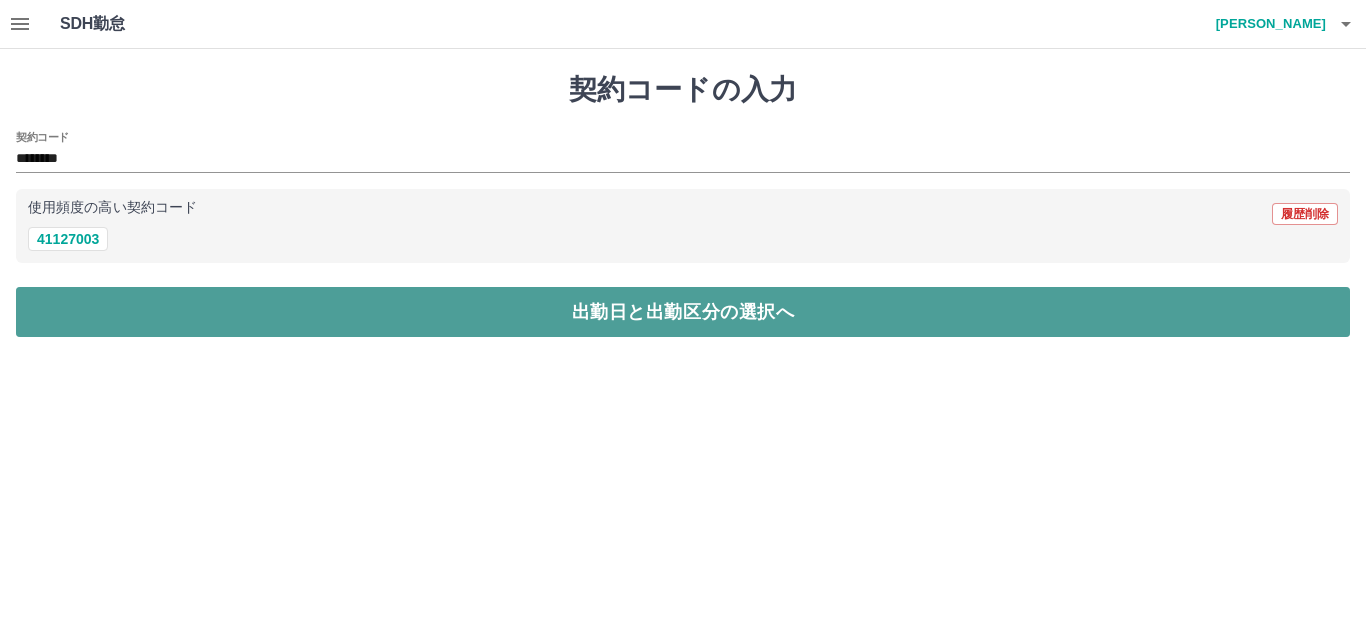 click on "出勤日と出勤区分の選択へ" at bounding box center [683, 312] 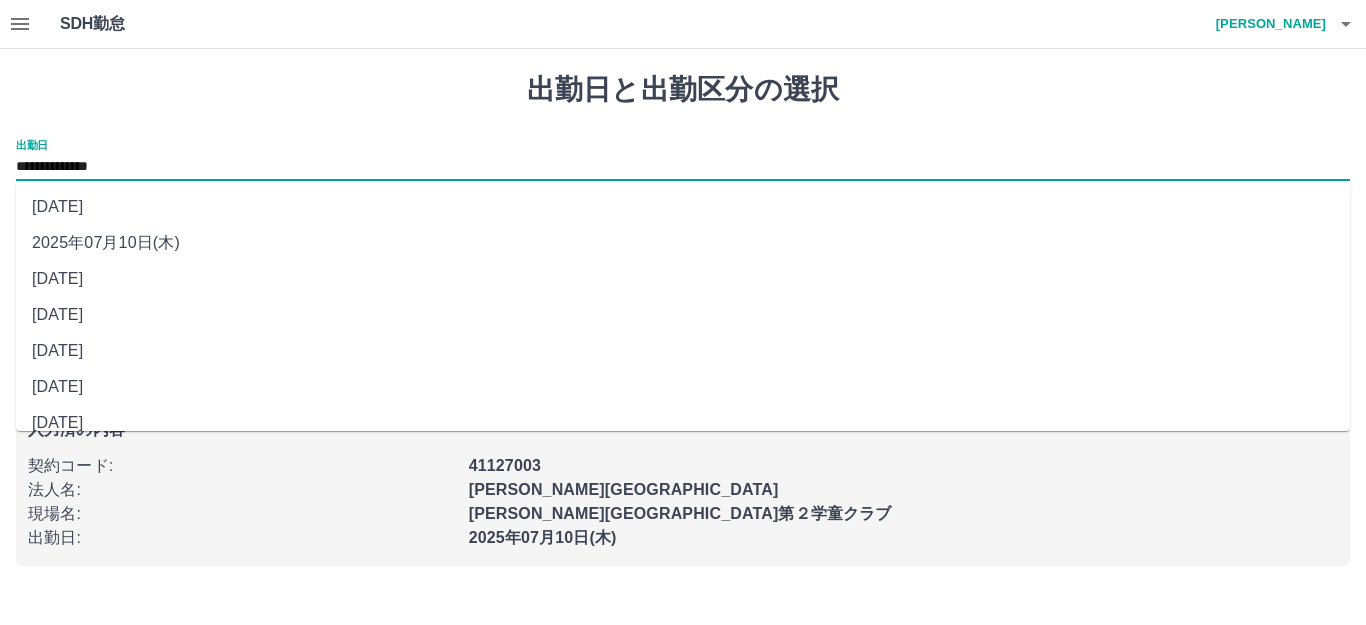 click on "**********" at bounding box center [683, 167] 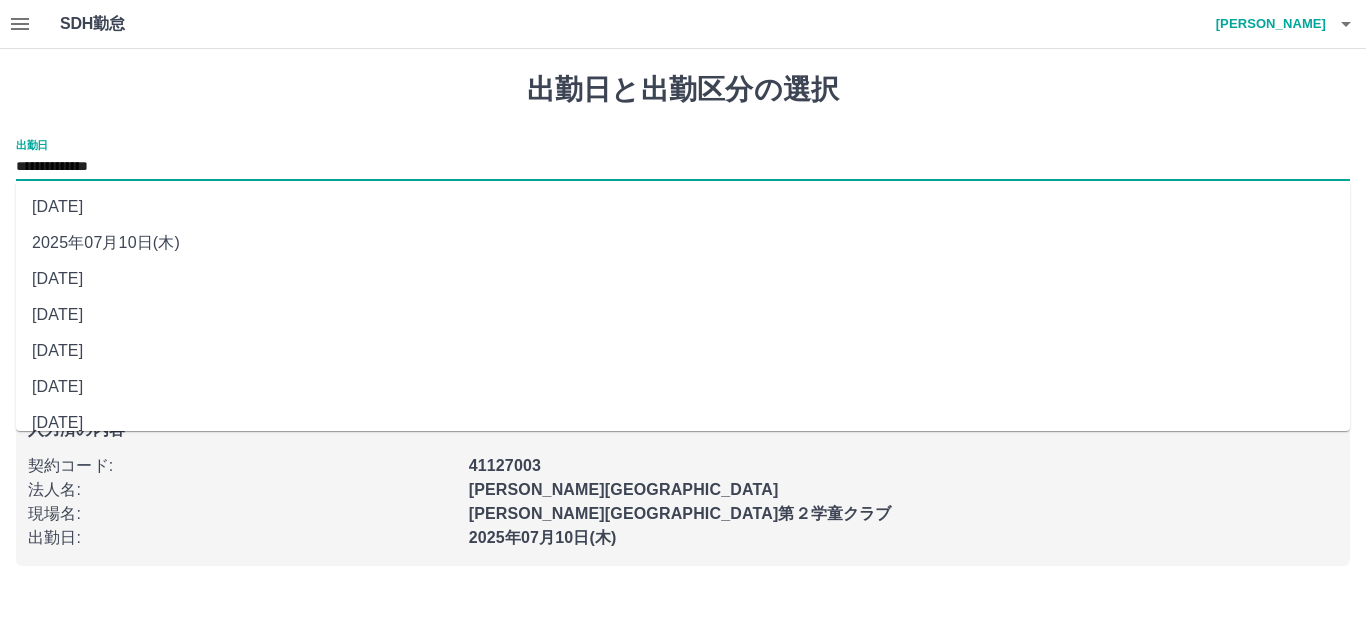 click on "契約コード :" at bounding box center [242, 466] 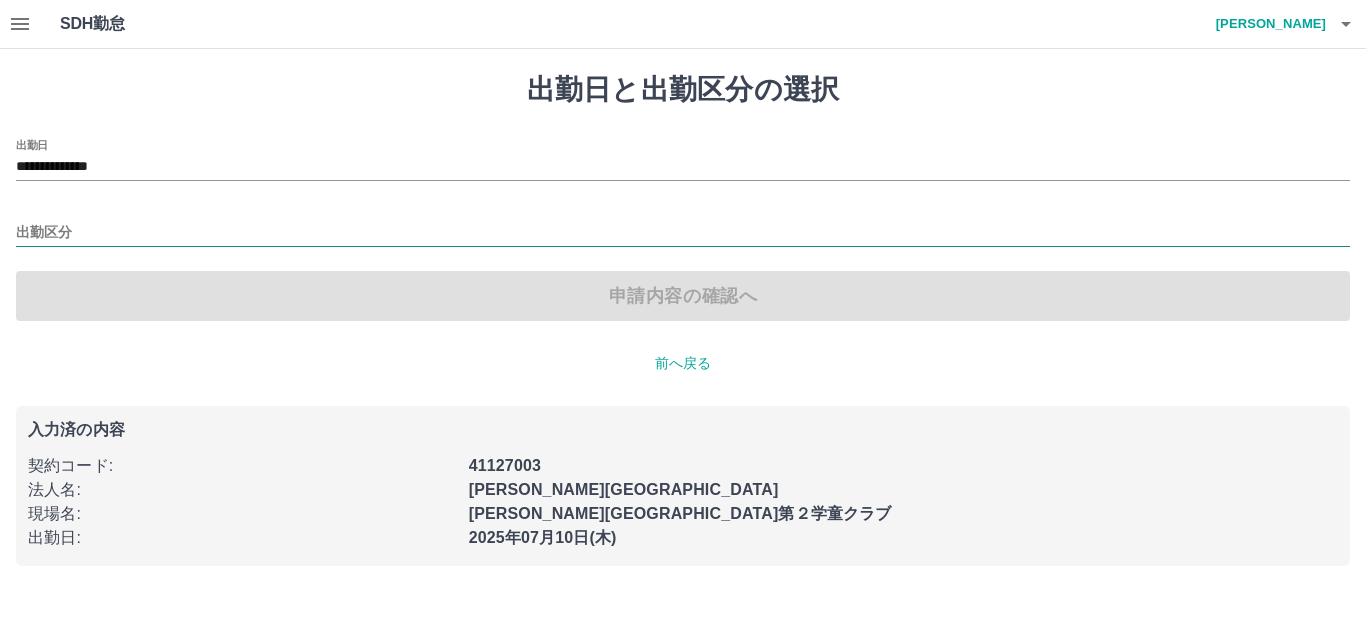 click on "出勤区分" at bounding box center [683, 233] 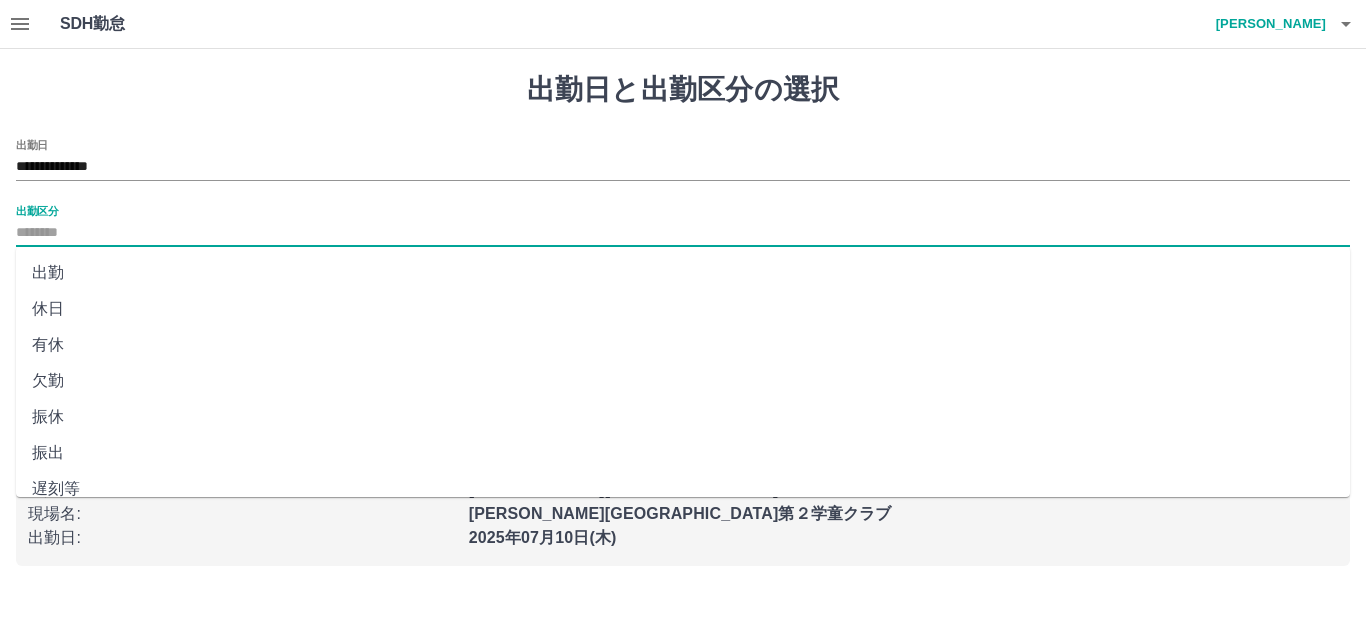 click on "出勤" at bounding box center [683, 273] 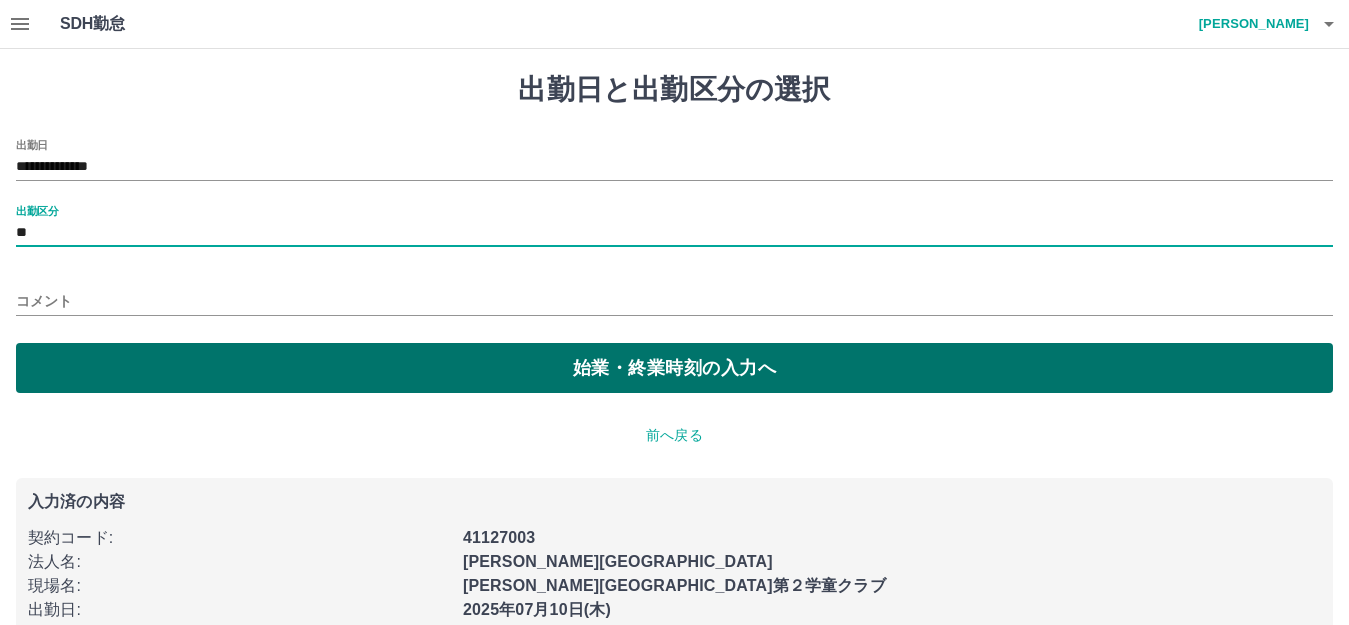 click on "始業・終業時刻の入力へ" at bounding box center [674, 368] 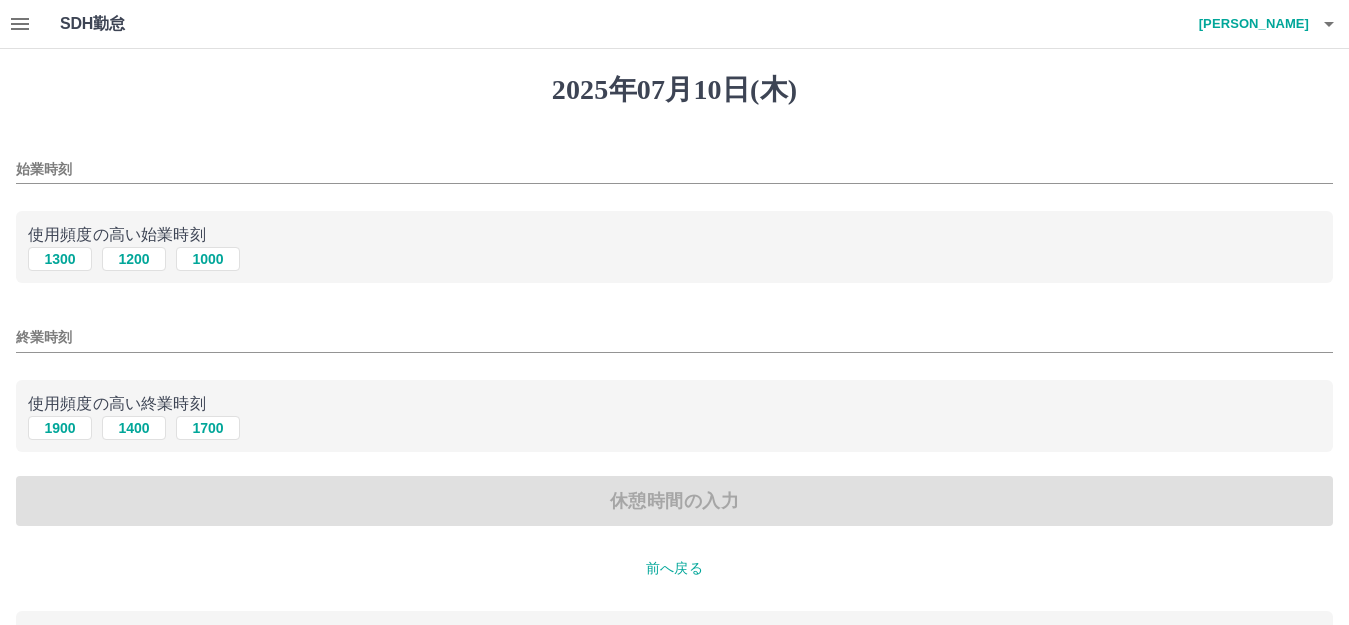 click on "始業時刻" at bounding box center [674, 169] 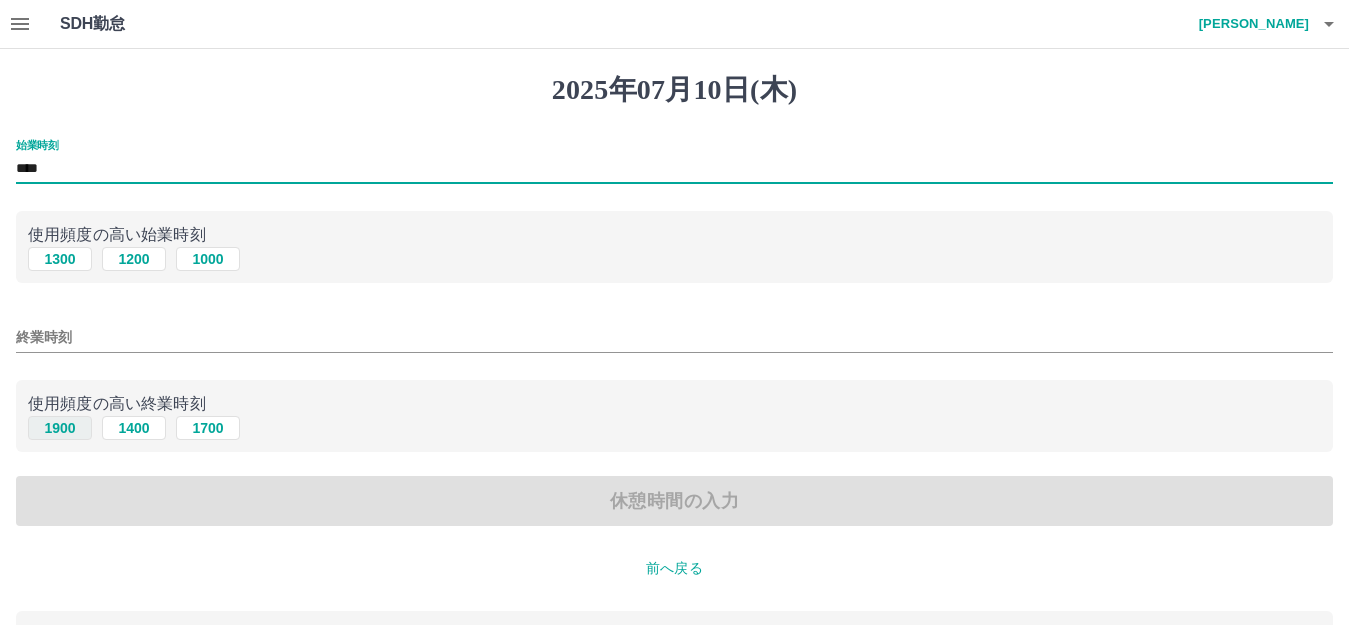 type on "****" 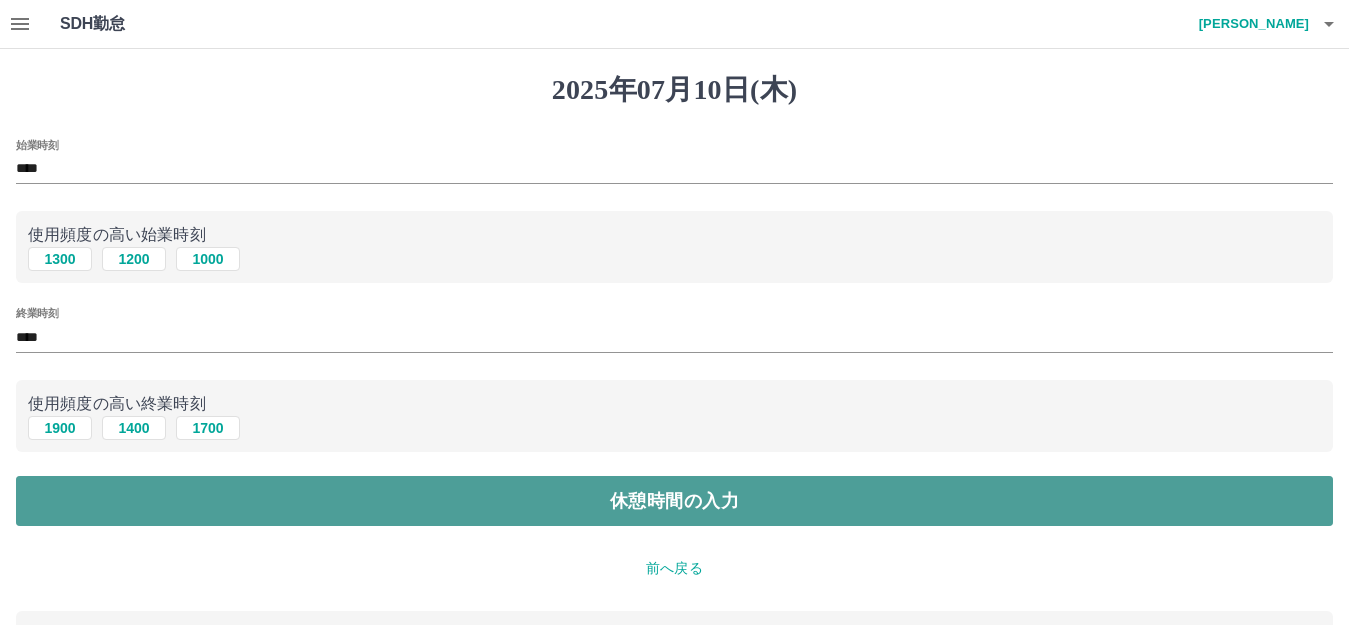 click on "休憩時間の入力" at bounding box center (674, 501) 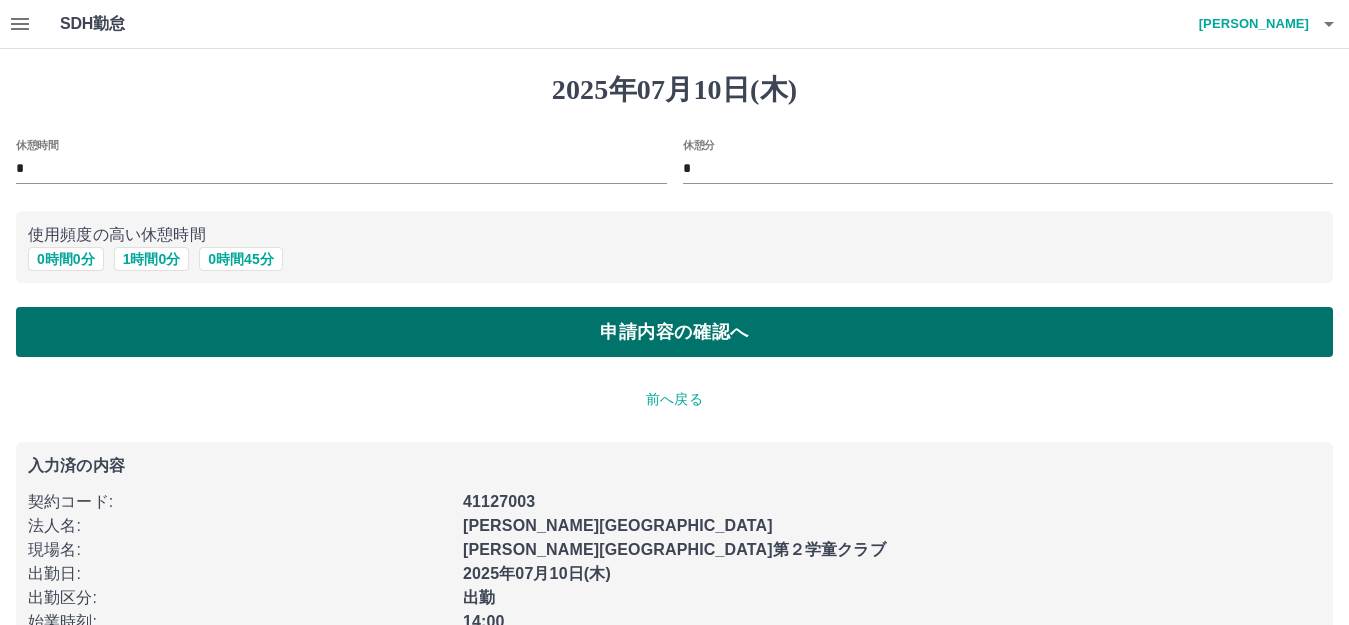 click on "申請内容の確認へ" at bounding box center [674, 332] 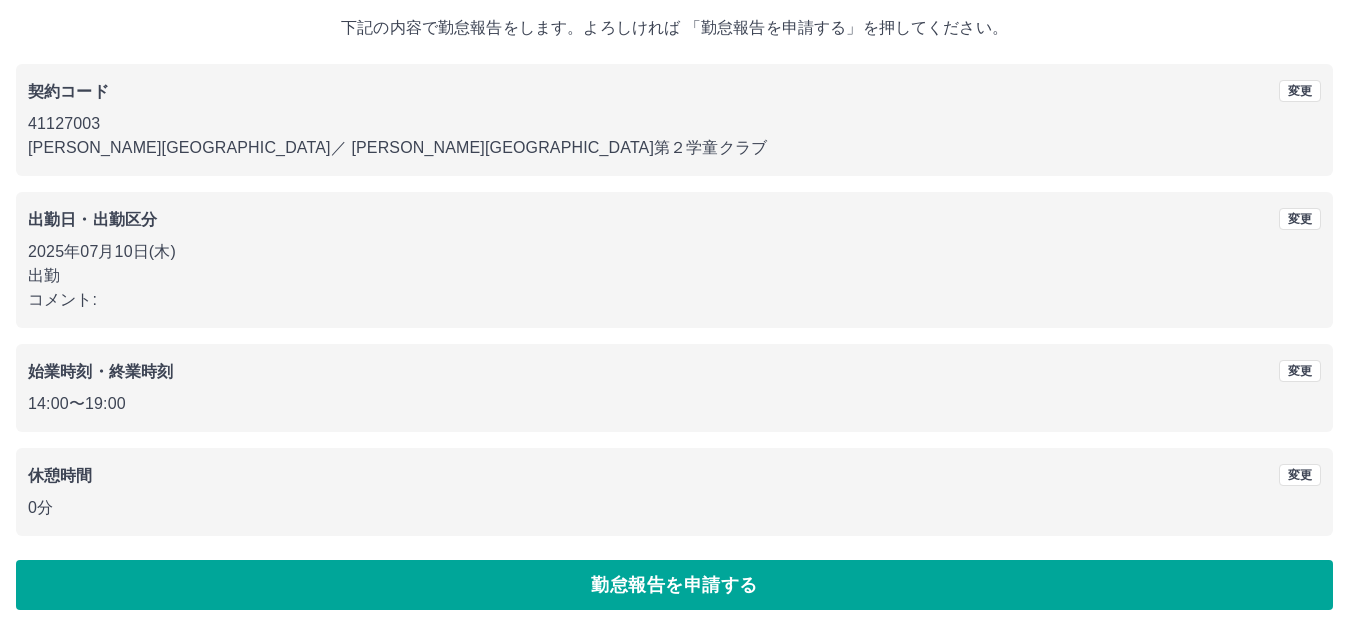scroll, scrollTop: 124, scrollLeft: 0, axis: vertical 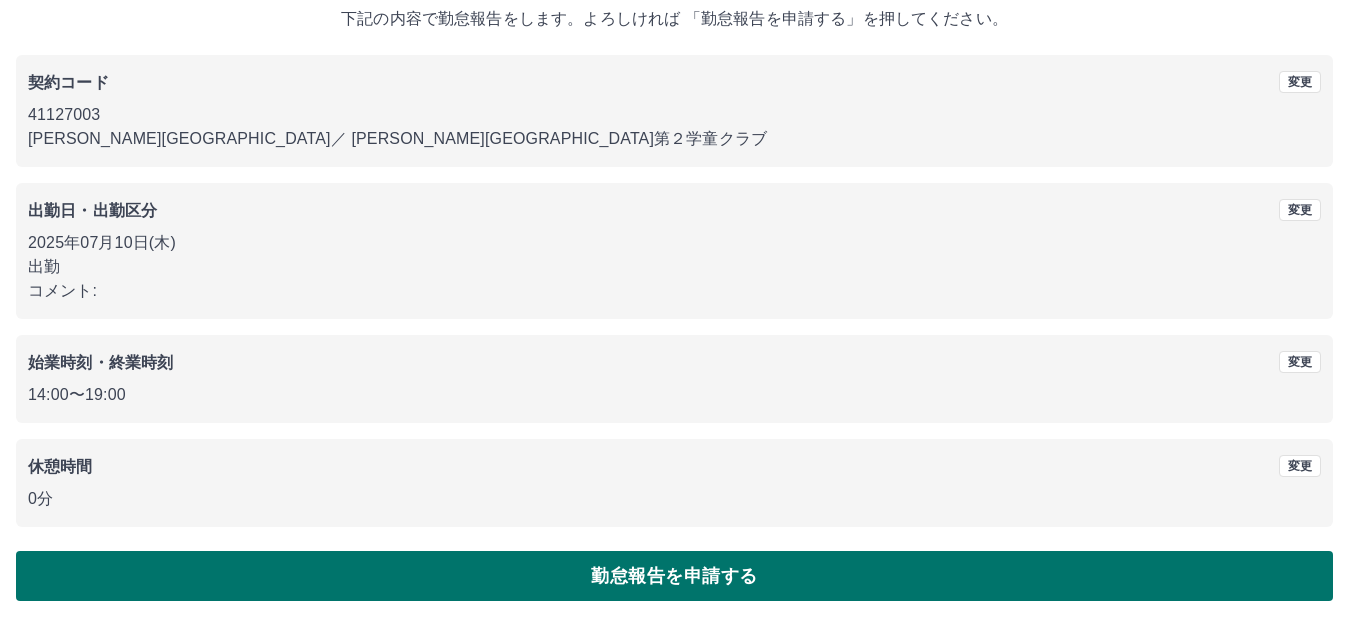 click on "勤怠報告を申請する" at bounding box center [674, 576] 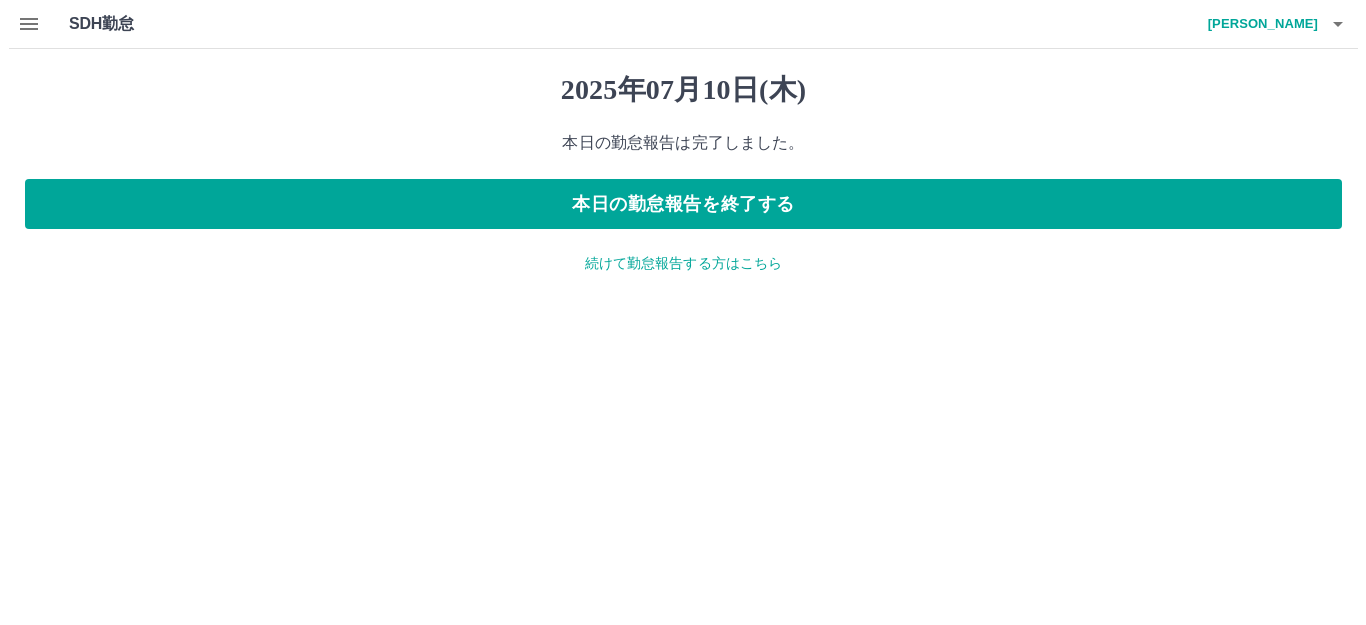 scroll, scrollTop: 0, scrollLeft: 0, axis: both 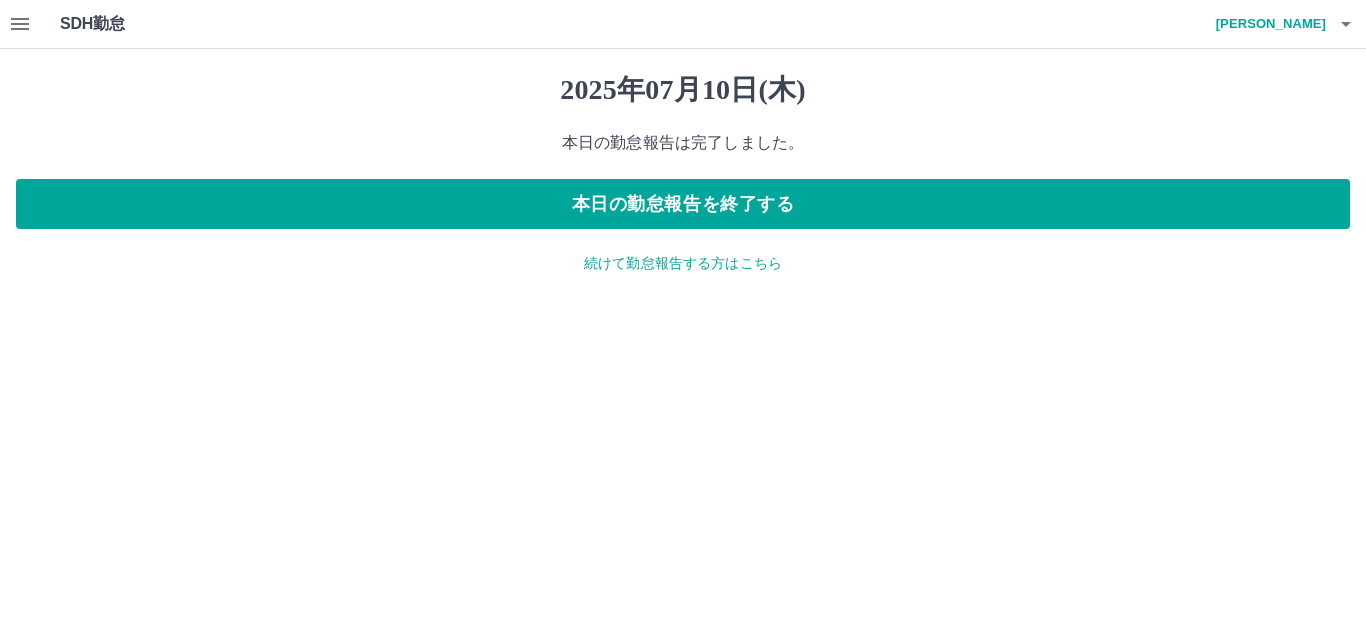 click on "続けて勤怠報告する方はこちら" at bounding box center (683, 263) 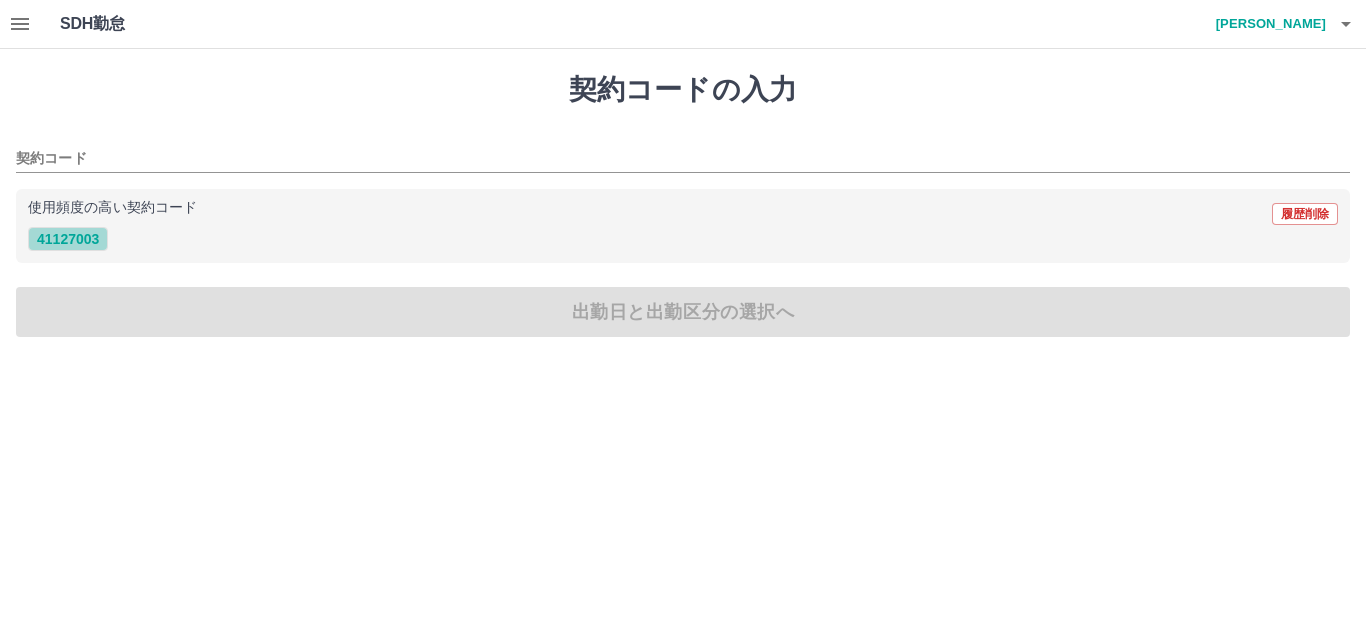 click on "41127003" at bounding box center [68, 239] 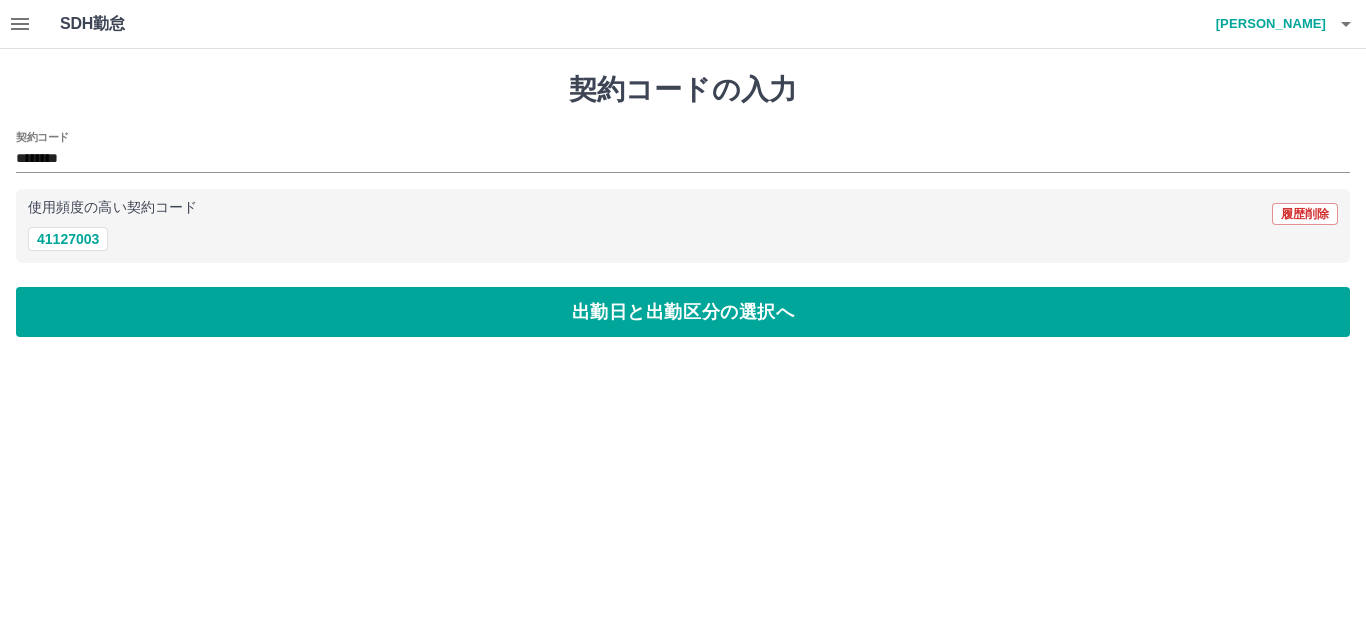 click on "契約コードの入力 契約コード ******** 使用頻度の高い契約コード 履歴削除 41127003 出勤日と出勤区分の選択へ" at bounding box center [683, 205] 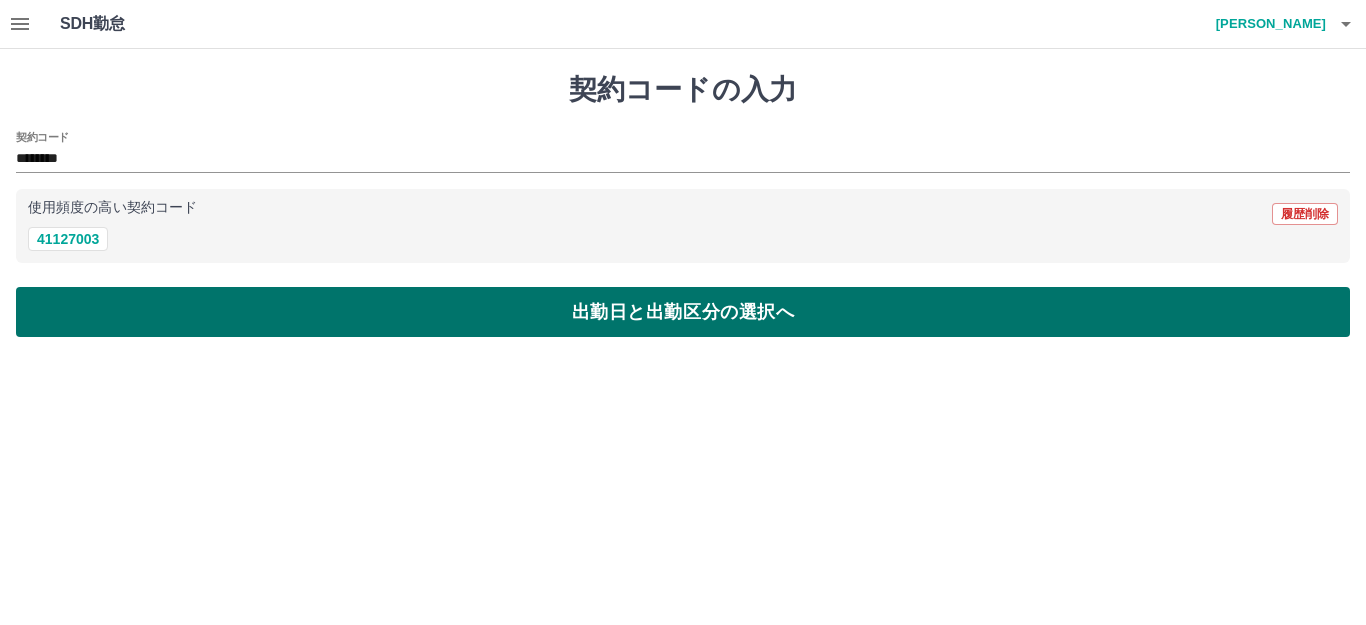 click on "出勤日と出勤区分の選択へ" at bounding box center (683, 312) 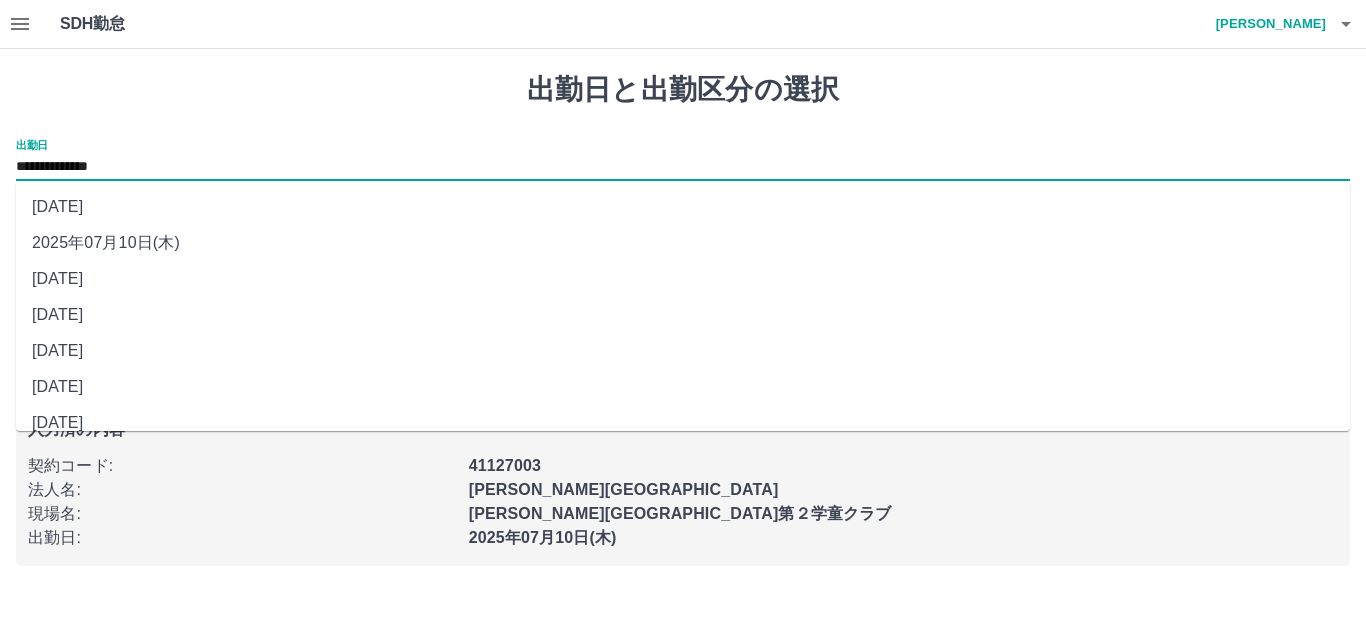 click on "**********" at bounding box center (683, 167) 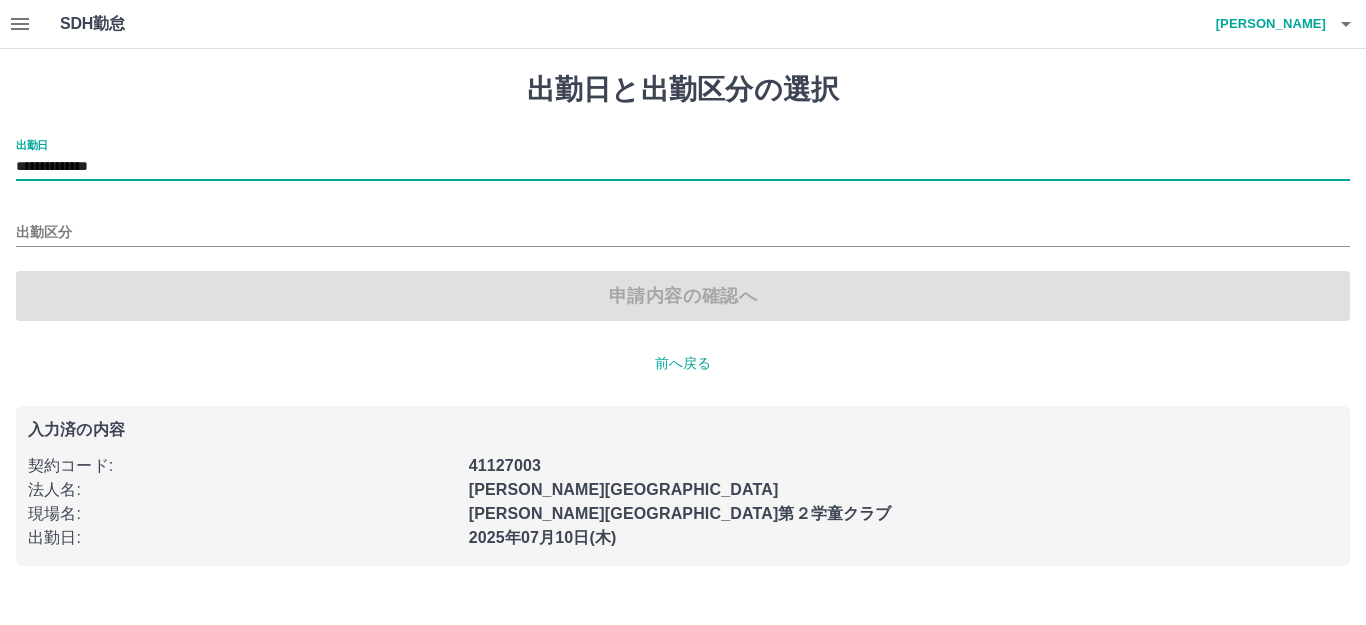 click on "出勤区分" at bounding box center [683, 226] 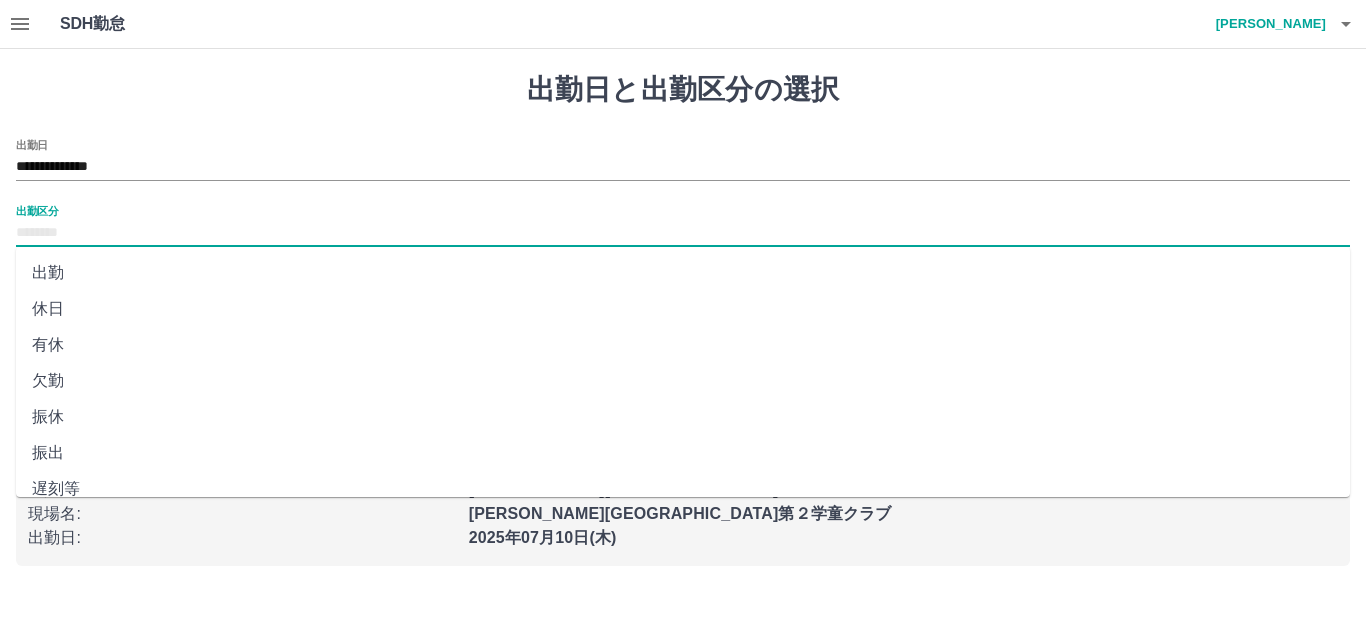 click on "出勤区分" at bounding box center (683, 233) 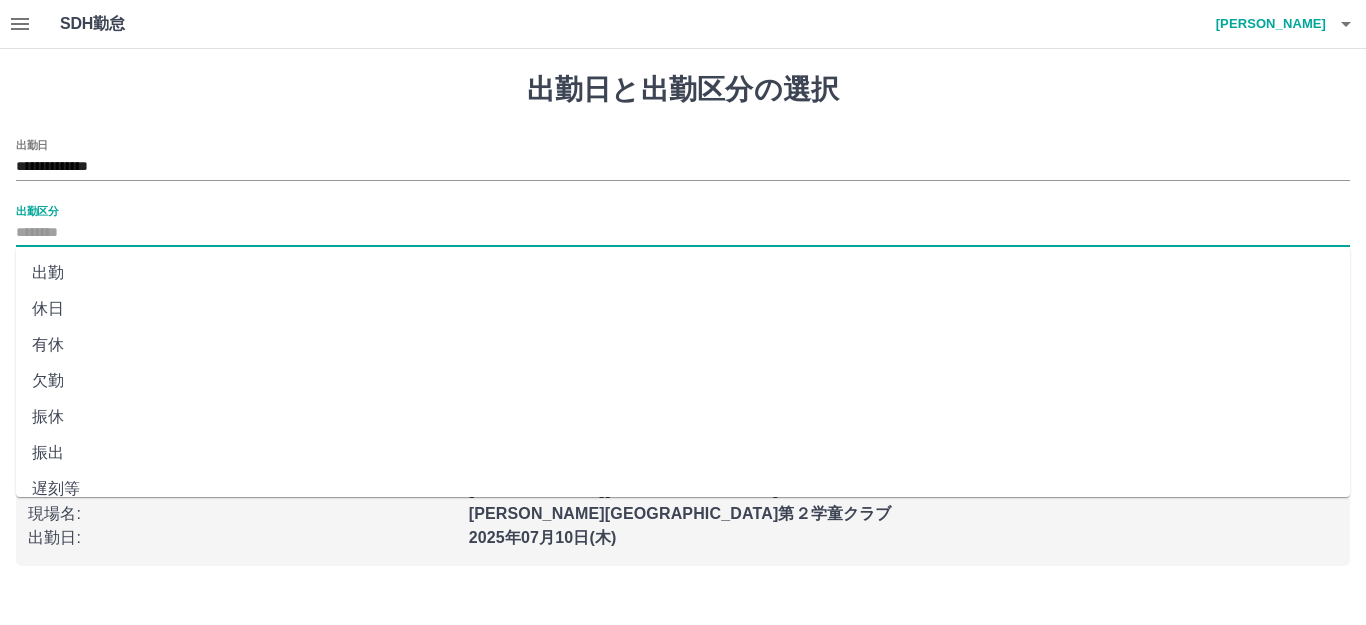 click on "休日" at bounding box center [683, 309] 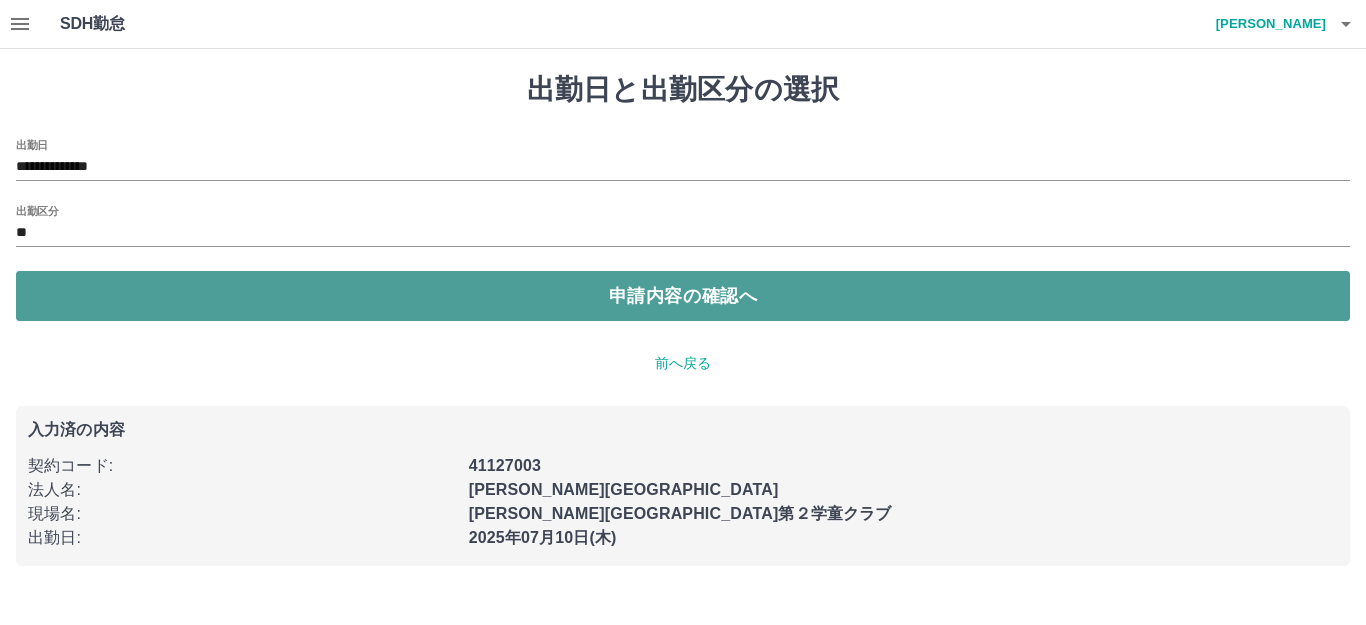 click on "申請内容の確認へ" at bounding box center (683, 296) 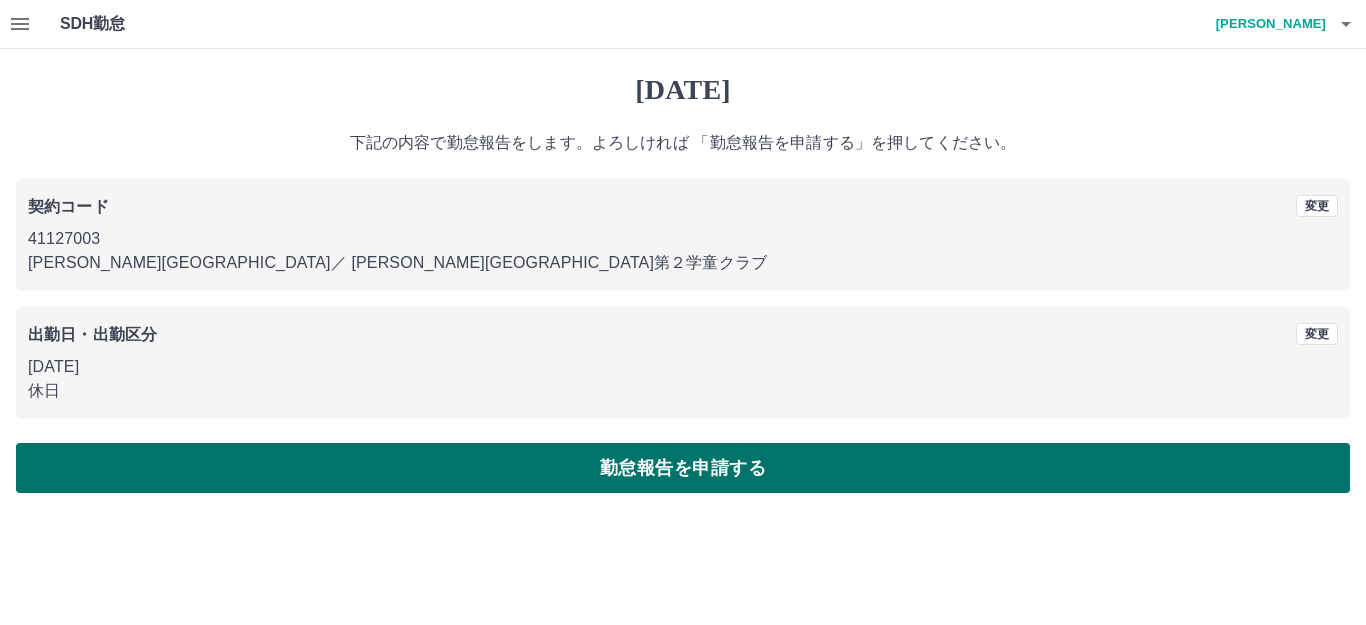 click on "勤怠報告を申請する" at bounding box center (683, 468) 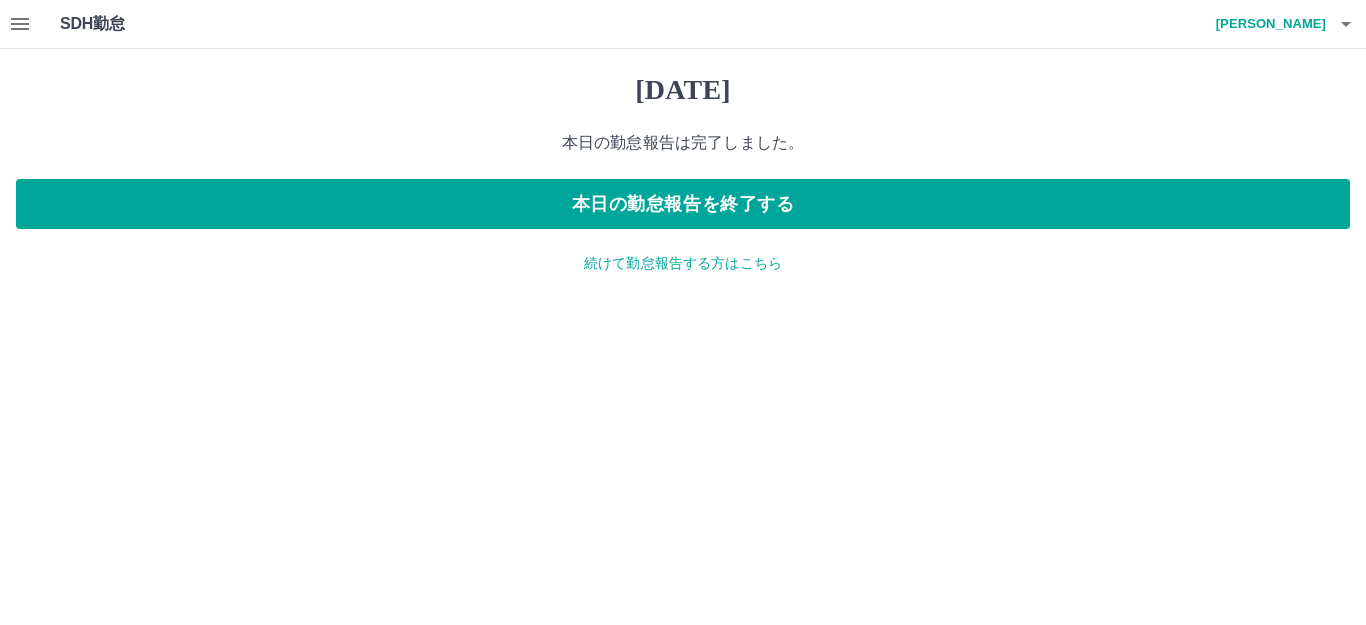 click on "続けて勤怠報告する方はこちら" at bounding box center [683, 263] 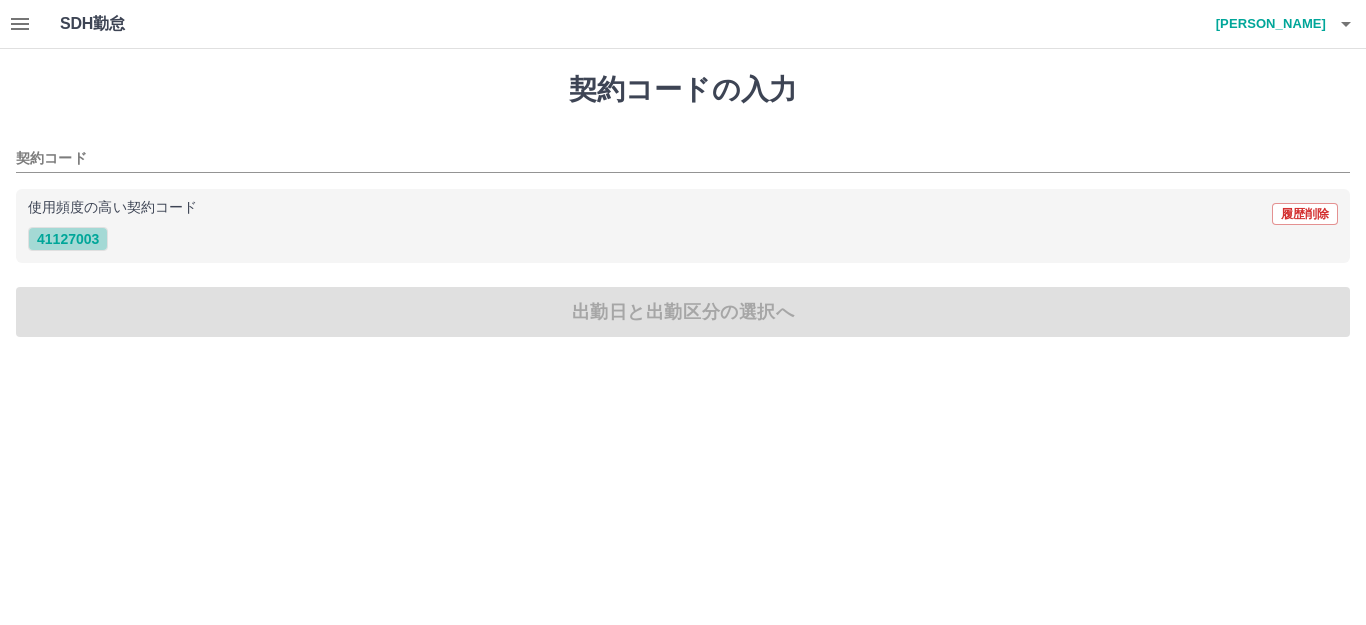 click on "41127003" at bounding box center (68, 239) 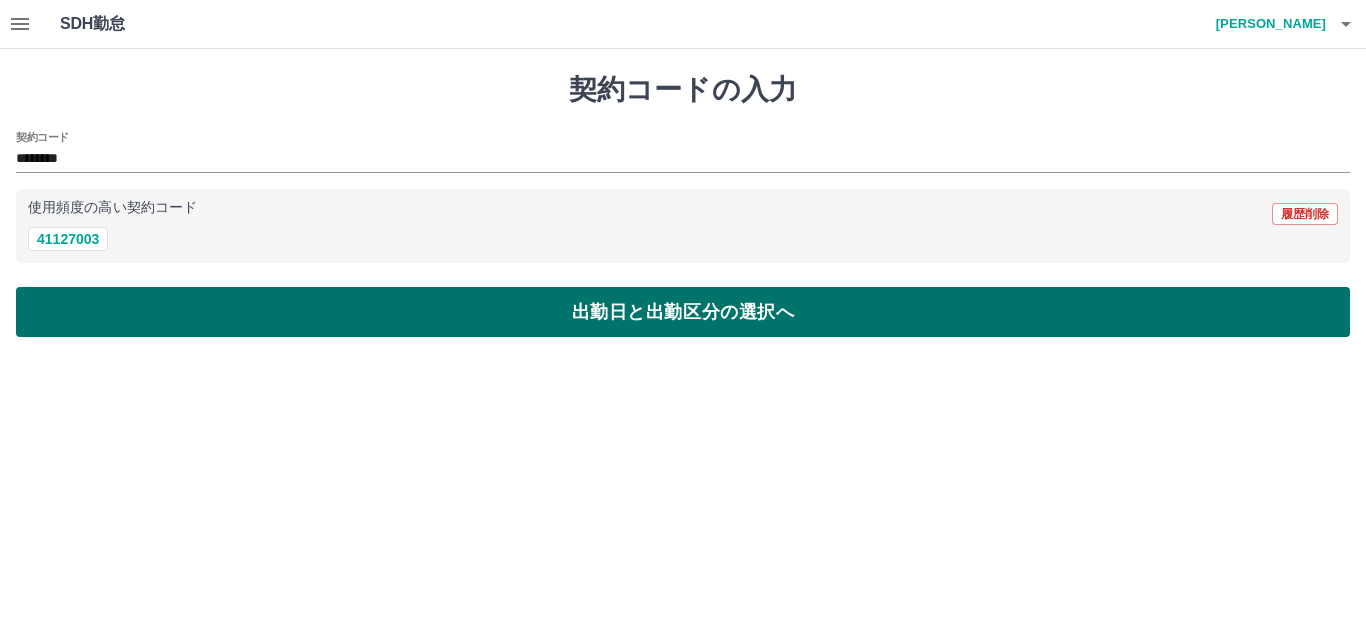 click on "出勤日と出勤区分の選択へ" at bounding box center (683, 312) 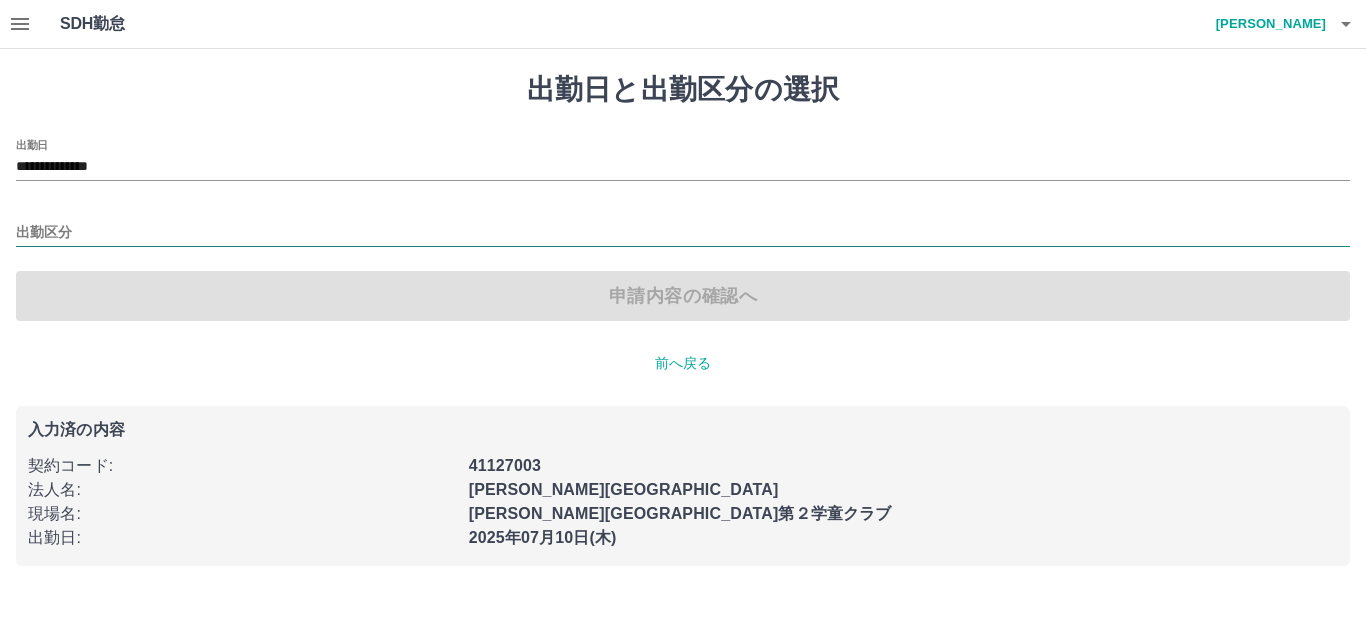 click on "出勤区分" at bounding box center [683, 233] 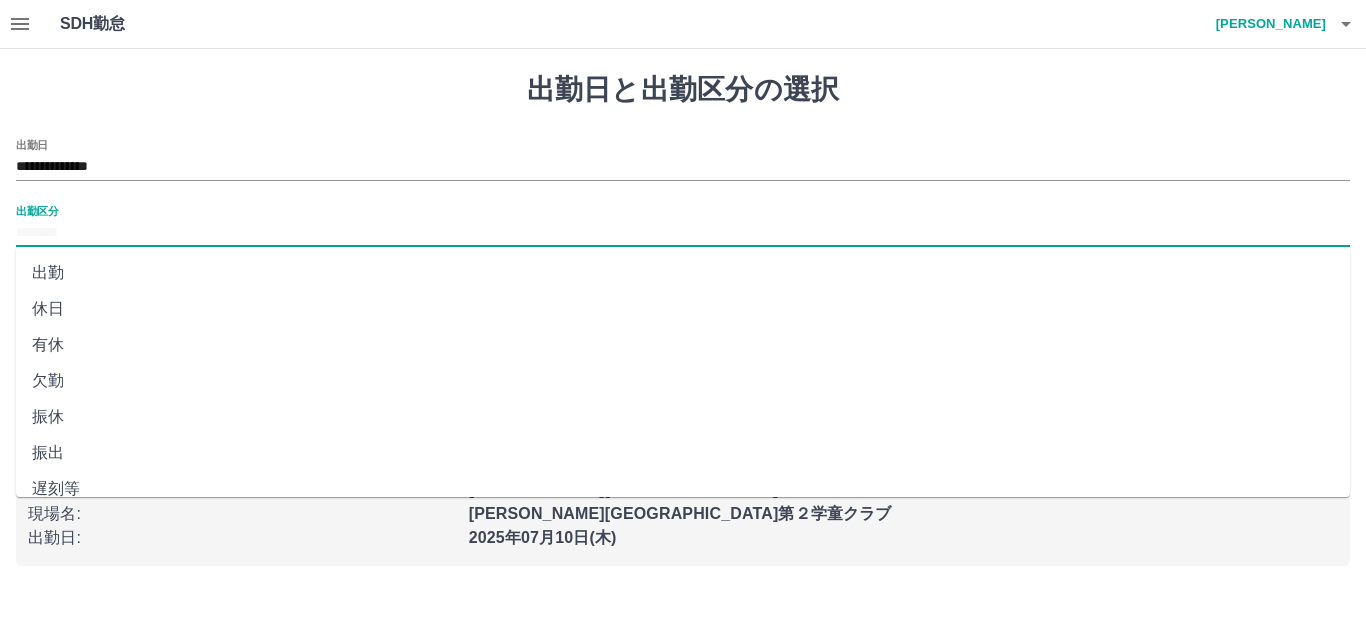 click on "**********" at bounding box center (683, 160) 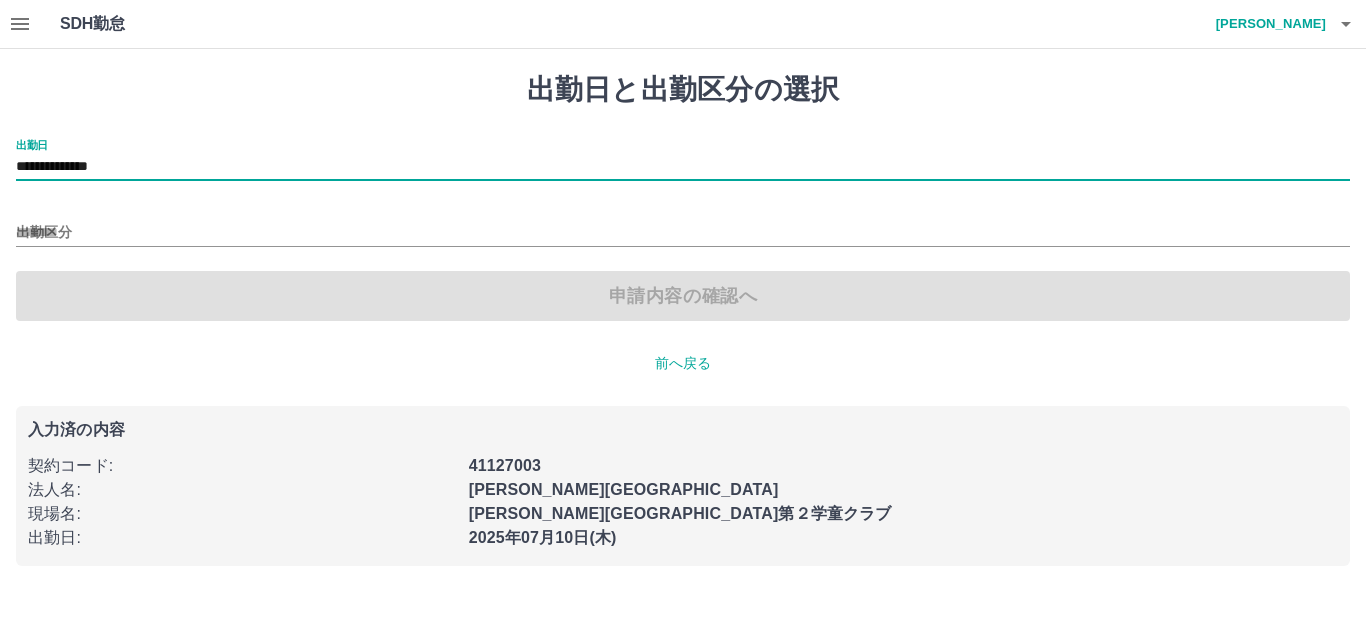 click on "**********" at bounding box center [683, 167] 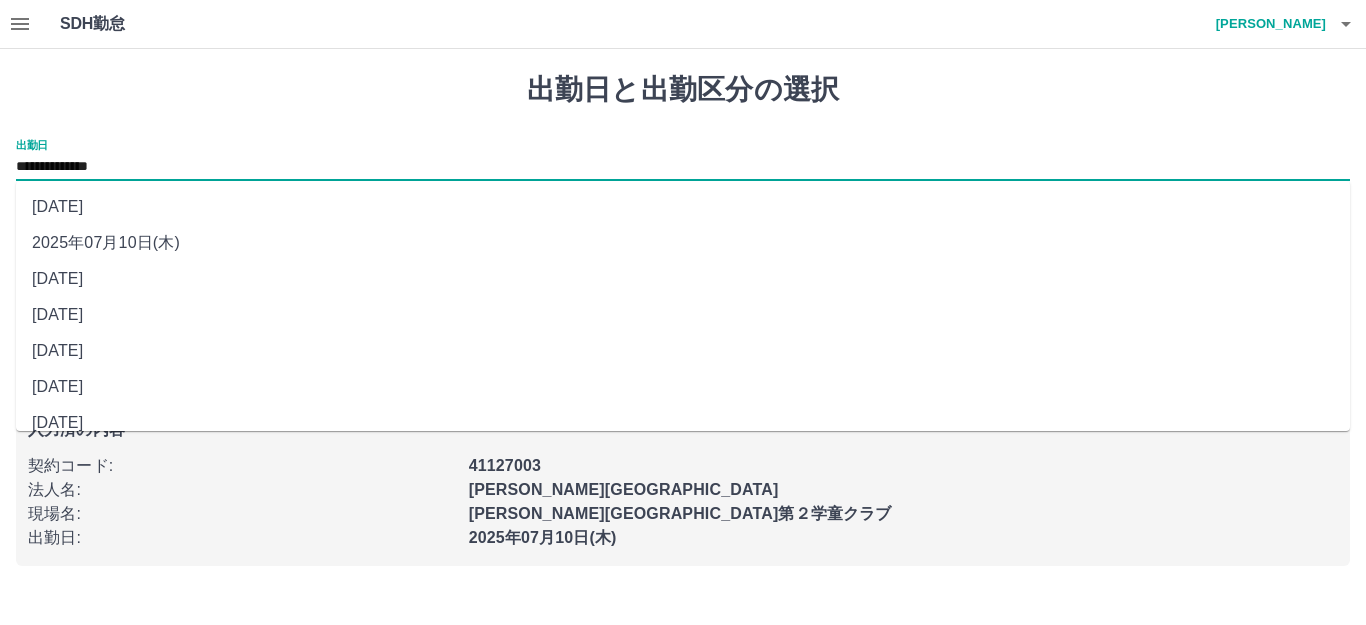 click on "2025年07月09日(水)" at bounding box center [683, 279] 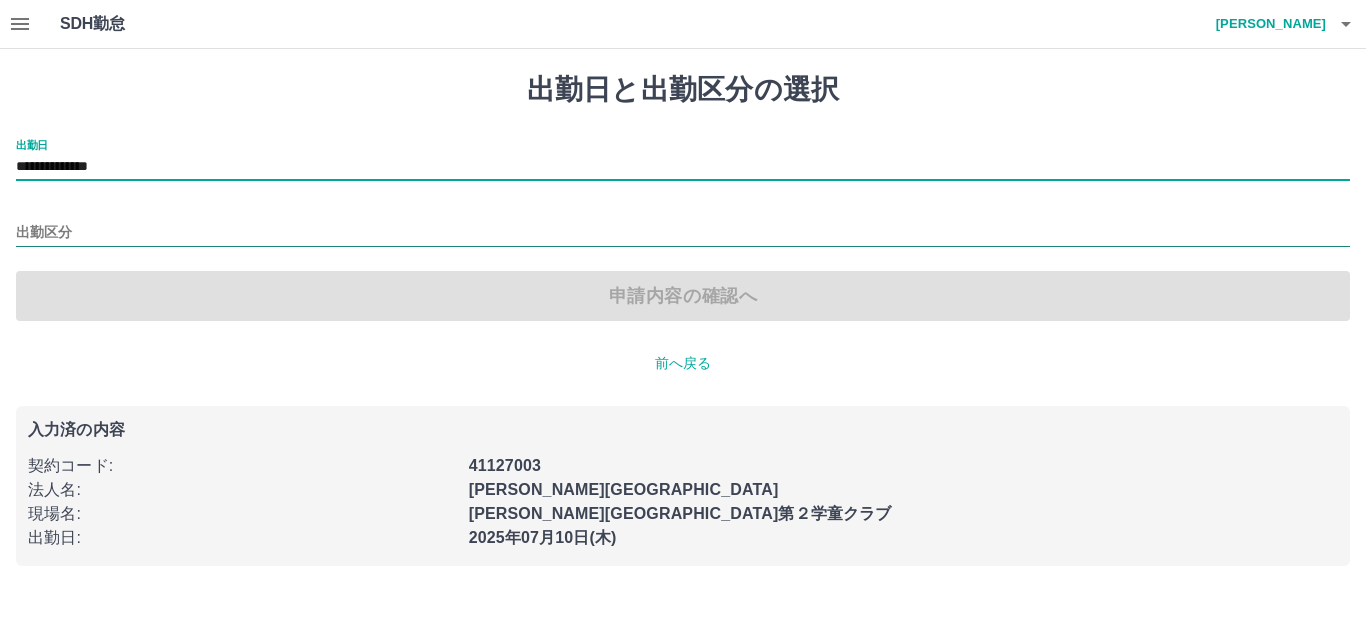 click on "出勤区分" at bounding box center [683, 233] 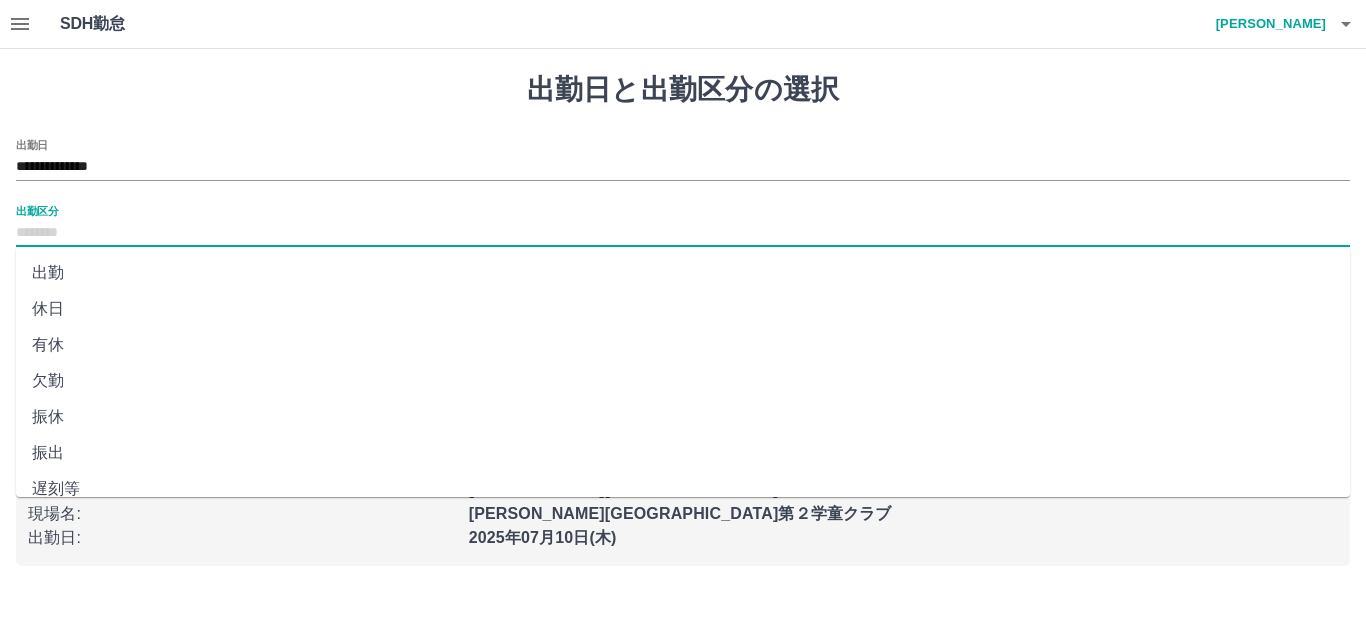 click on "休日" at bounding box center (683, 309) 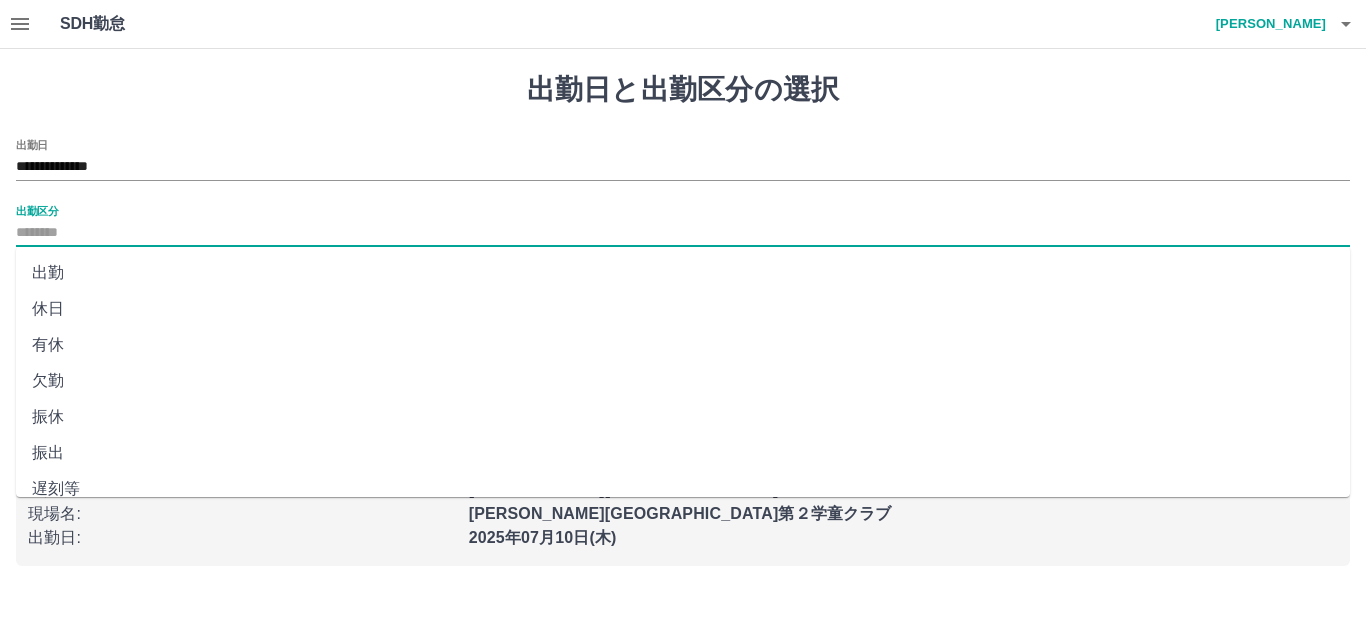 type on "**" 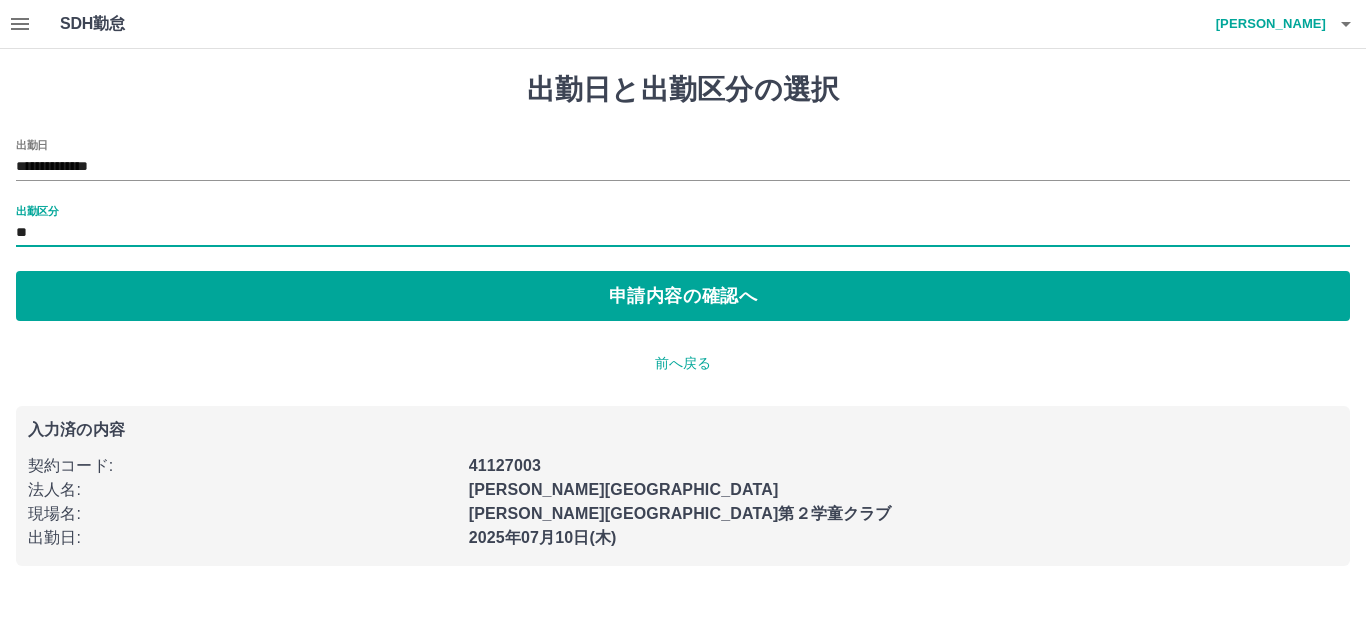click on "申請内容の確認へ" at bounding box center (683, 296) 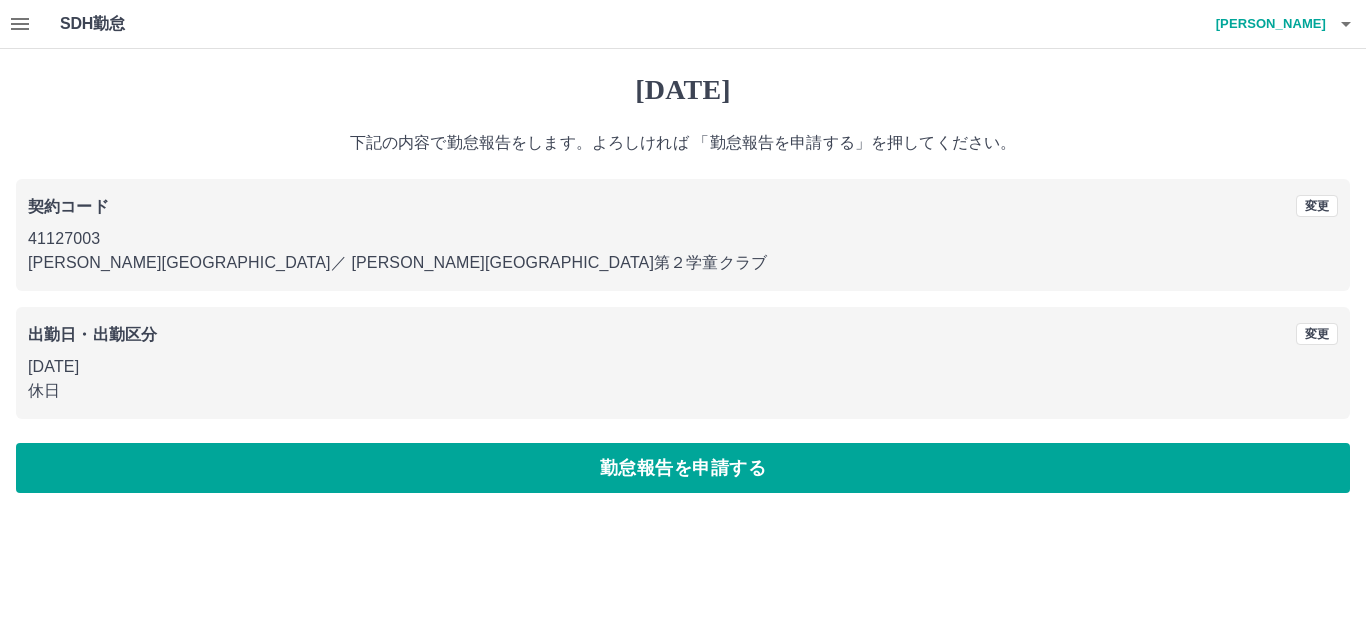 click on "2025年07月09日(水) 下記の内容で勤怠報告をします。よろしければ 「勤怠報告を申請する」を押してください。 契約コード 変更 41127003 印西市  ／   印西市立小倉台第２学童クラブ 出勤日・出勤区分 変更 2025年07月09日(水) 休日 勤怠報告を申請する" at bounding box center (683, 283) 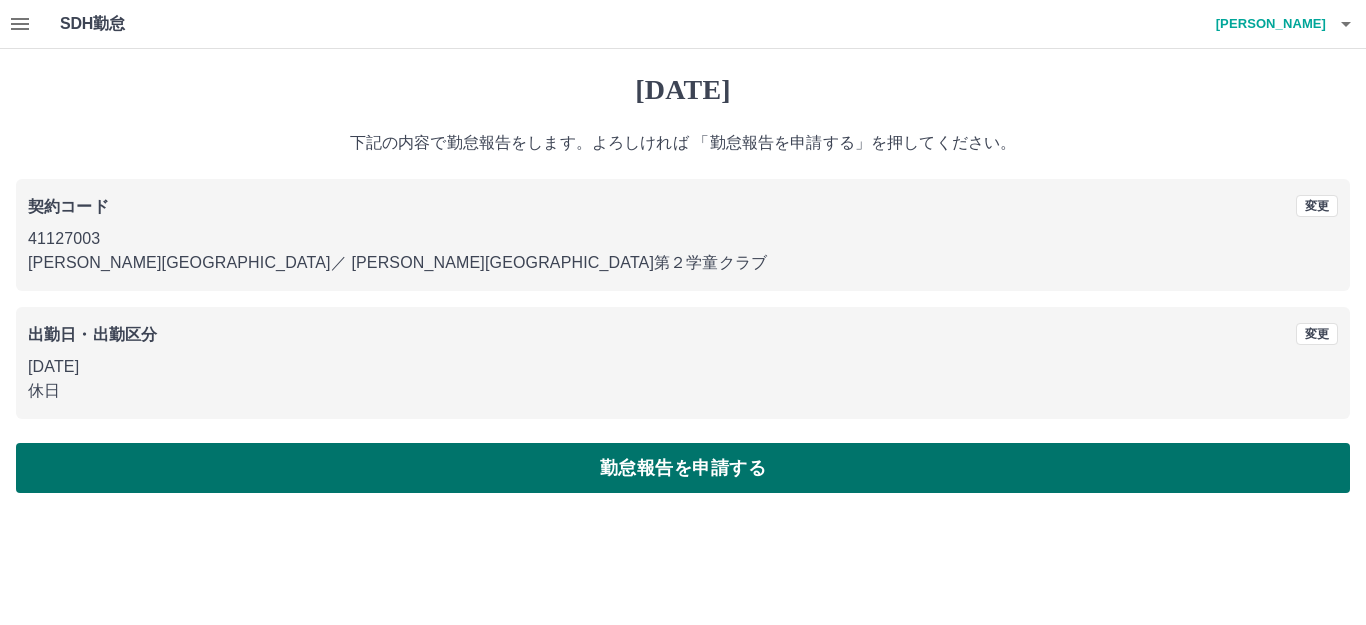 click on "勤怠報告を申請する" at bounding box center (683, 468) 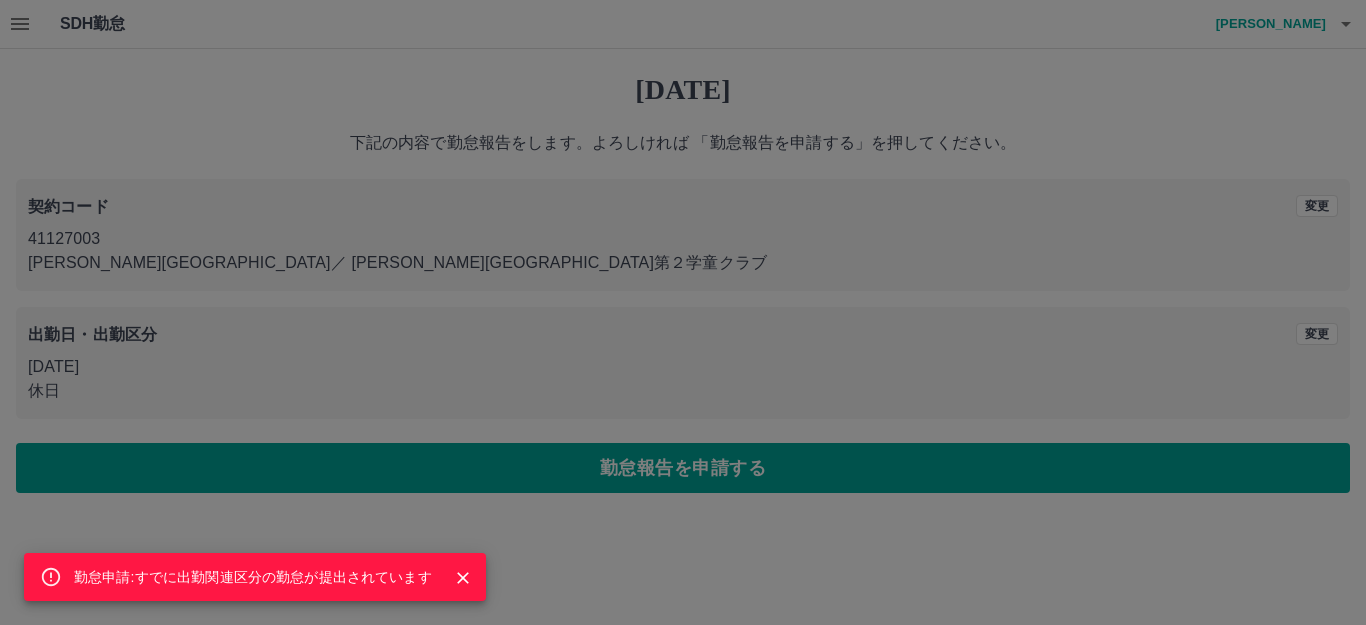 drag, startPoint x: 473, startPoint y: 469, endPoint x: 518, endPoint y: 478, distance: 45.891174 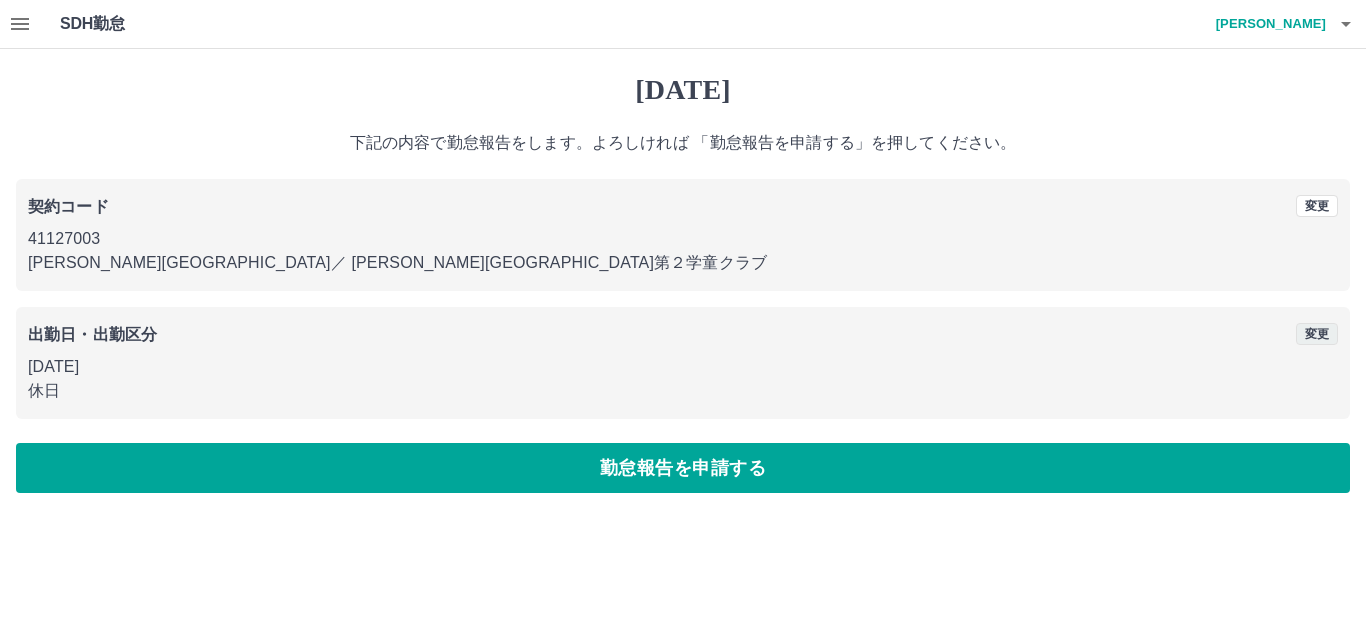 click on "変更" at bounding box center [1317, 334] 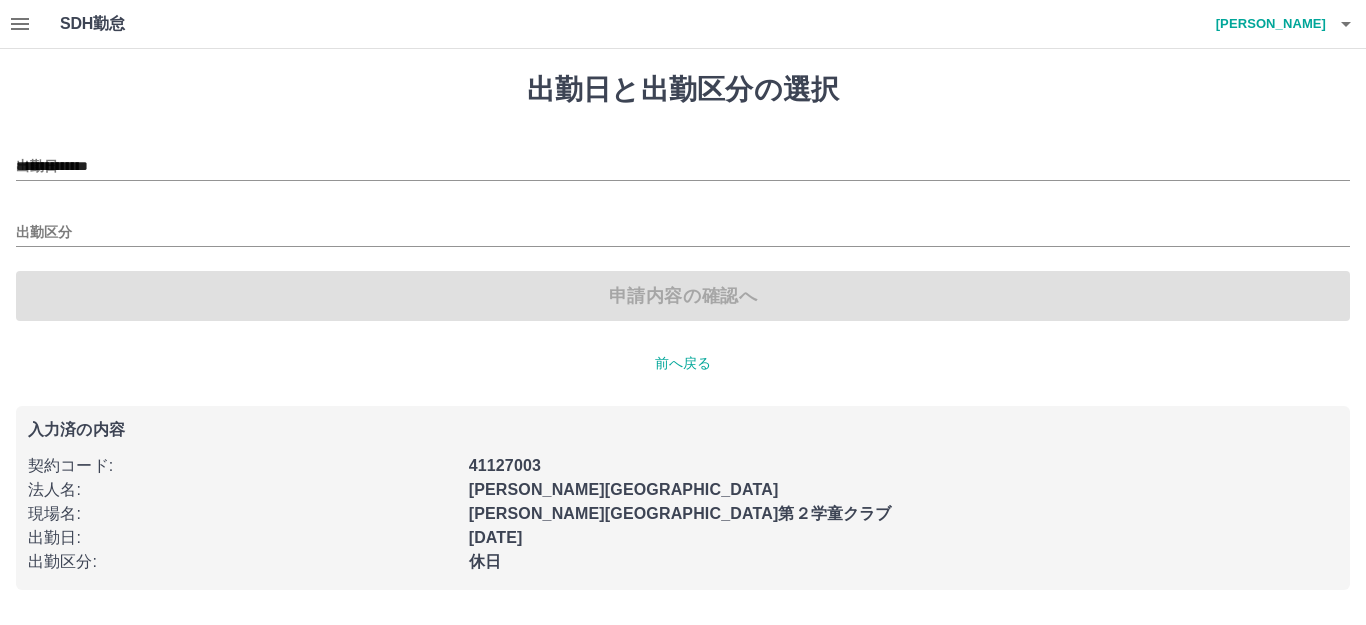 type on "**********" 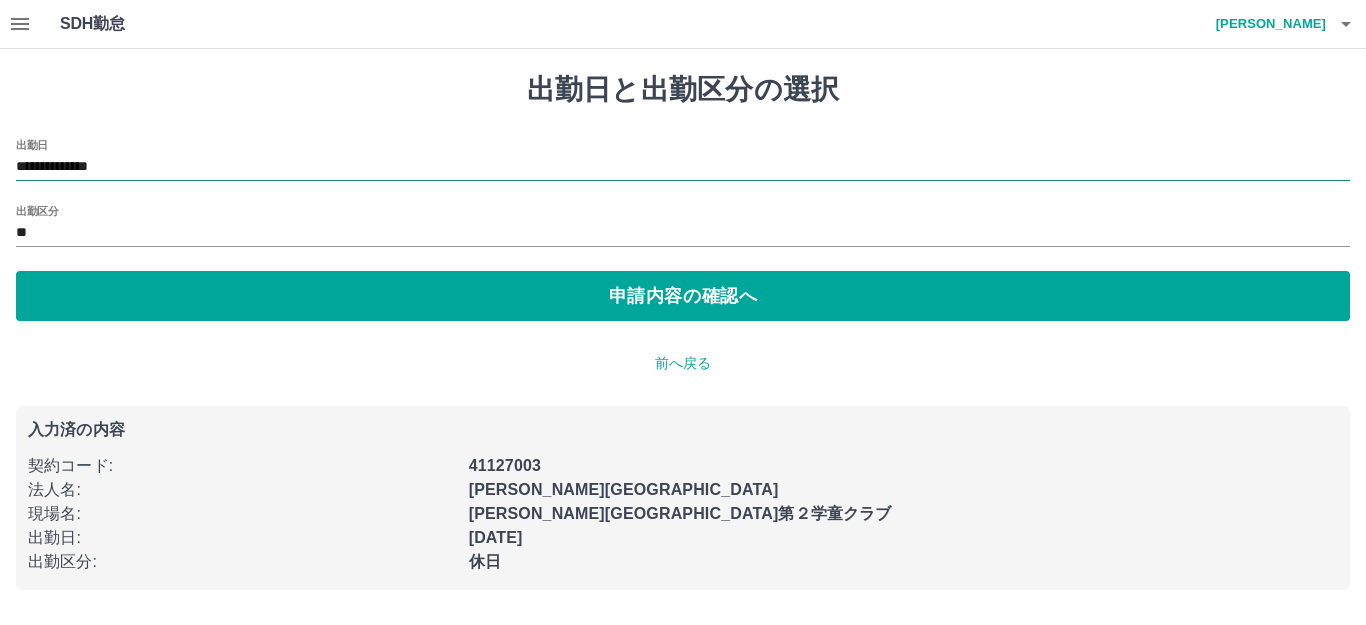 click on "**********" at bounding box center (683, 167) 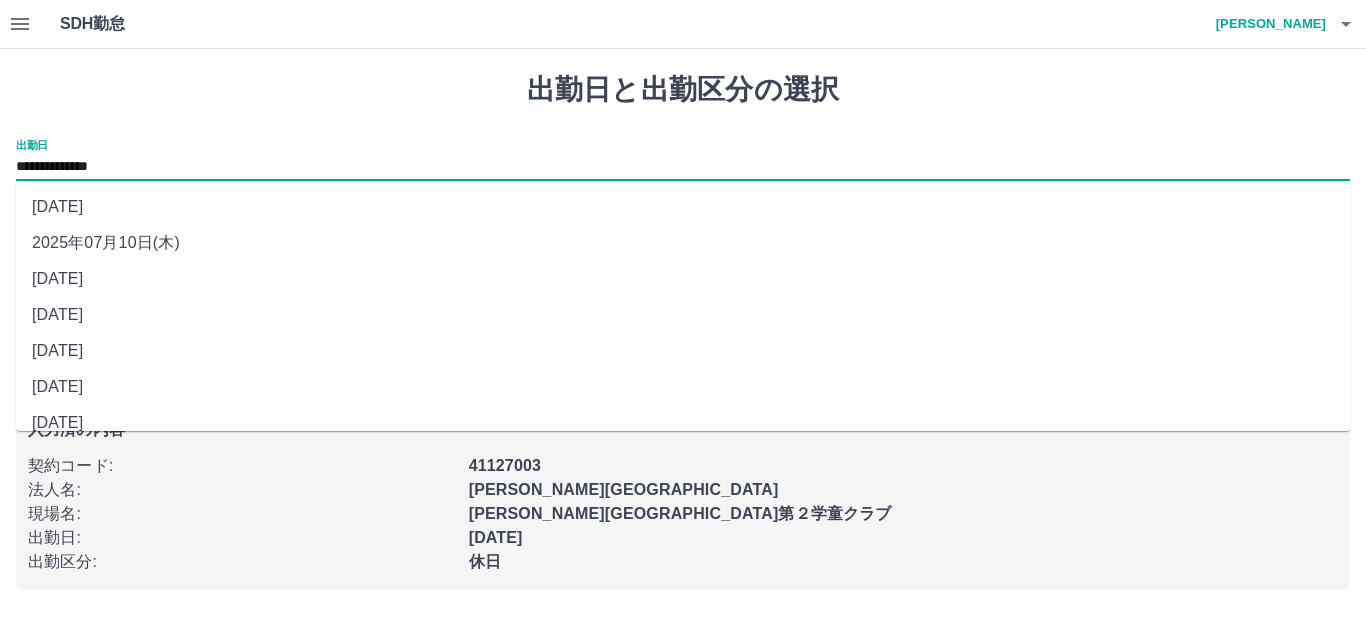 click on "2025年07月08日(火)" at bounding box center (683, 315) 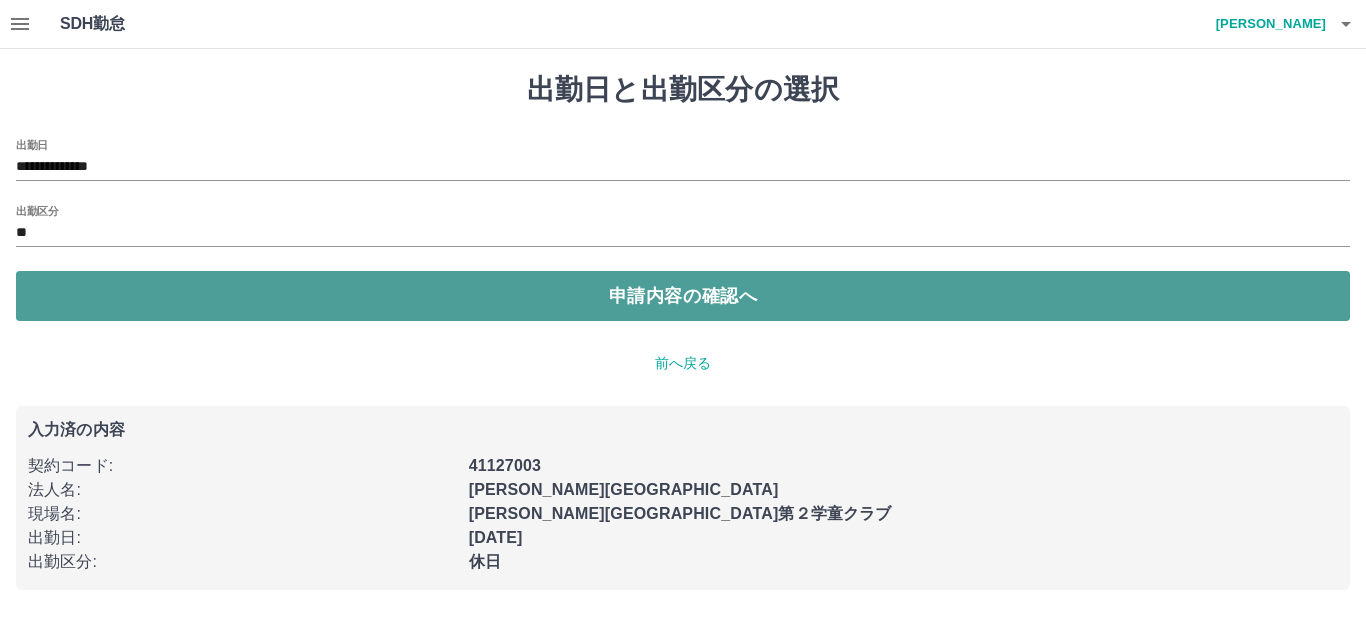 click on "申請内容の確認へ" at bounding box center [683, 296] 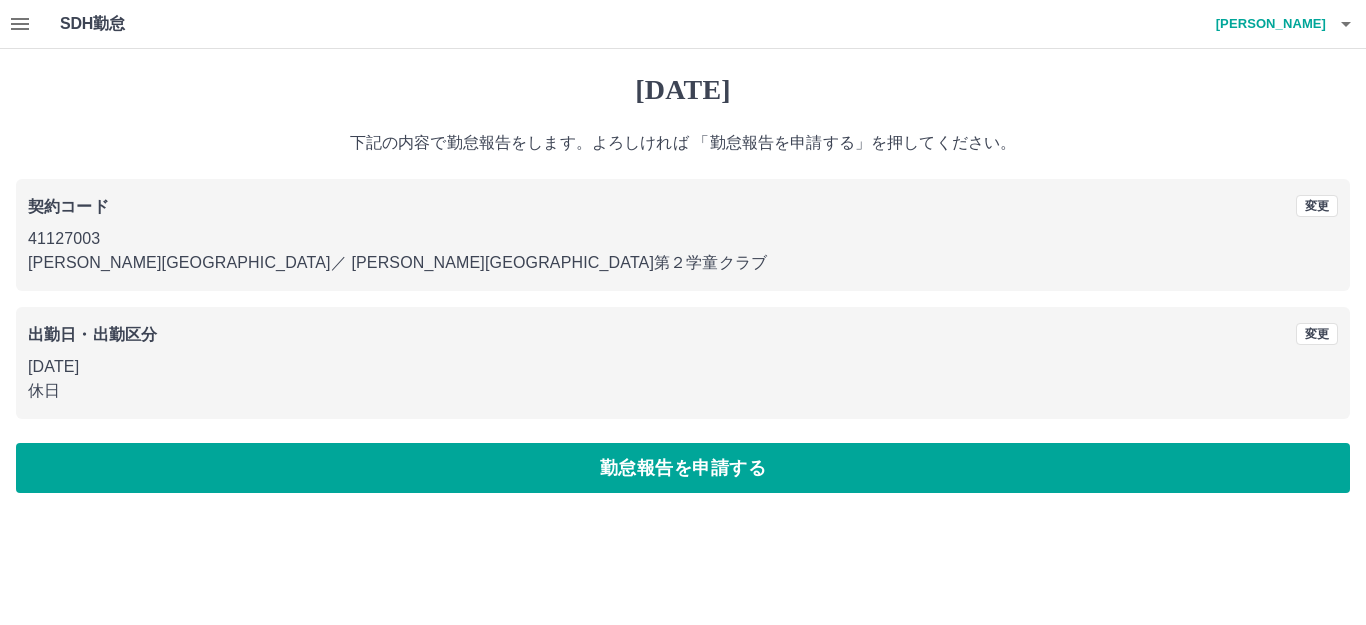 click on "2025年07月08日(火) 下記の内容で勤怠報告をします。よろしければ 「勤怠報告を申請する」を押してください。 契約コード 変更 41127003 印西市  ／   印西市立小倉台第２学童クラブ 出勤日・出勤区分 変更 2025年07月08日(火) 休日 勤怠報告を申請する" at bounding box center [683, 283] 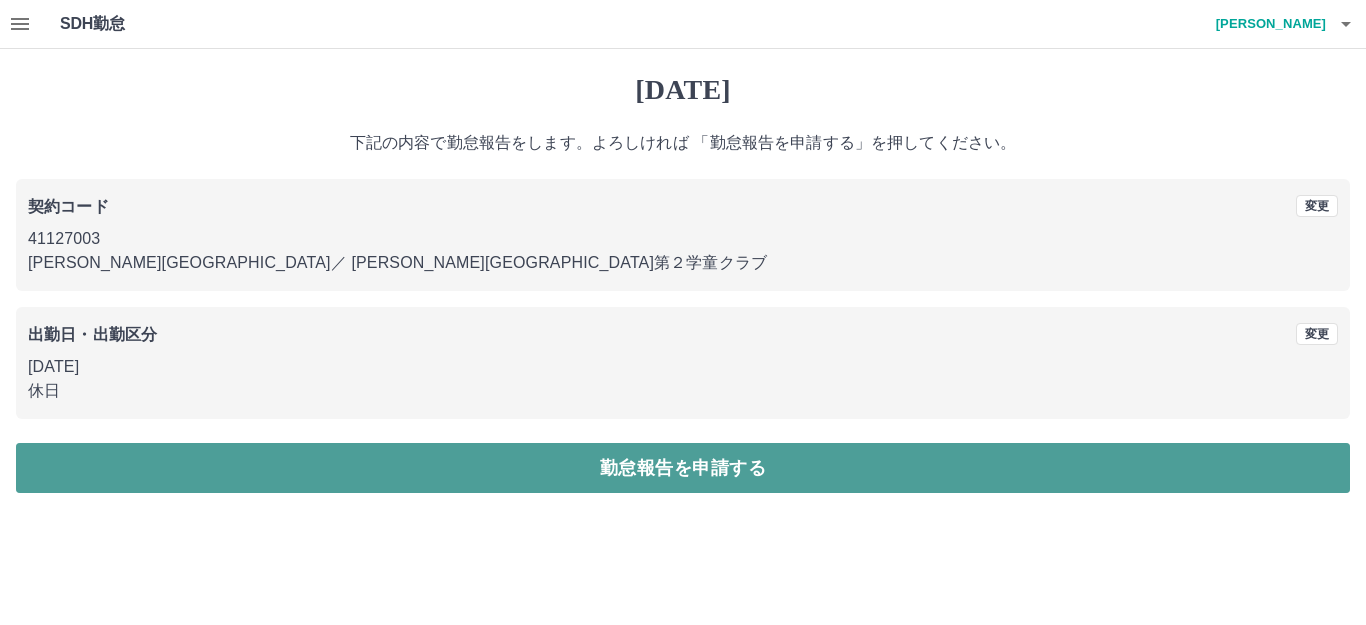 click on "勤怠報告を申請する" at bounding box center (683, 468) 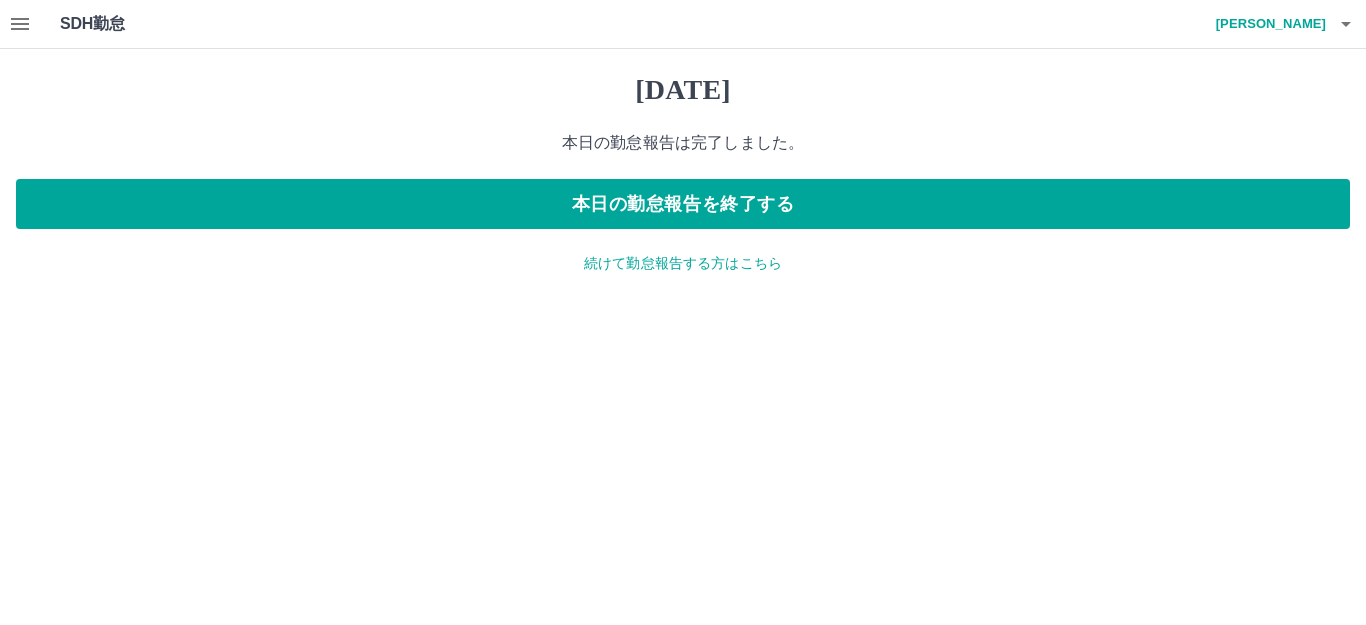 click on "続けて勤怠報告する方はこちら" at bounding box center (683, 263) 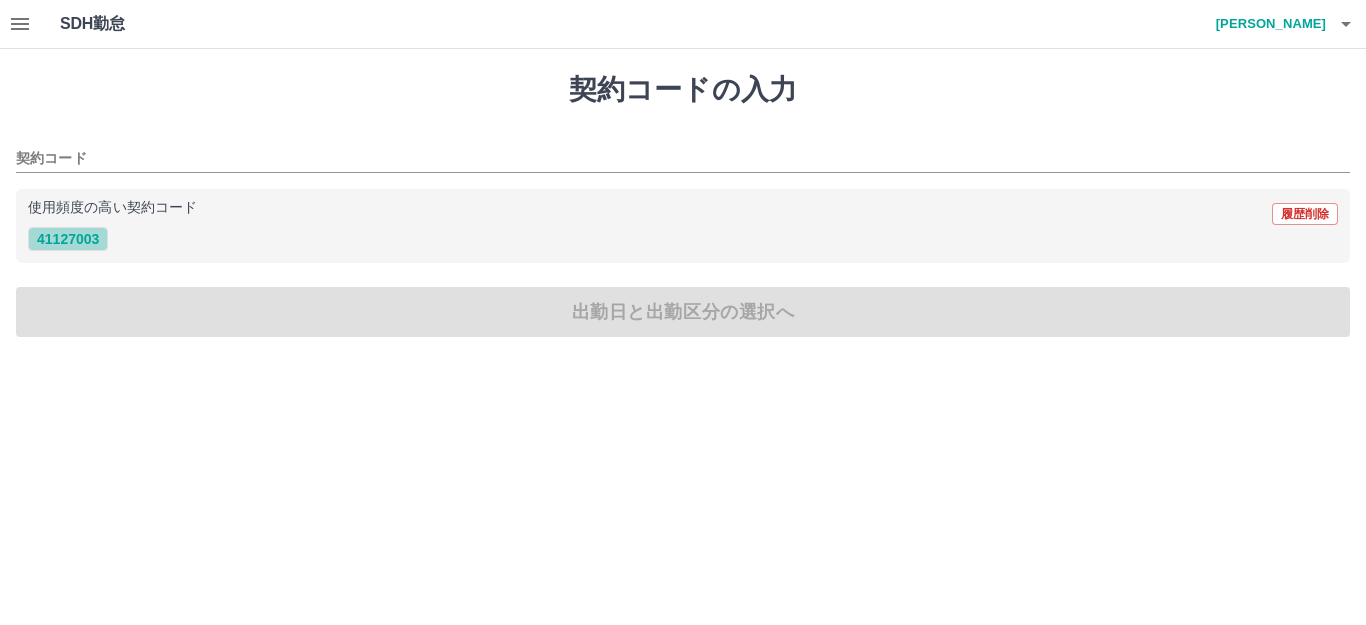 click on "41127003" at bounding box center [68, 239] 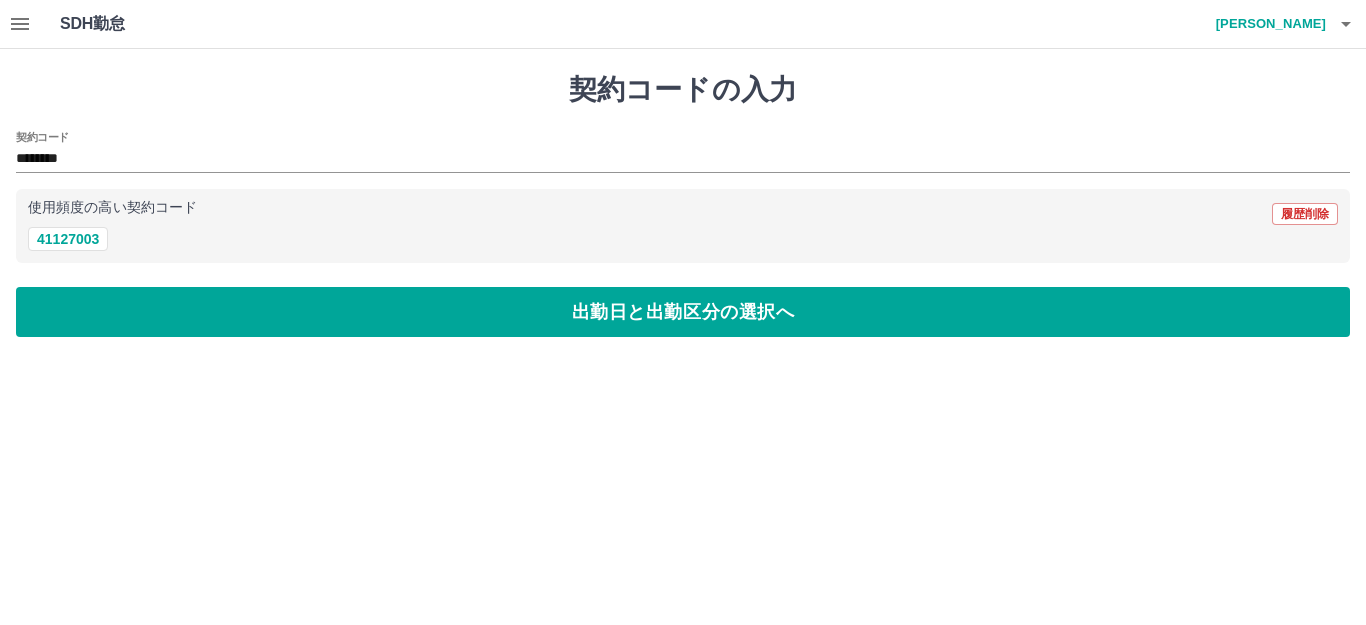 drag, startPoint x: 96, startPoint y: 305, endPoint x: 100, endPoint y: 285, distance: 20.396078 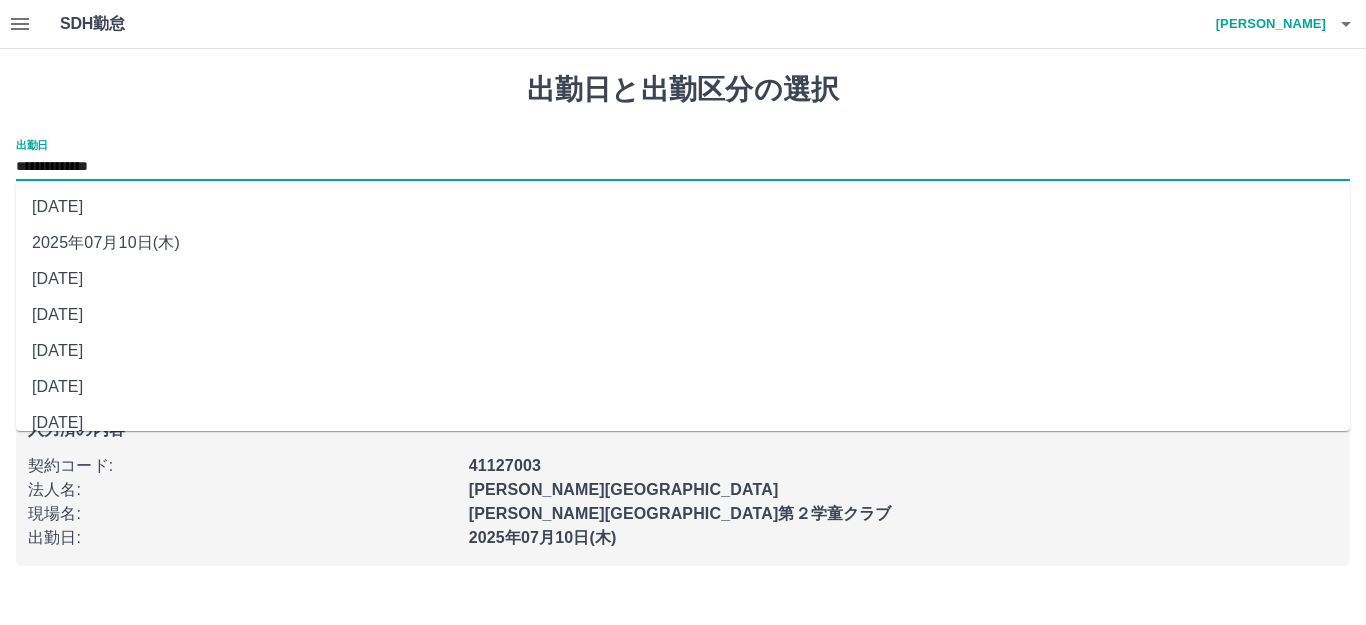 click on "**********" at bounding box center [683, 167] 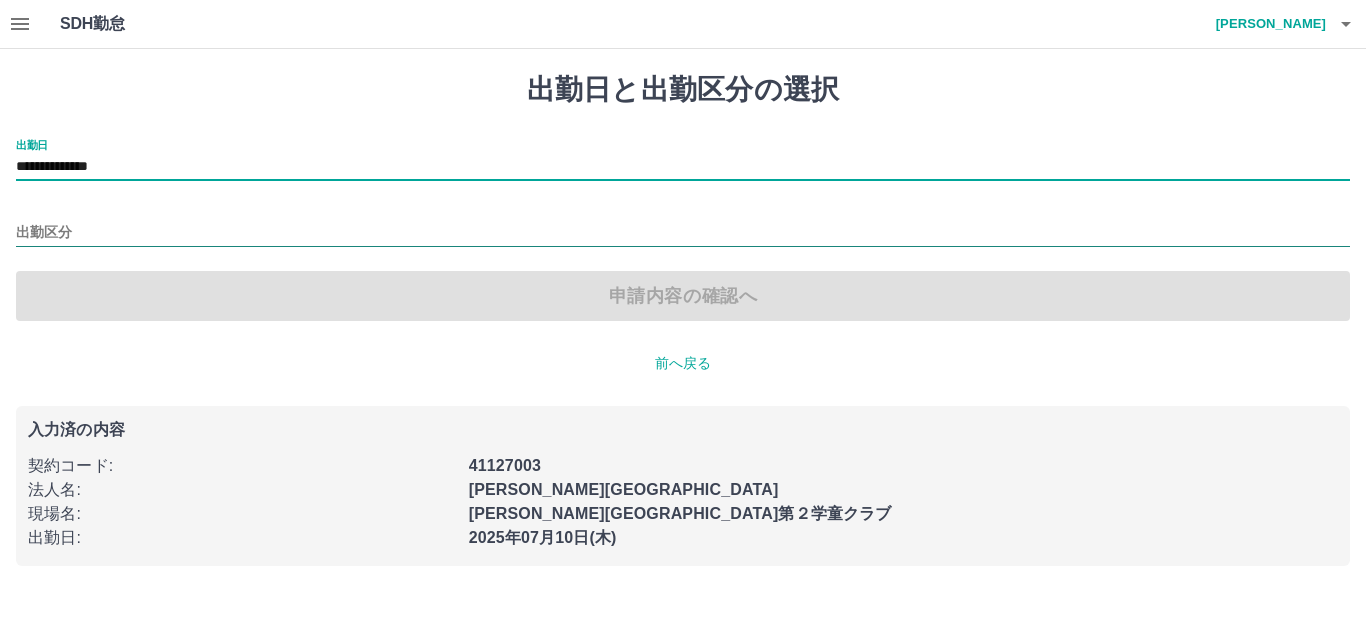 click on "出勤区分" at bounding box center [683, 233] 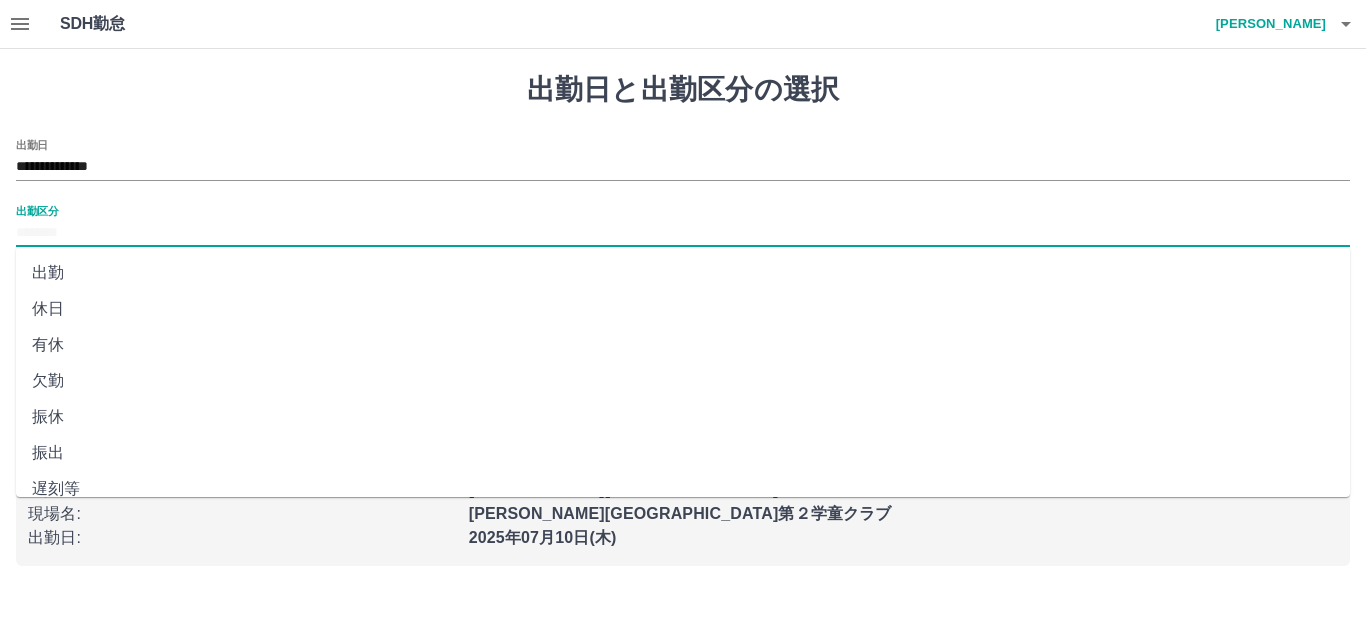 click on "休日" at bounding box center [683, 309] 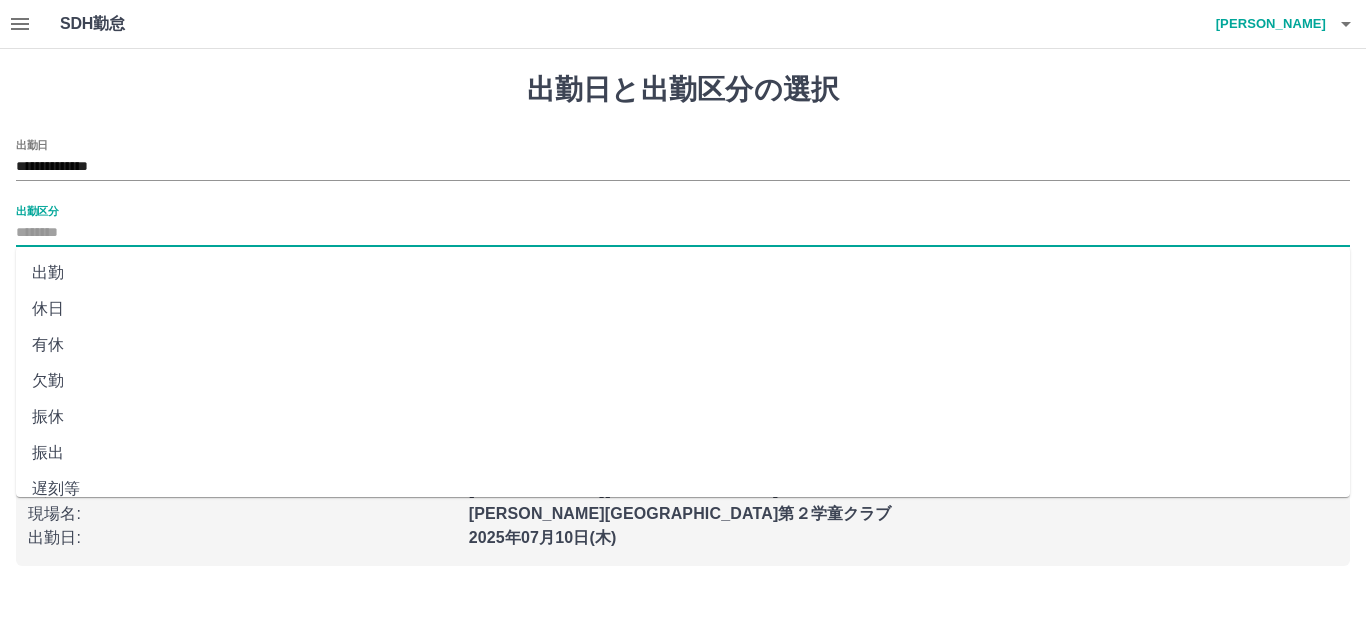 type on "**" 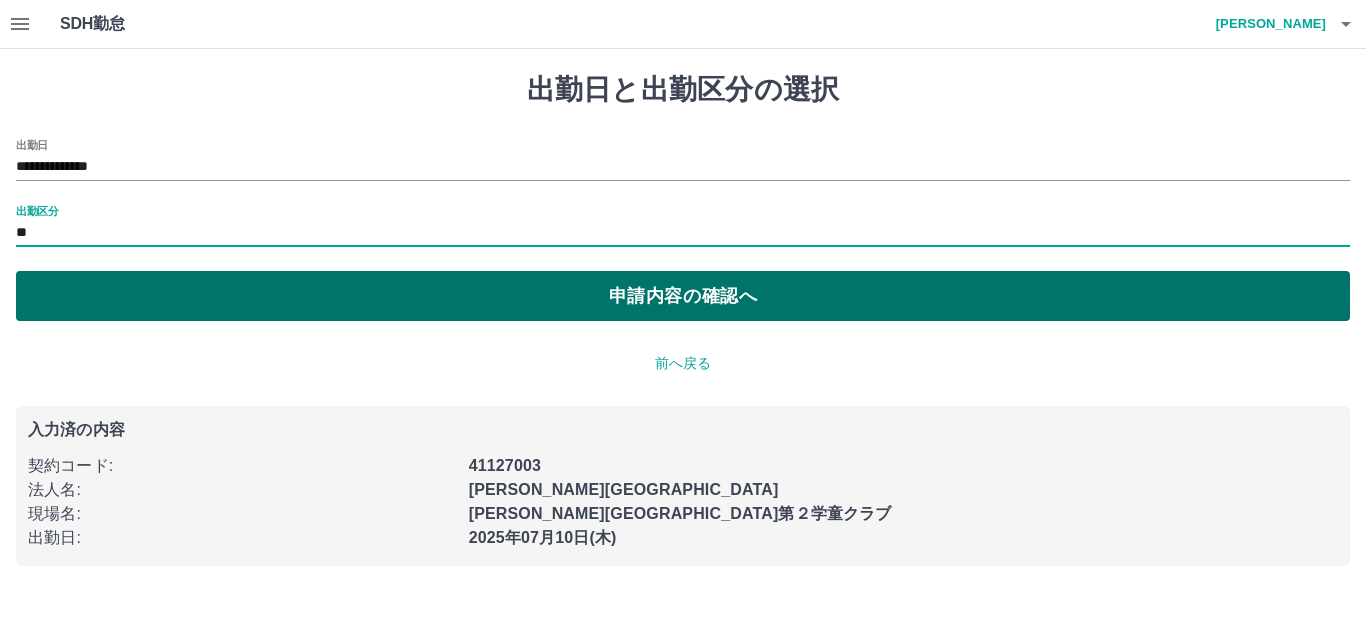 click on "申請内容の確認へ" at bounding box center (683, 296) 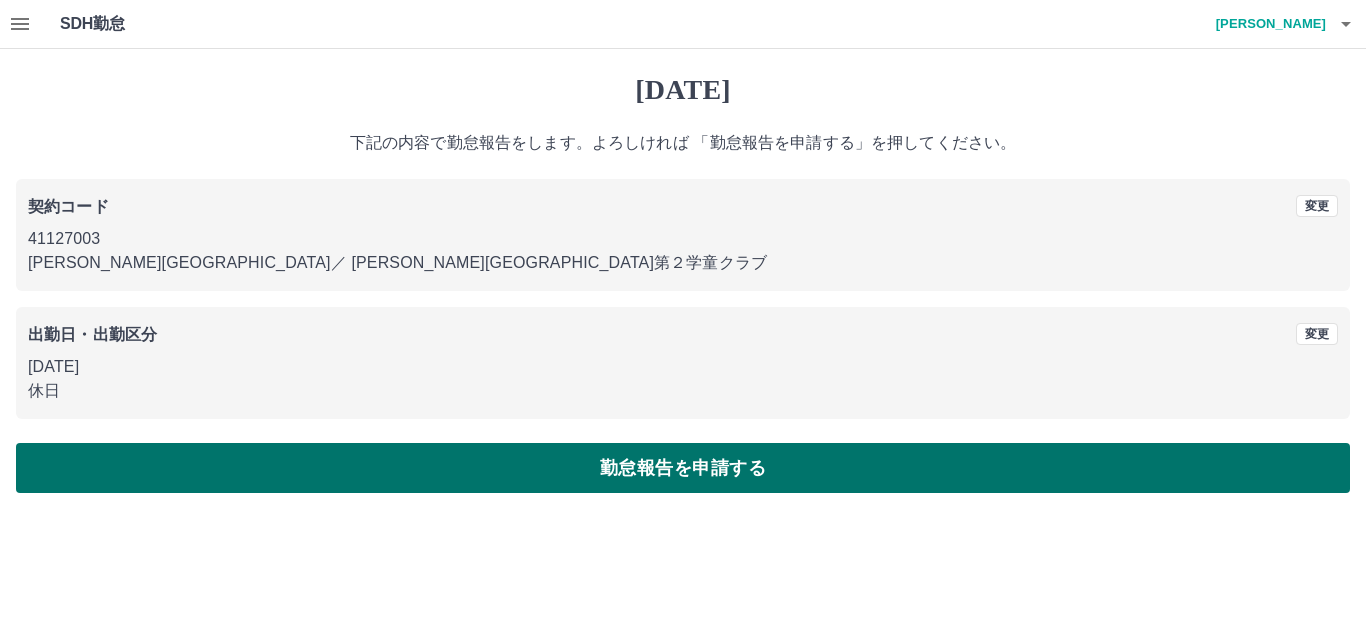 click on "勤怠報告を申請する" at bounding box center [683, 468] 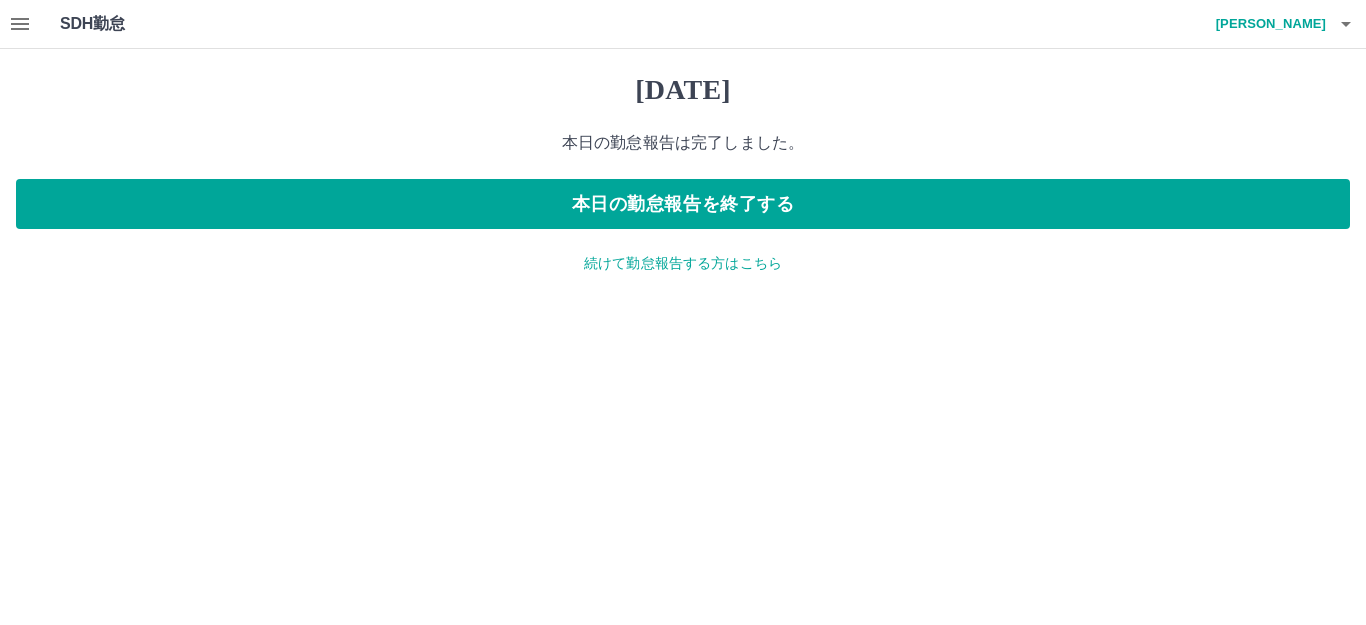 click on "続けて勤怠報告する方はこちら" at bounding box center (683, 263) 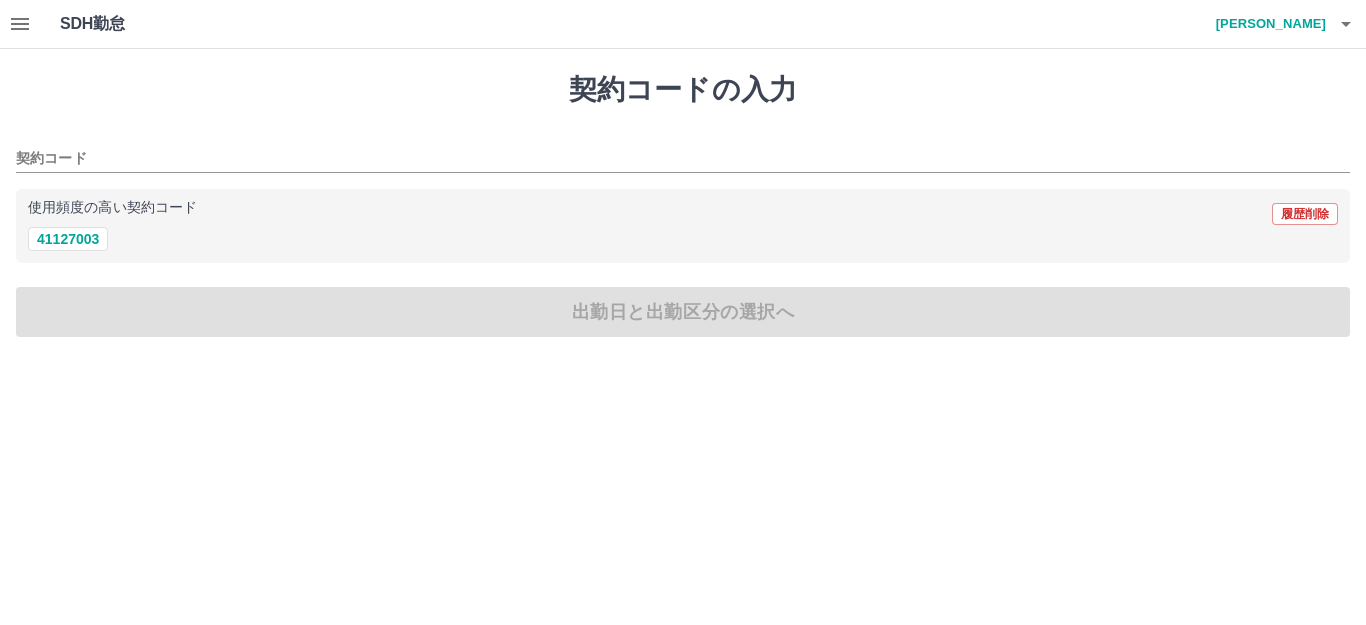 click on "使用頻度の高い契約コード 履歴削除" at bounding box center (683, 214) 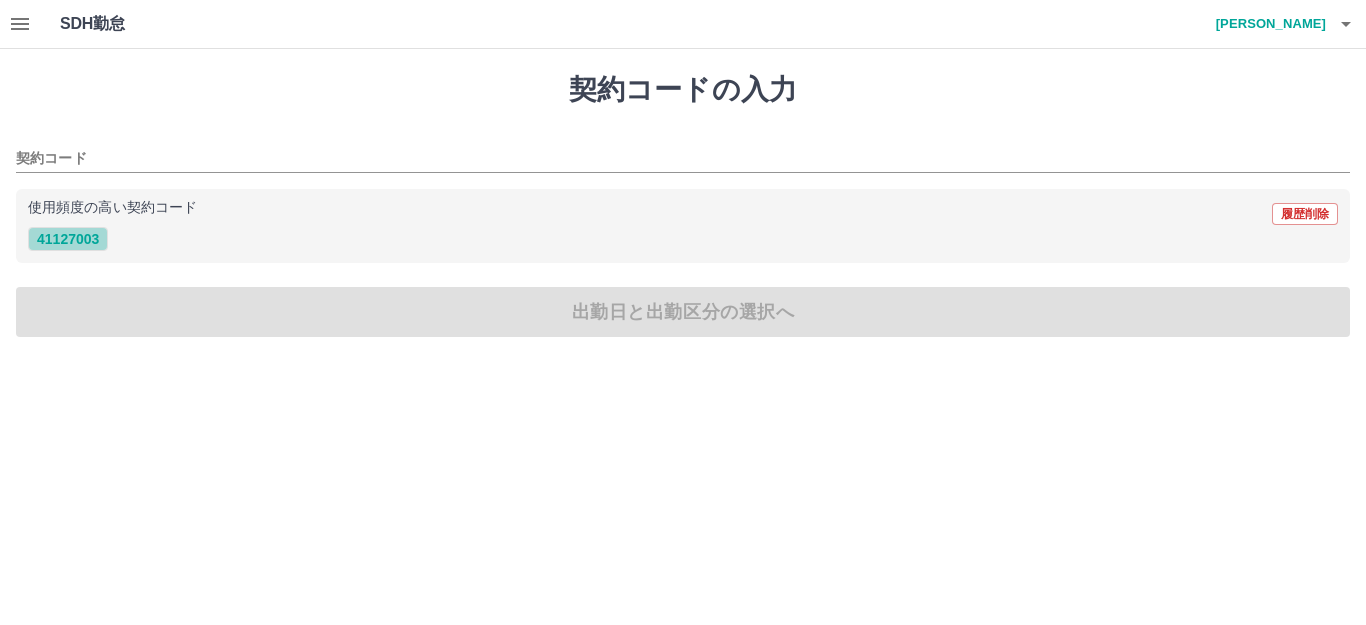click on "41127003" at bounding box center [68, 239] 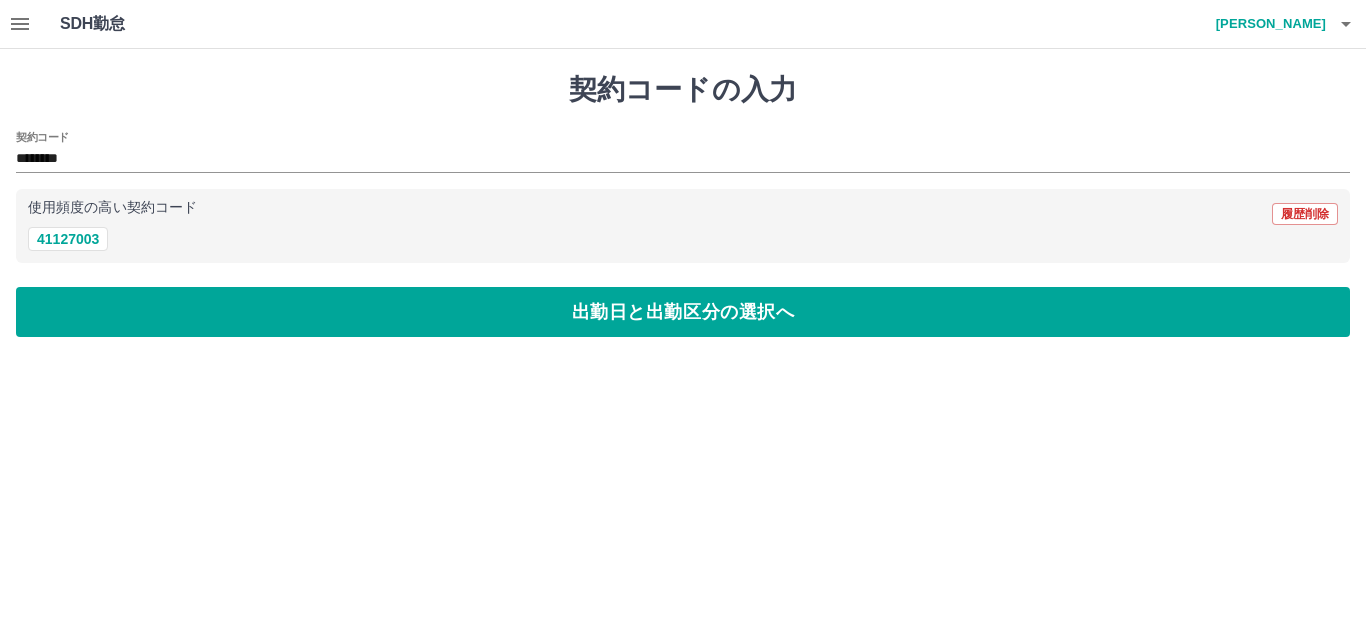 click on "契約コードの入力 契約コード ******** 使用頻度の高い契約コード 履歴削除 41127003 出勤日と出勤区分の選択へ" at bounding box center (683, 205) 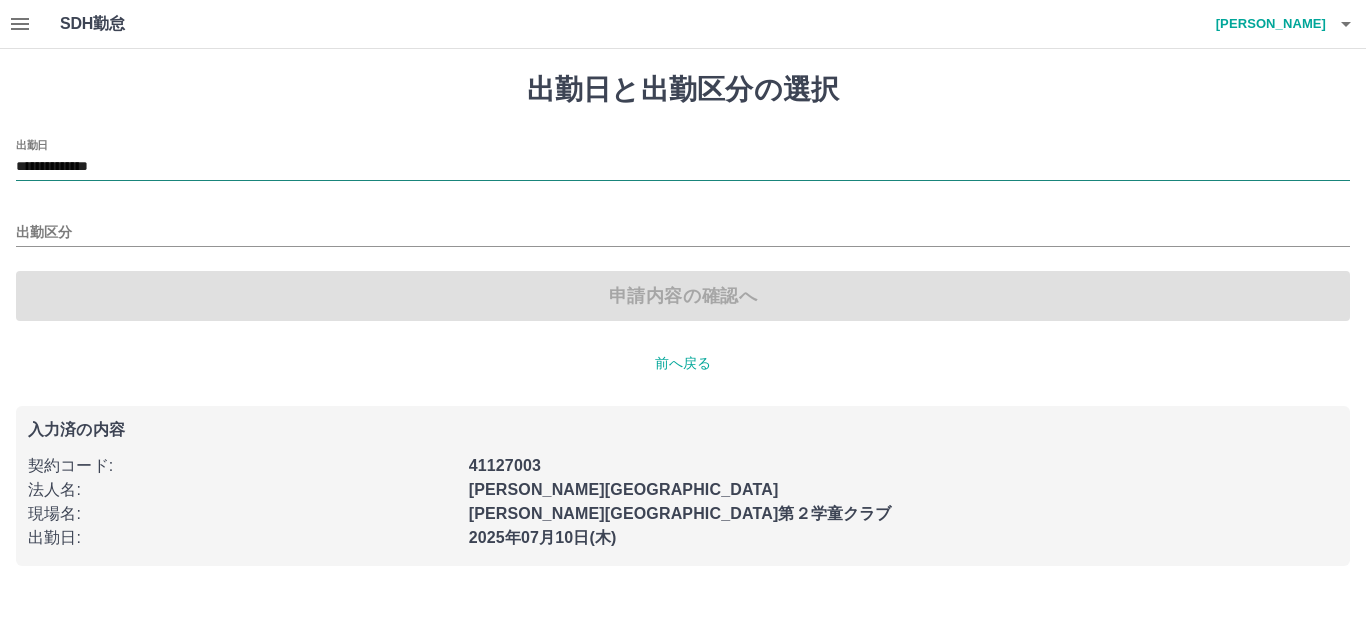 click on "**********" at bounding box center (683, 167) 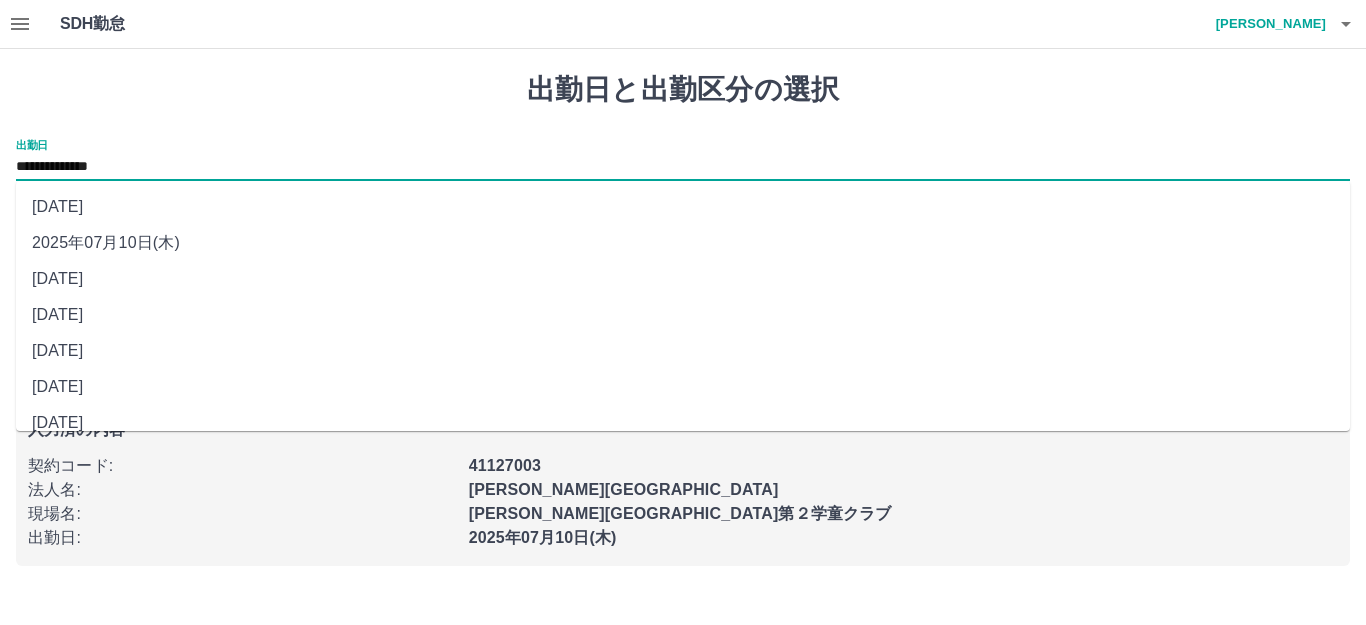 click on "2025年07月06日(日)" at bounding box center (683, 387) 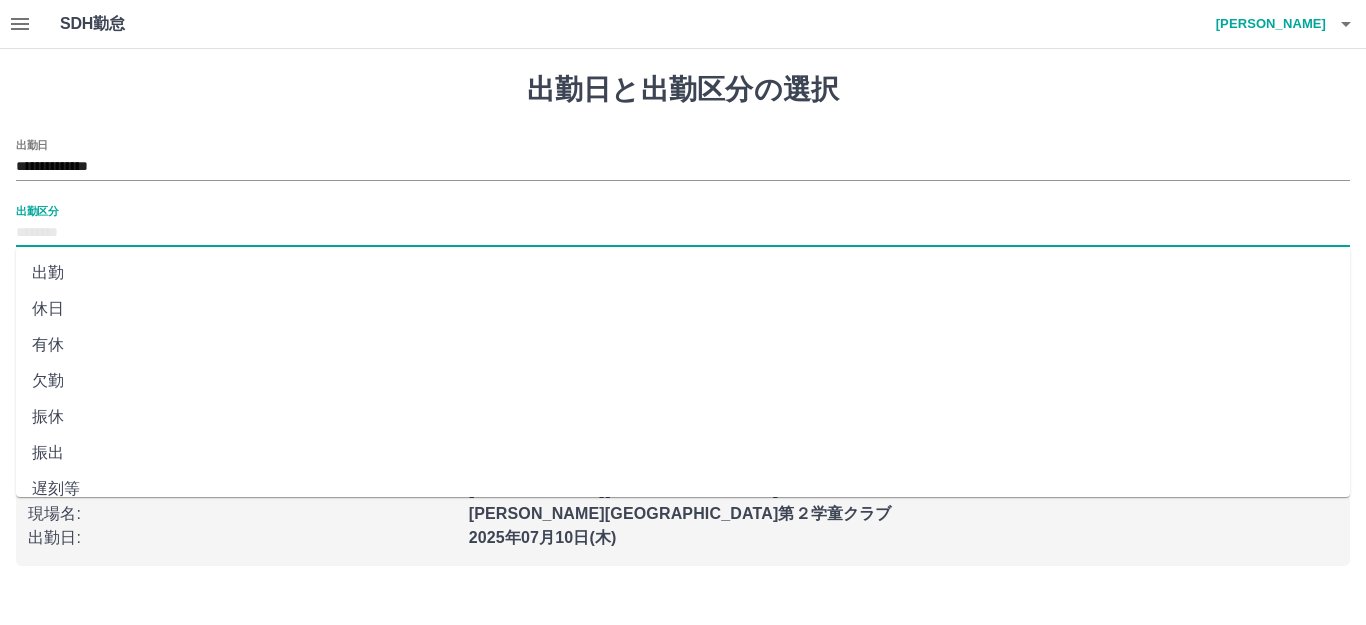 click on "出勤区分" at bounding box center [683, 233] 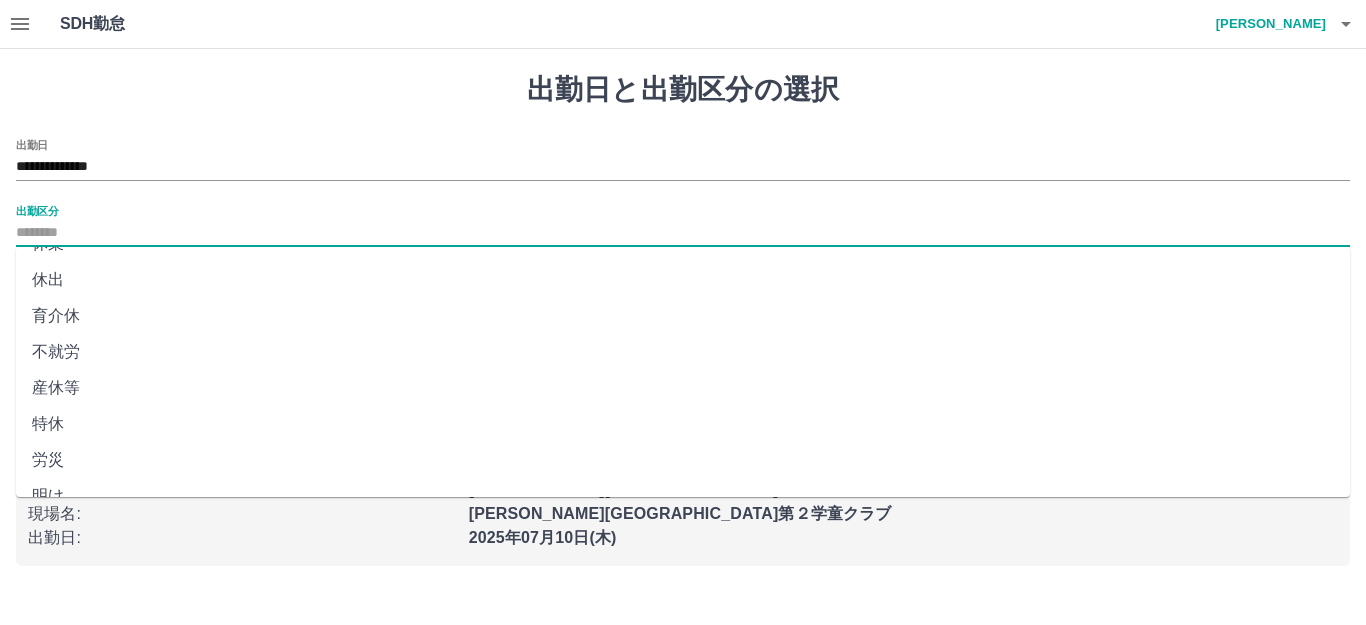 scroll, scrollTop: 414, scrollLeft: 0, axis: vertical 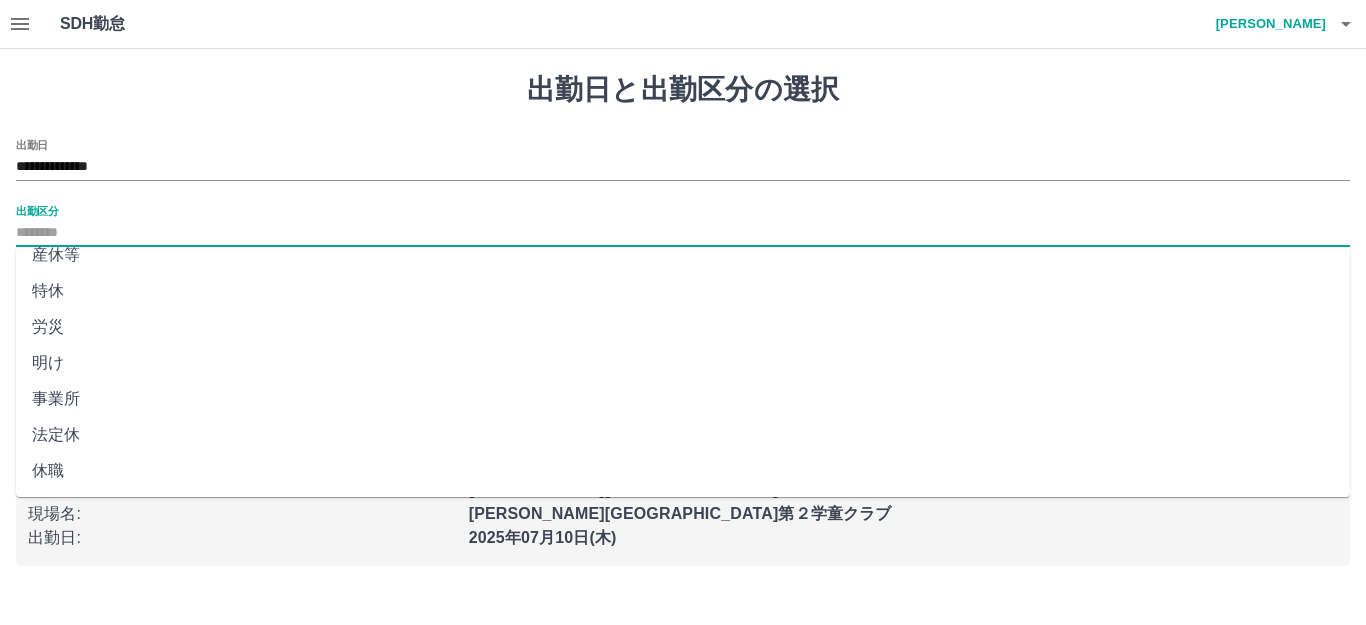 click on "法定休" at bounding box center (683, 435) 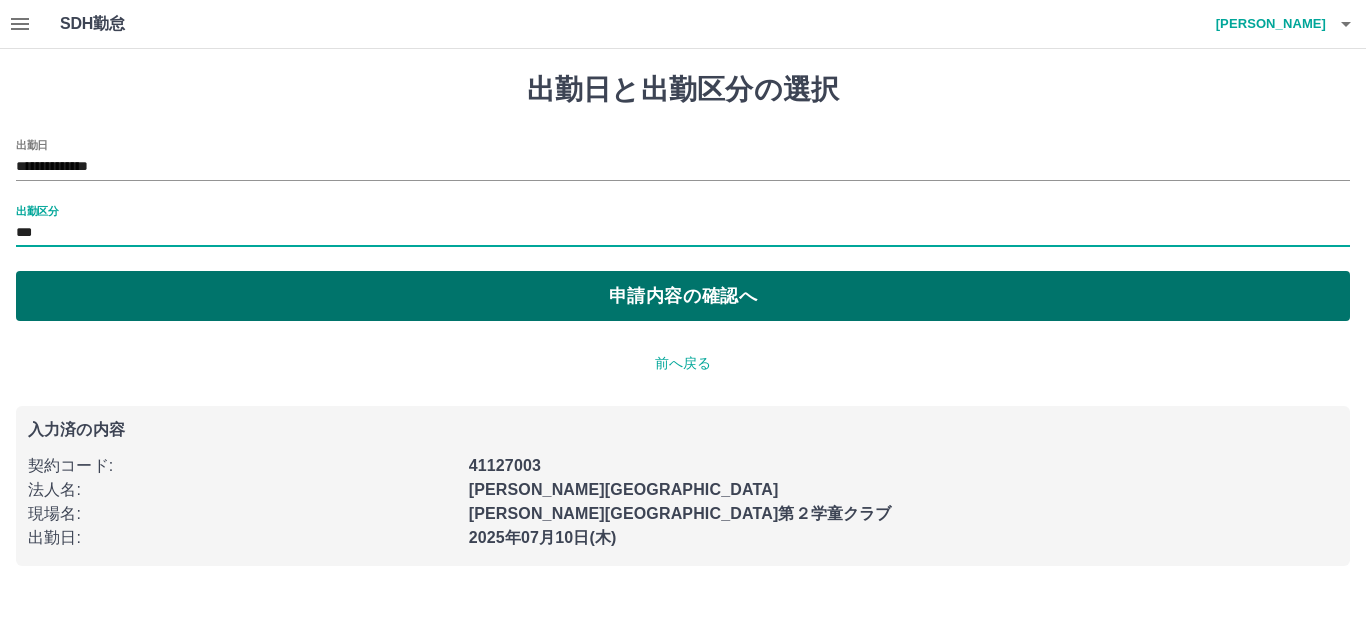 click on "申請内容の確認へ" at bounding box center [683, 296] 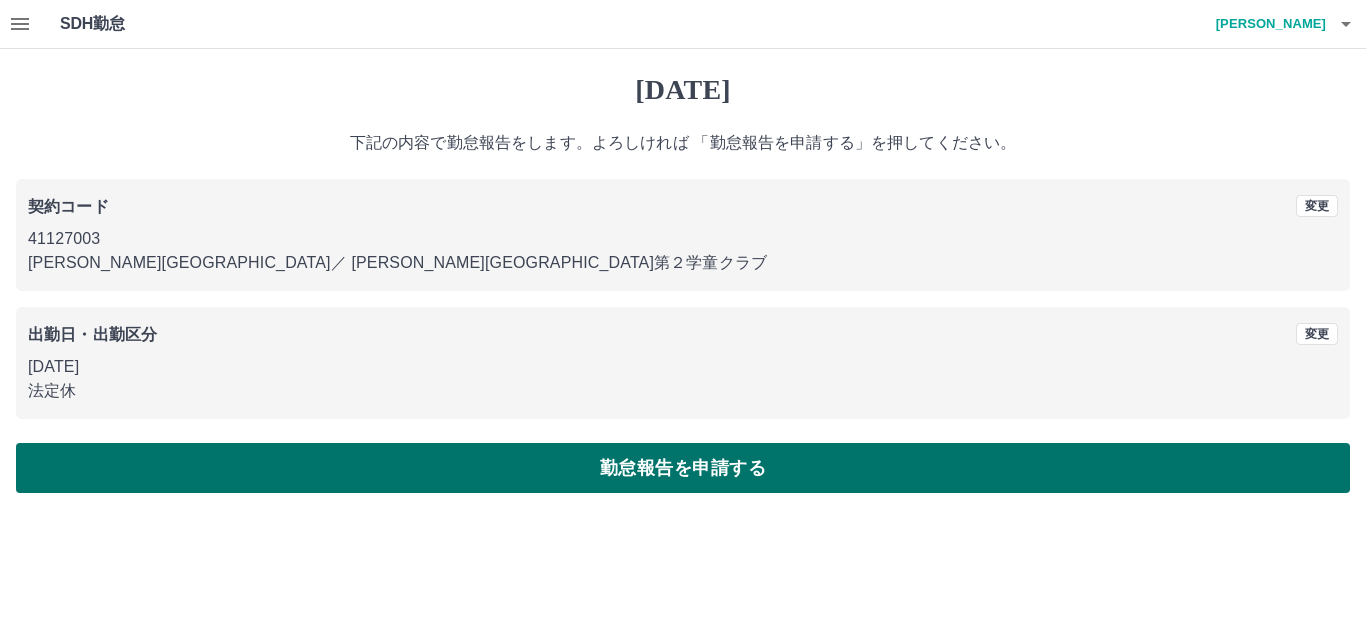 click on "勤怠報告を申請する" at bounding box center [683, 468] 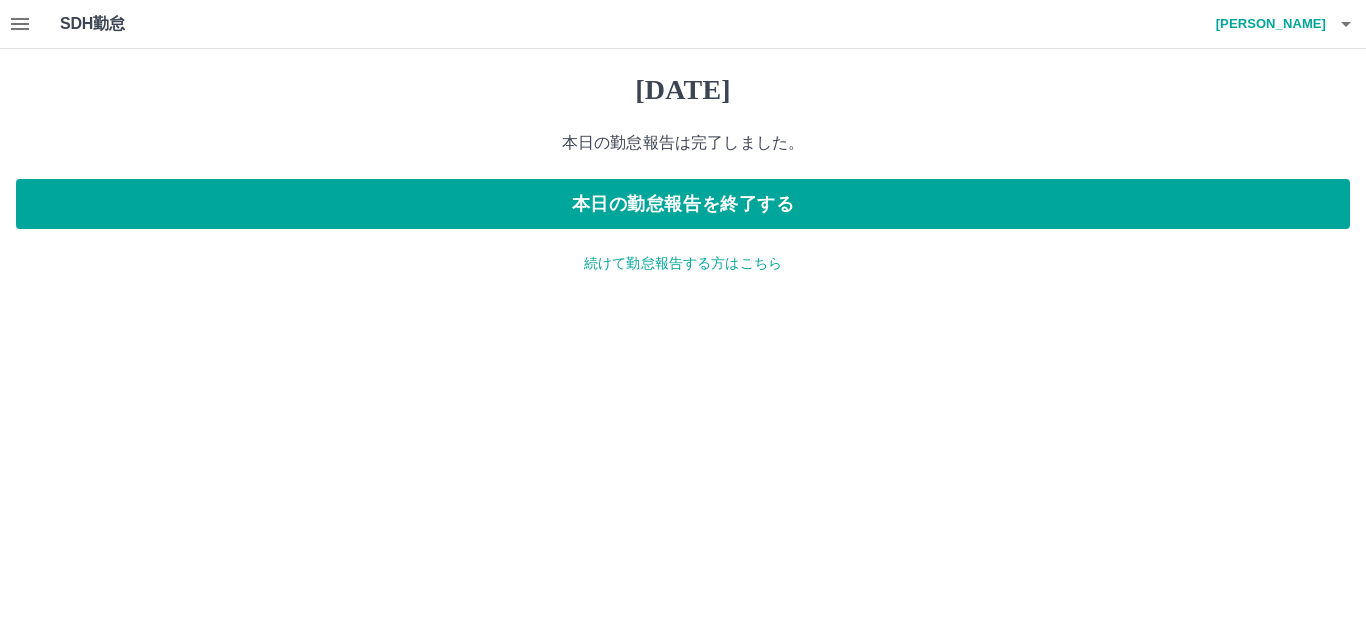 click on "続けて勤怠報告する方はこちら" at bounding box center [683, 263] 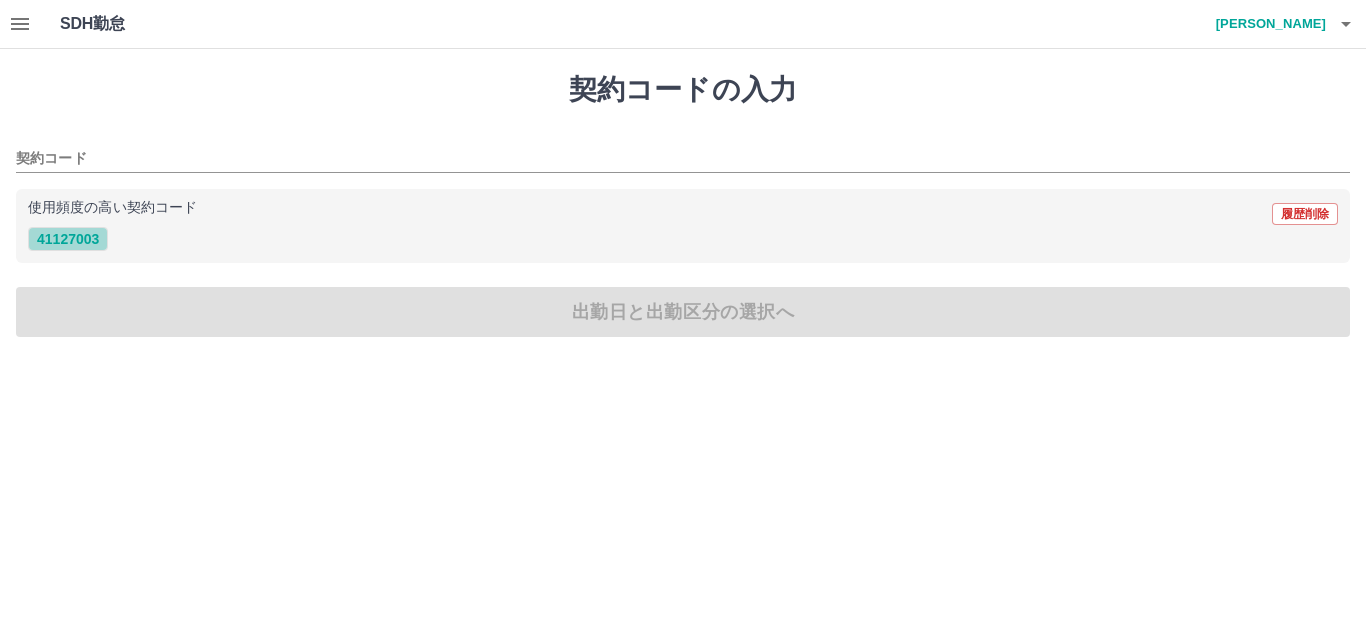 click on "41127003" at bounding box center [68, 239] 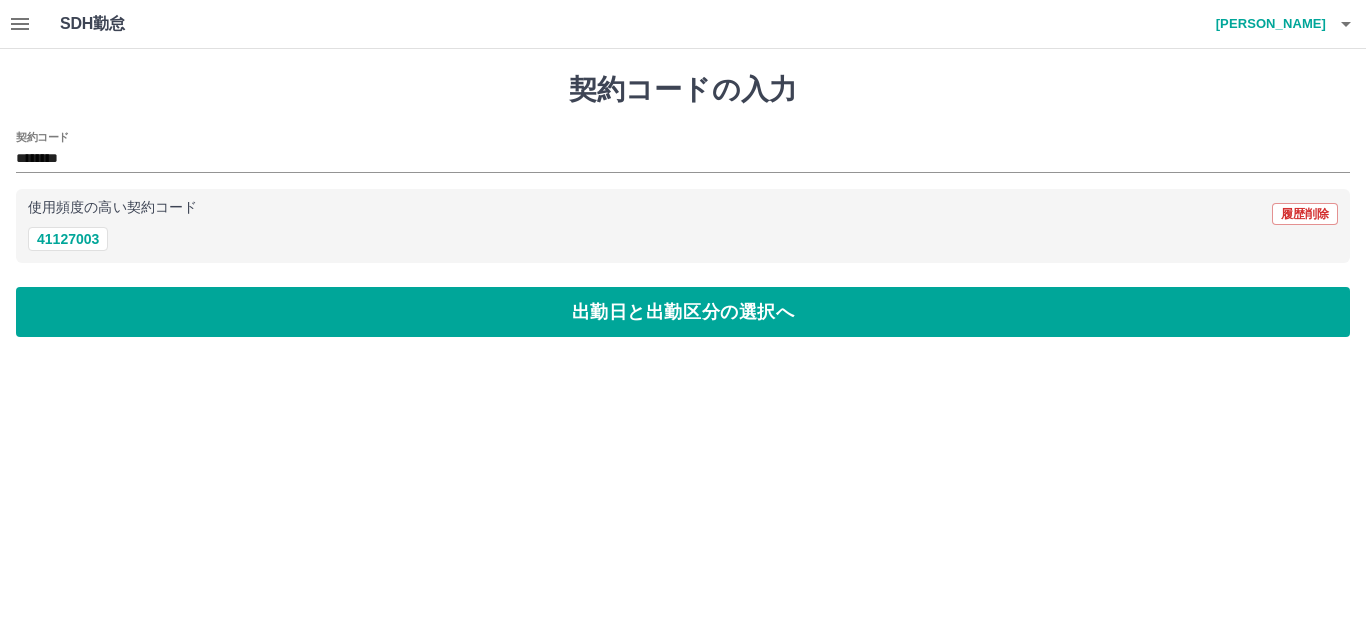 drag, startPoint x: 110, startPoint y: 316, endPoint x: 113, endPoint y: 294, distance: 22.203604 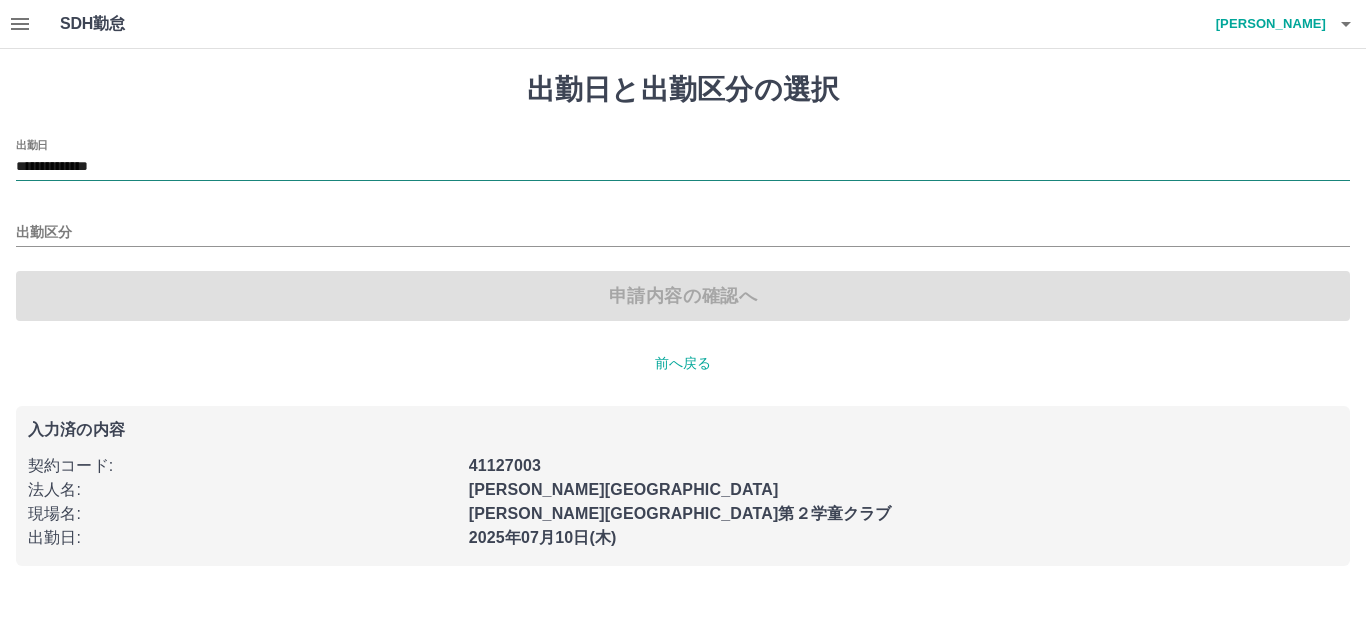 click on "**********" at bounding box center (683, 167) 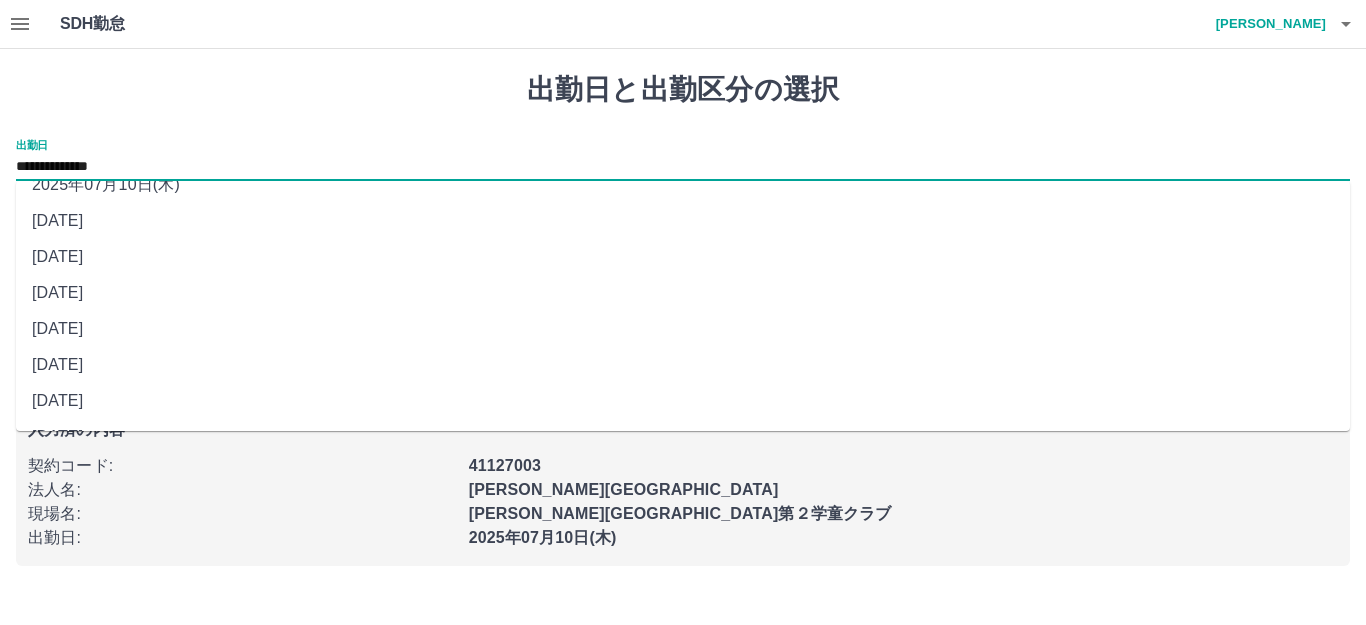scroll, scrollTop: 90, scrollLeft: 0, axis: vertical 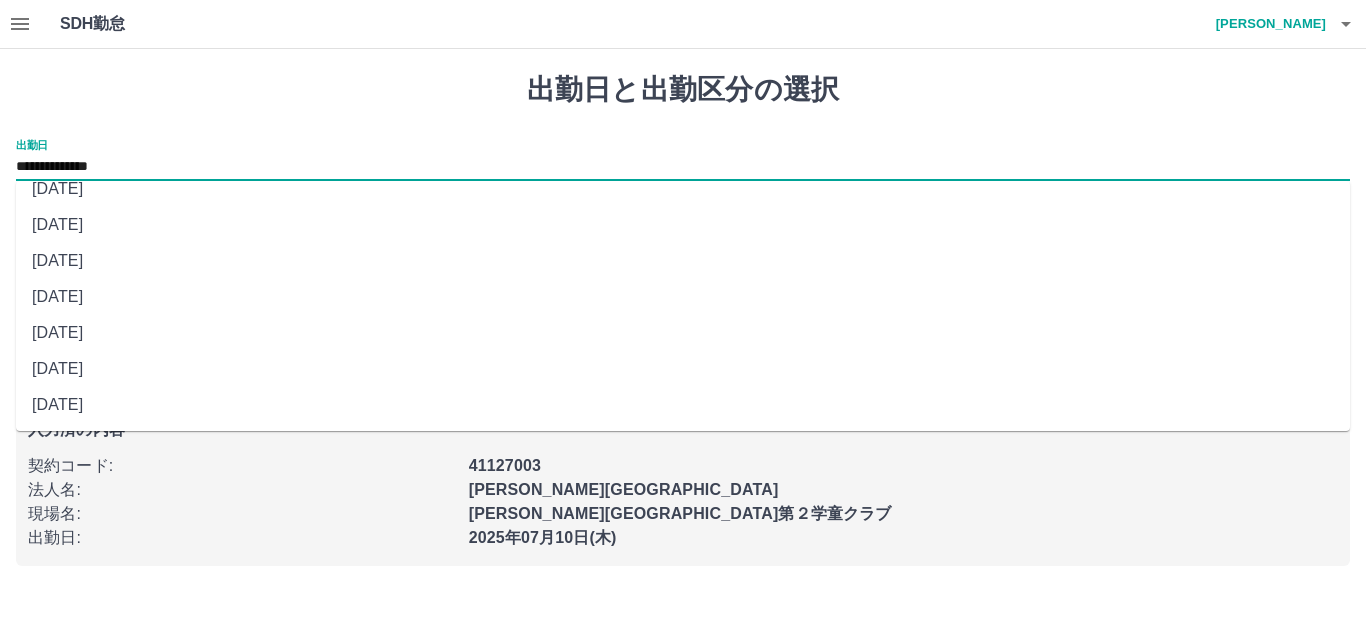 click on "2025年07月05日(土)" at bounding box center (683, 333) 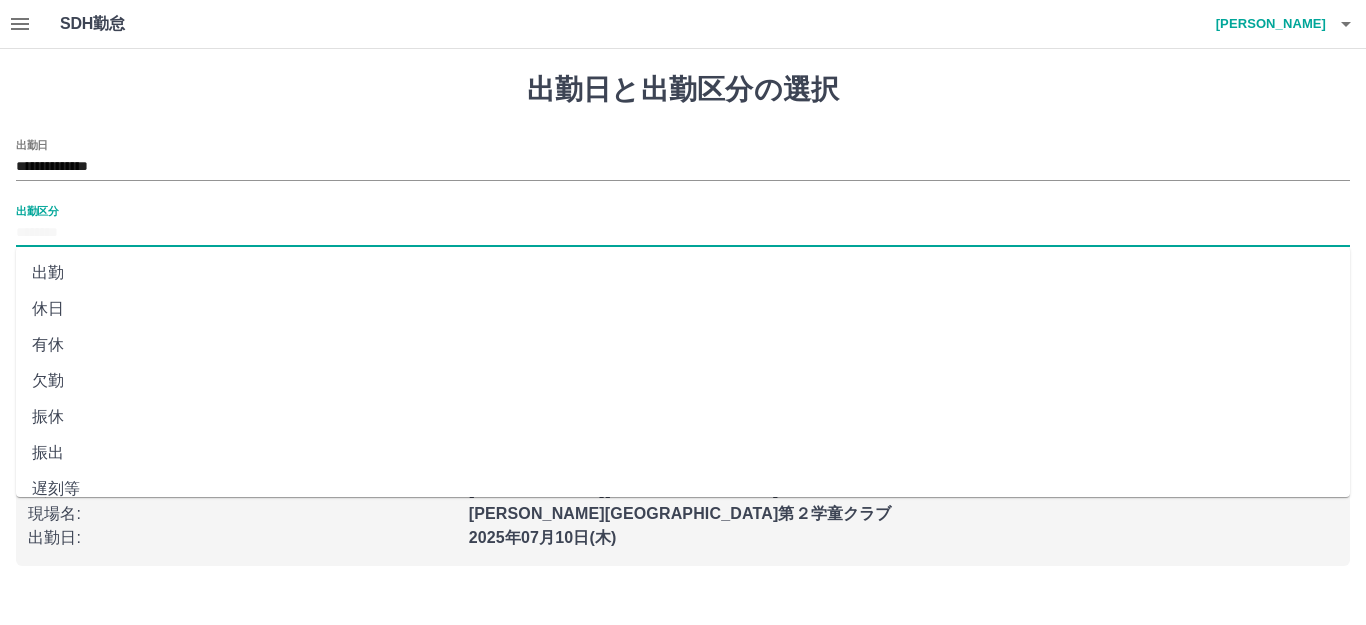click on "出勤区分" at bounding box center (683, 233) 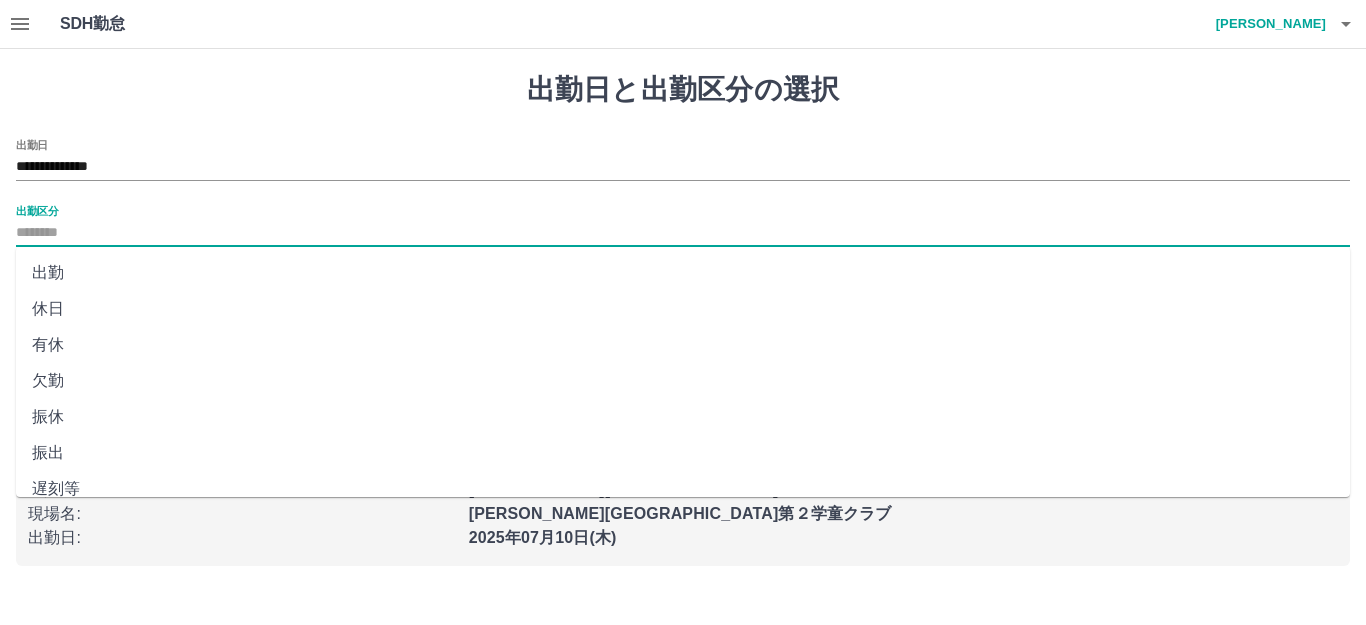 click on "休日" at bounding box center (683, 309) 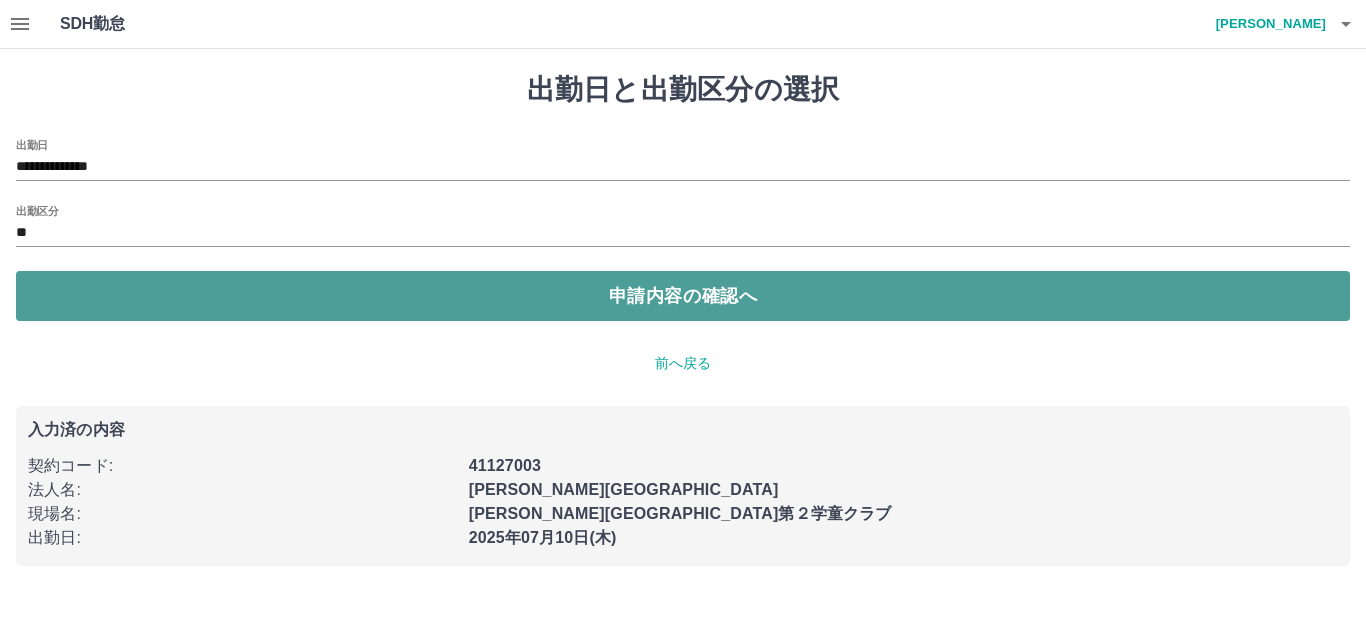 click on "申請内容の確認へ" at bounding box center (683, 296) 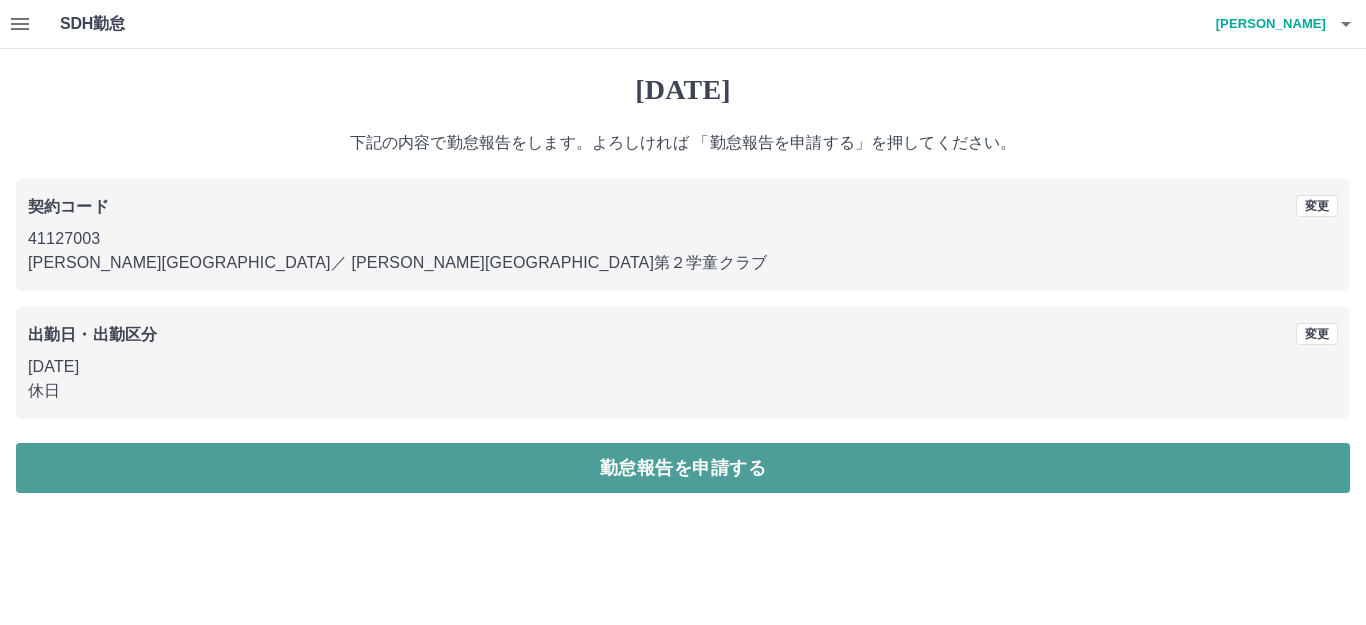 click on "勤怠報告を申請する" at bounding box center (683, 468) 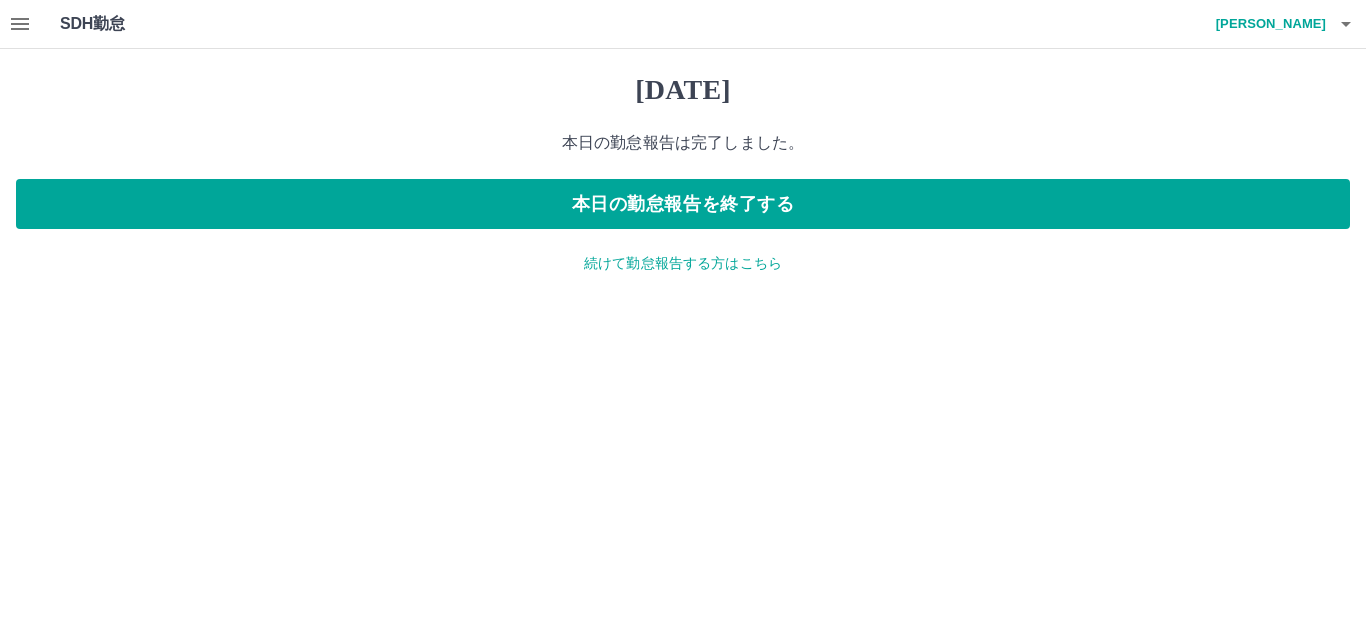 click on "続けて勤怠報告する方はこちら" at bounding box center [683, 263] 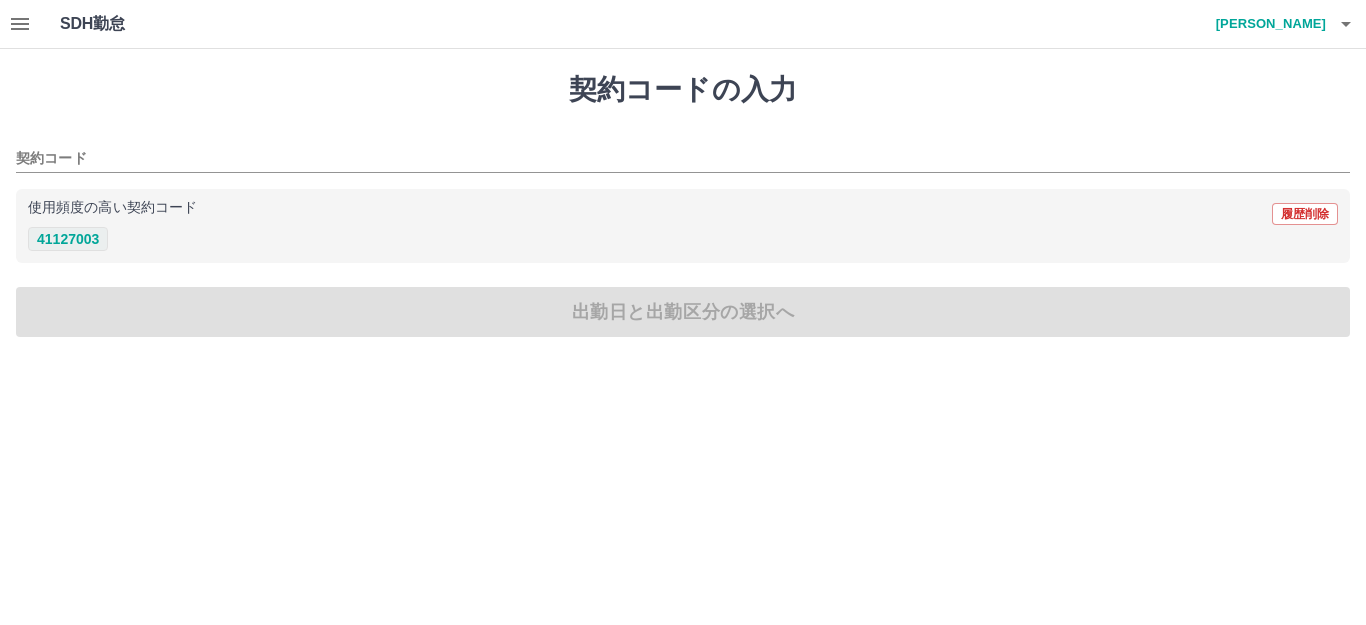 click on "41127003" at bounding box center [68, 239] 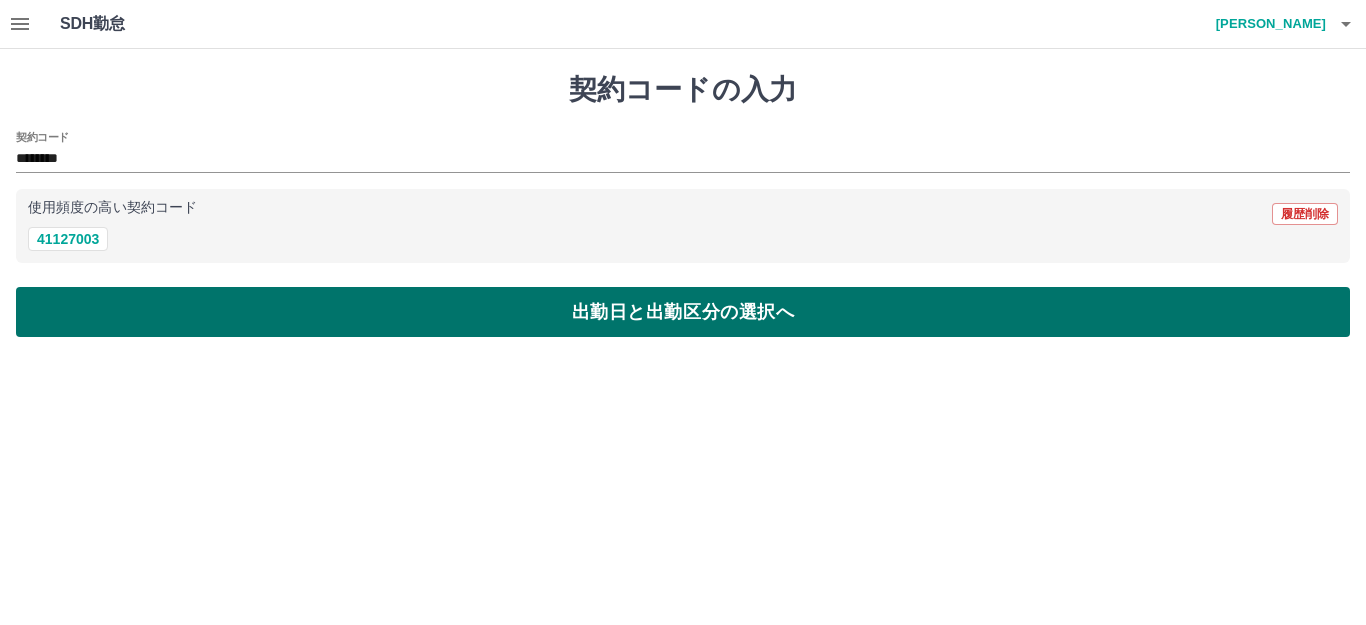 click on "出勤日と出勤区分の選択へ" at bounding box center [683, 312] 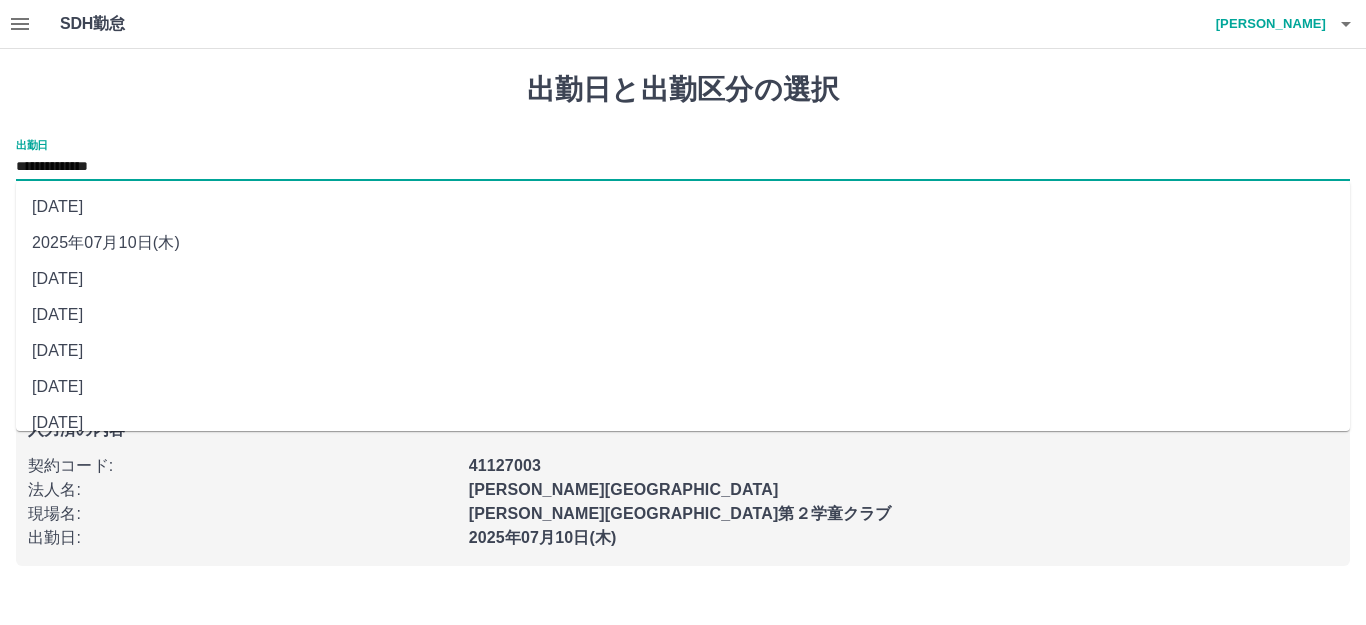 click on "**********" at bounding box center (683, 167) 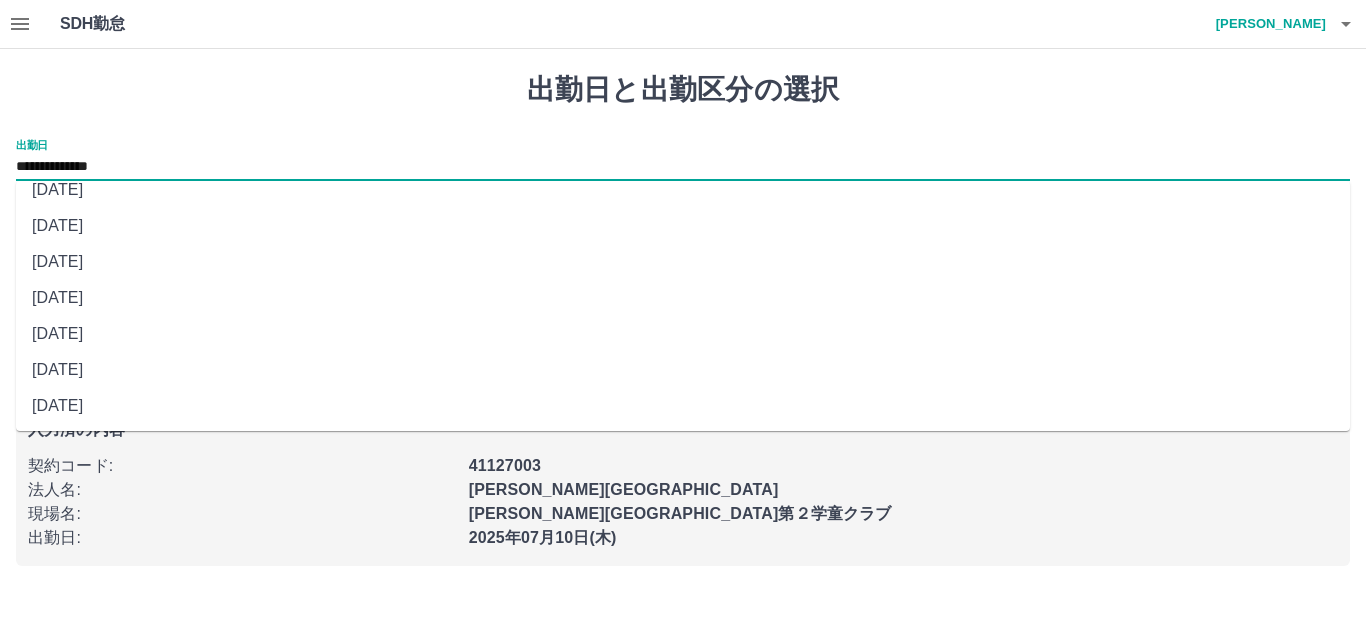 scroll, scrollTop: 90, scrollLeft: 0, axis: vertical 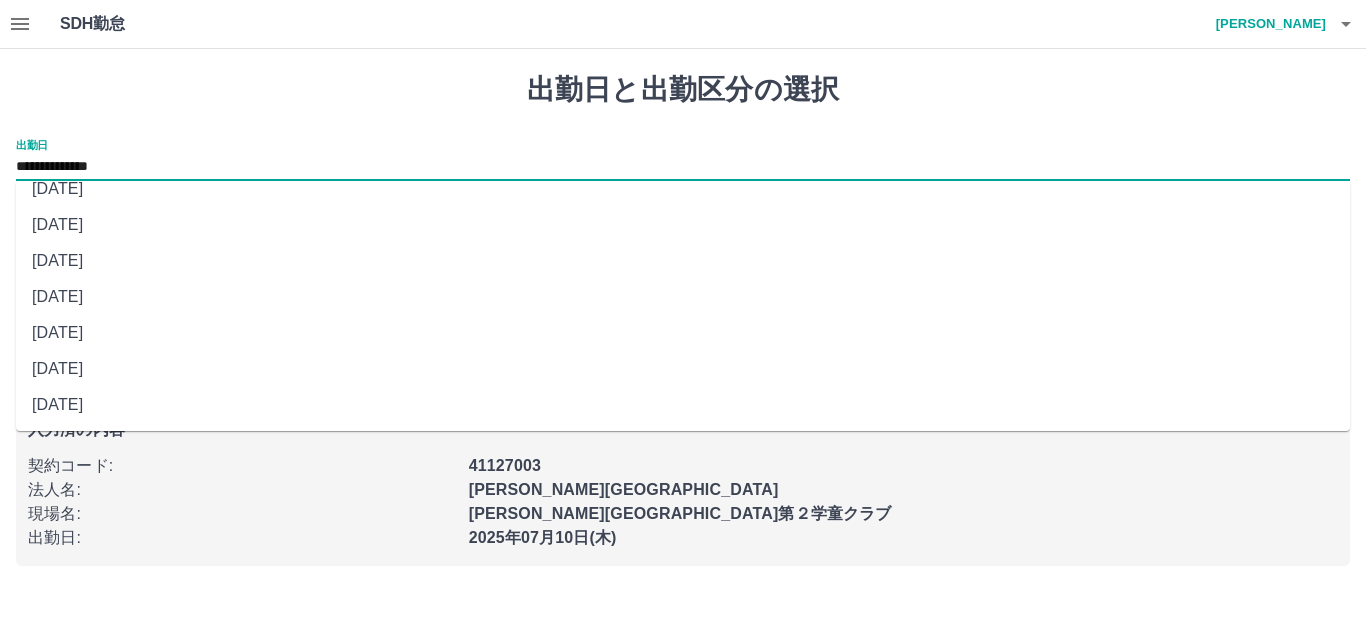 click on "2025年07月04日(金)" at bounding box center [683, 369] 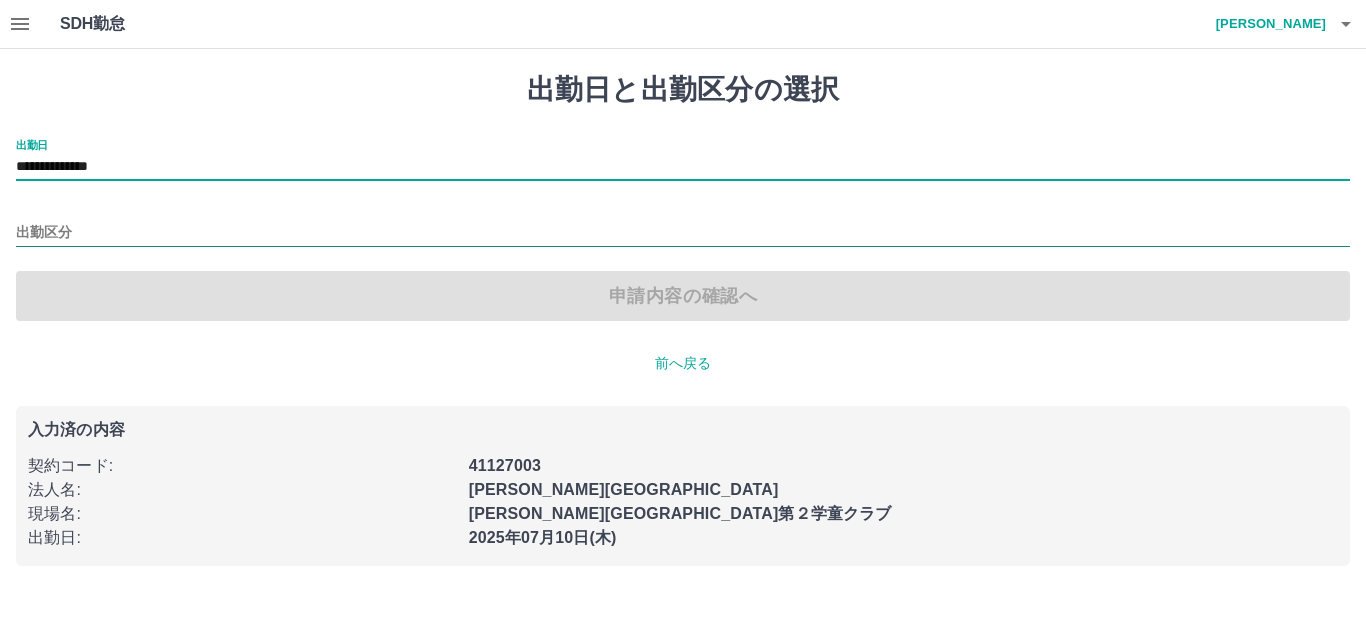 click on "出勤区分" at bounding box center [683, 233] 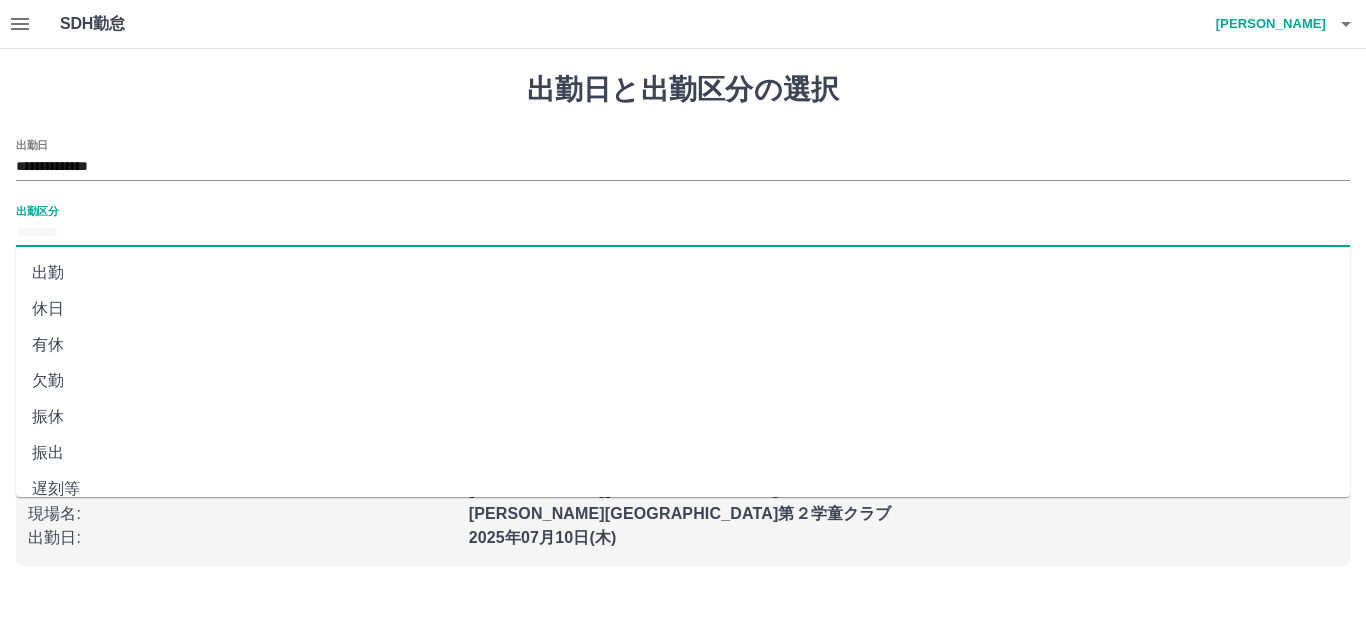 click on "休日" at bounding box center (683, 309) 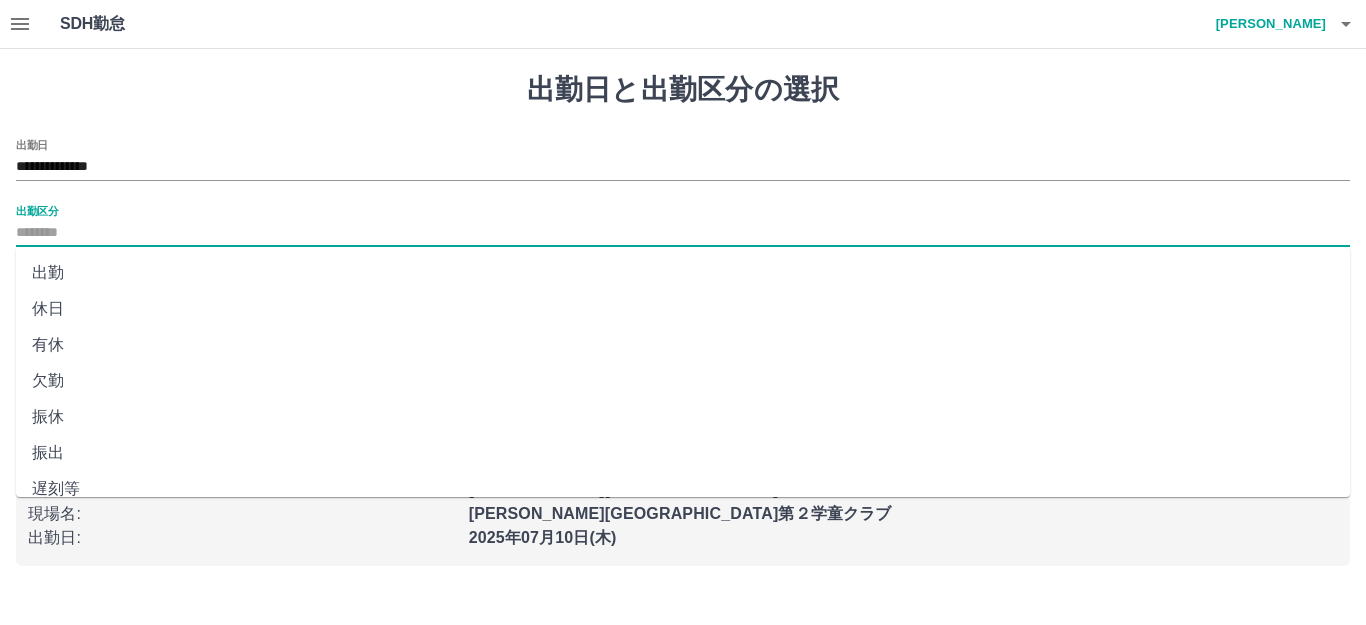 type on "**" 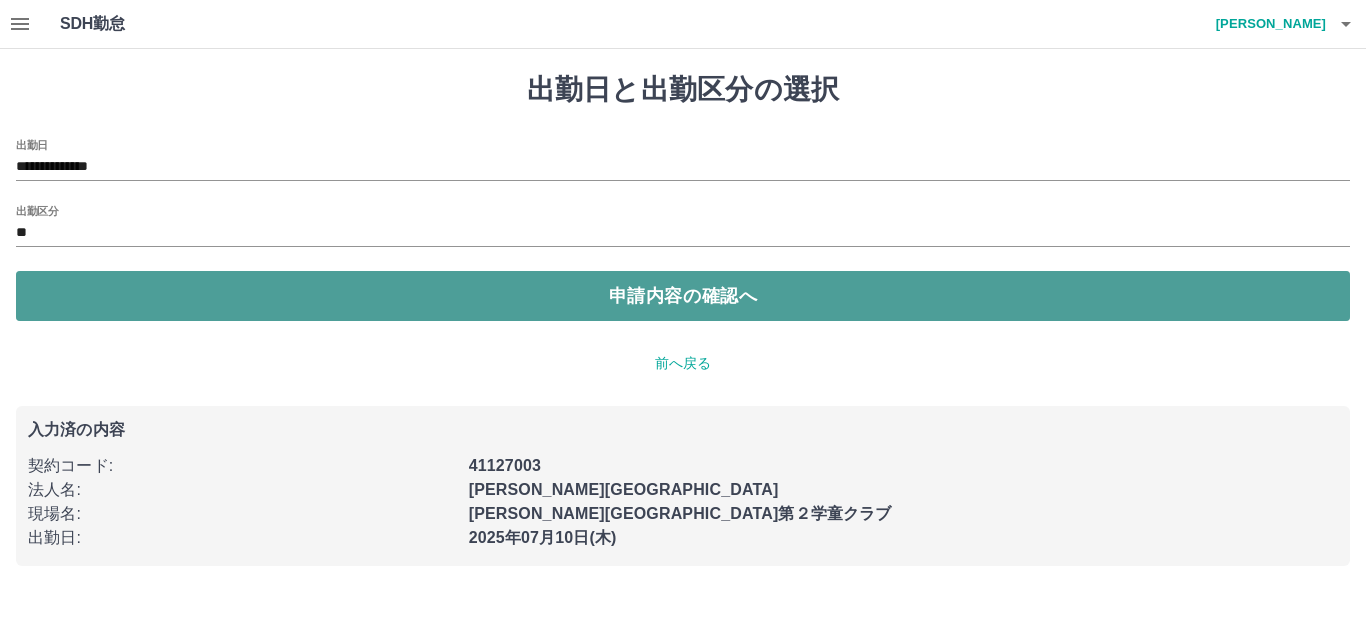 click on "申請内容の確認へ" at bounding box center [683, 296] 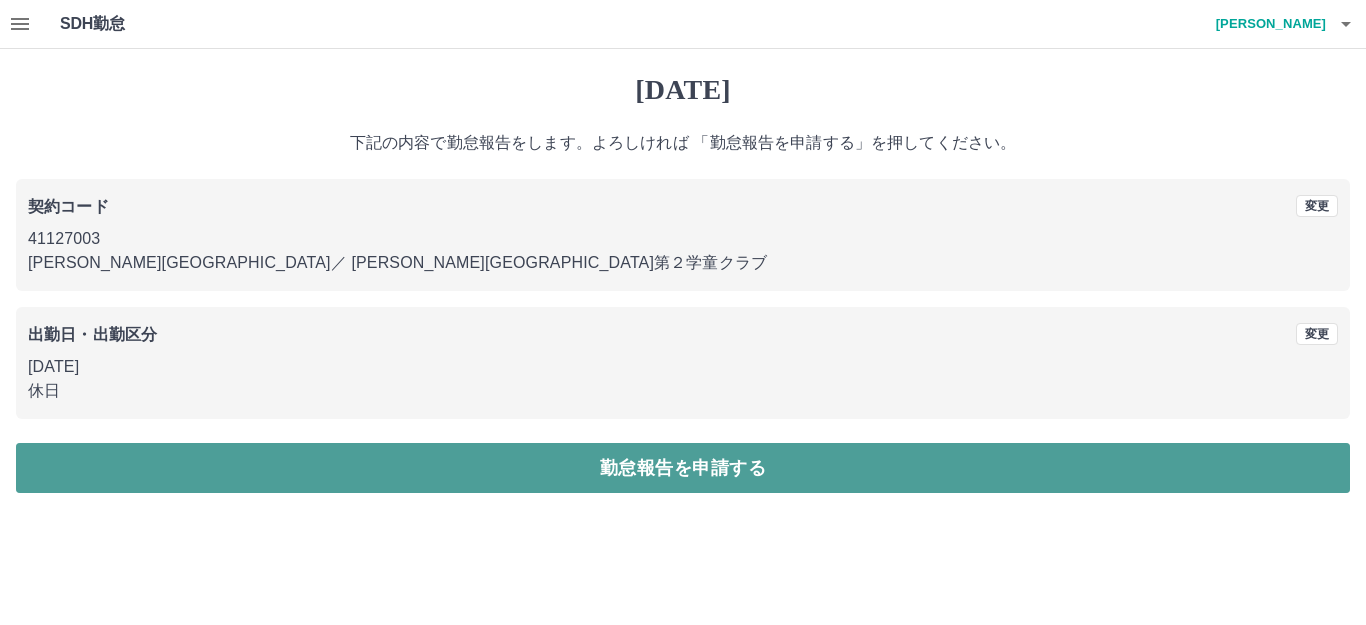 click on "勤怠報告を申請する" at bounding box center [683, 468] 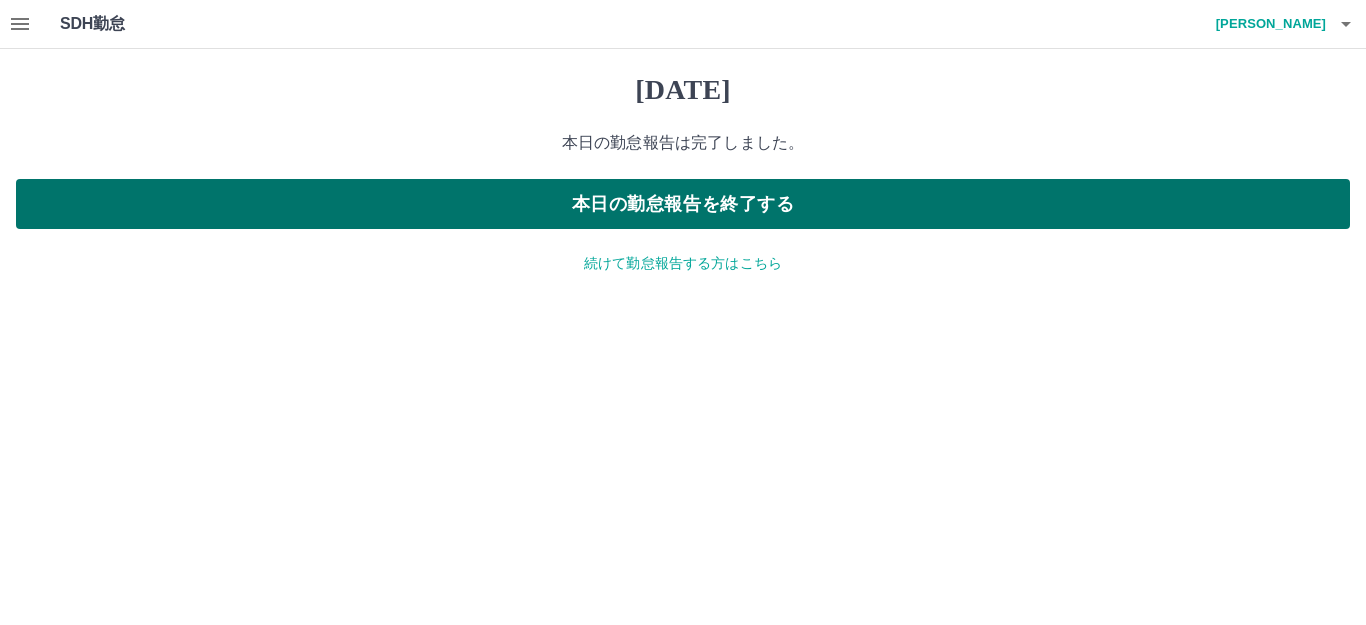 click on "本日の勤怠報告を終了する" at bounding box center (683, 204) 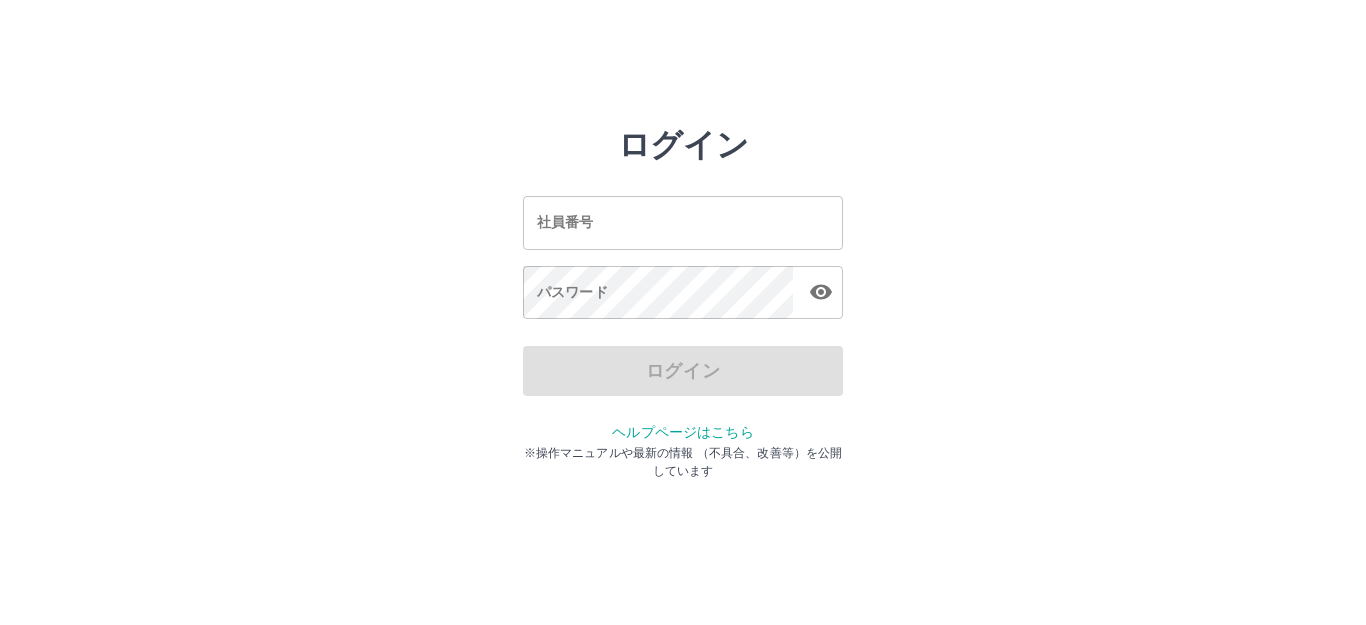 scroll, scrollTop: 0, scrollLeft: 0, axis: both 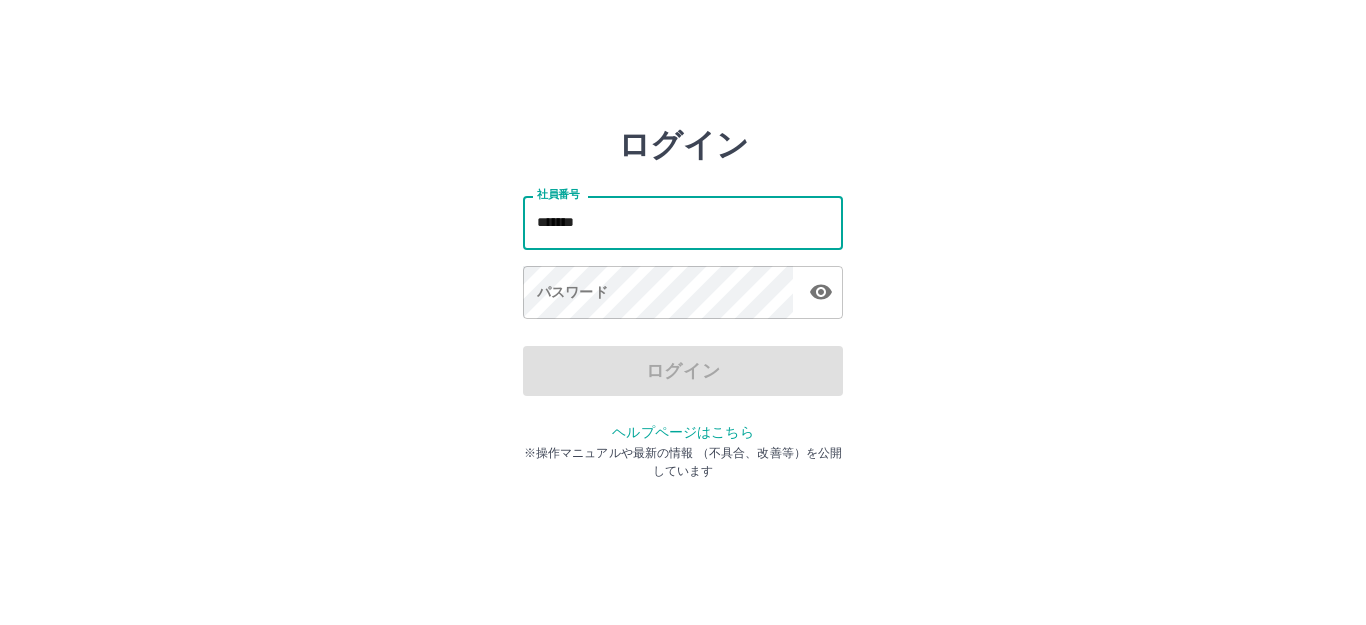 click on "*******" at bounding box center (683, 222) 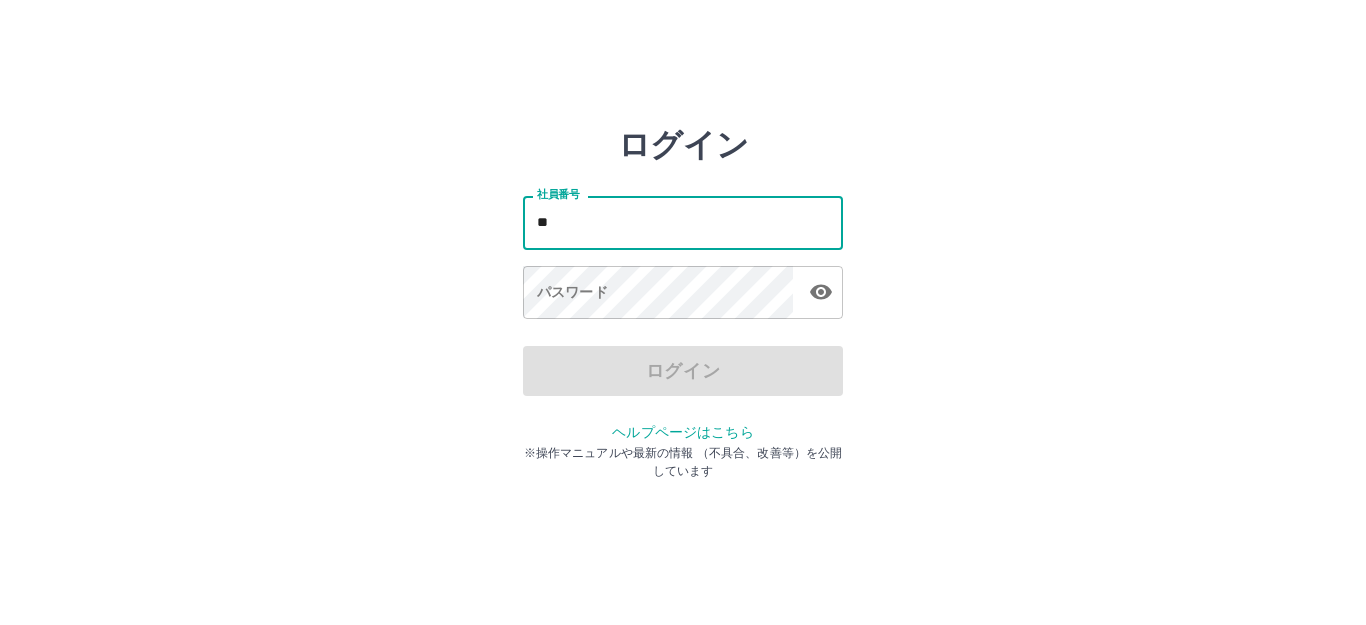 type on "*" 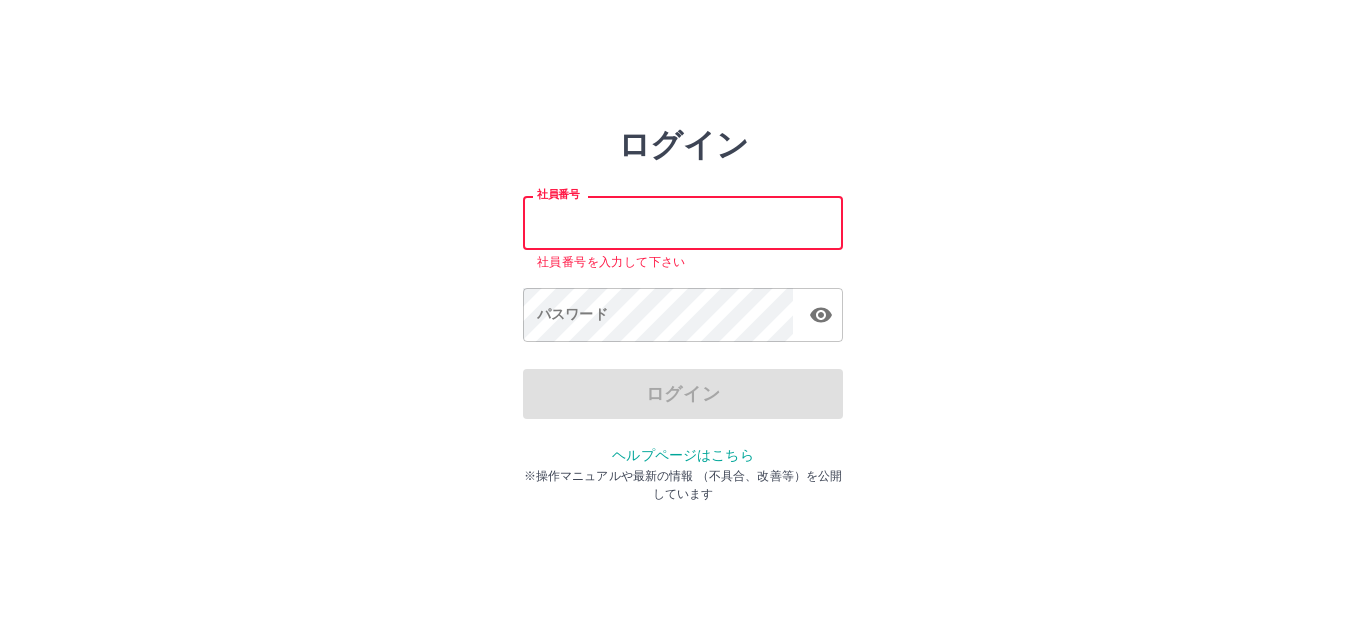 click on "社員番号" at bounding box center [683, 222] 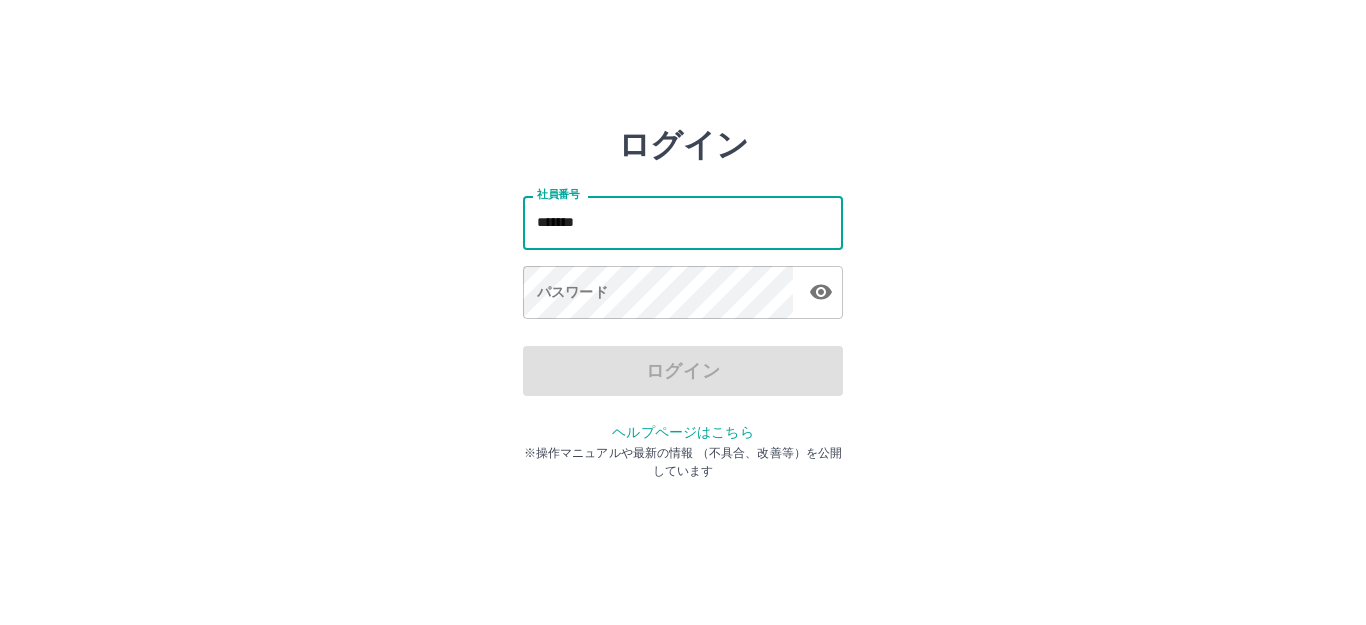 click on "パスワード パスワード" at bounding box center [683, 294] 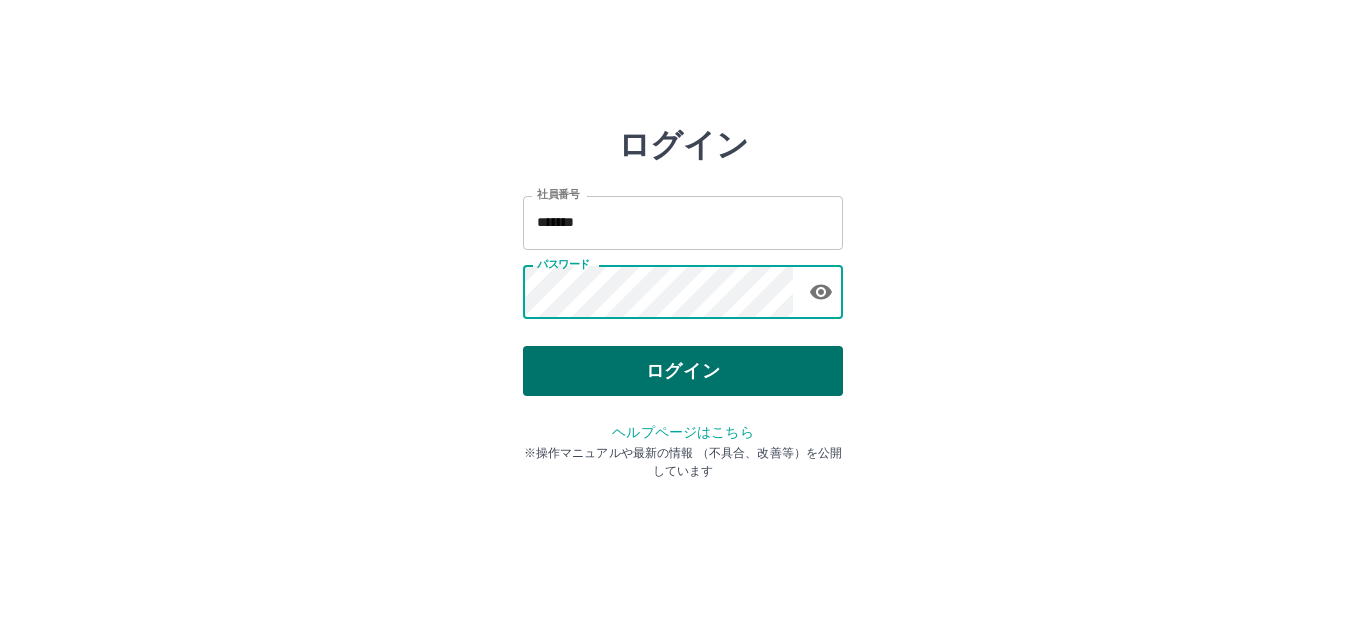 click on "ログイン" at bounding box center [683, 371] 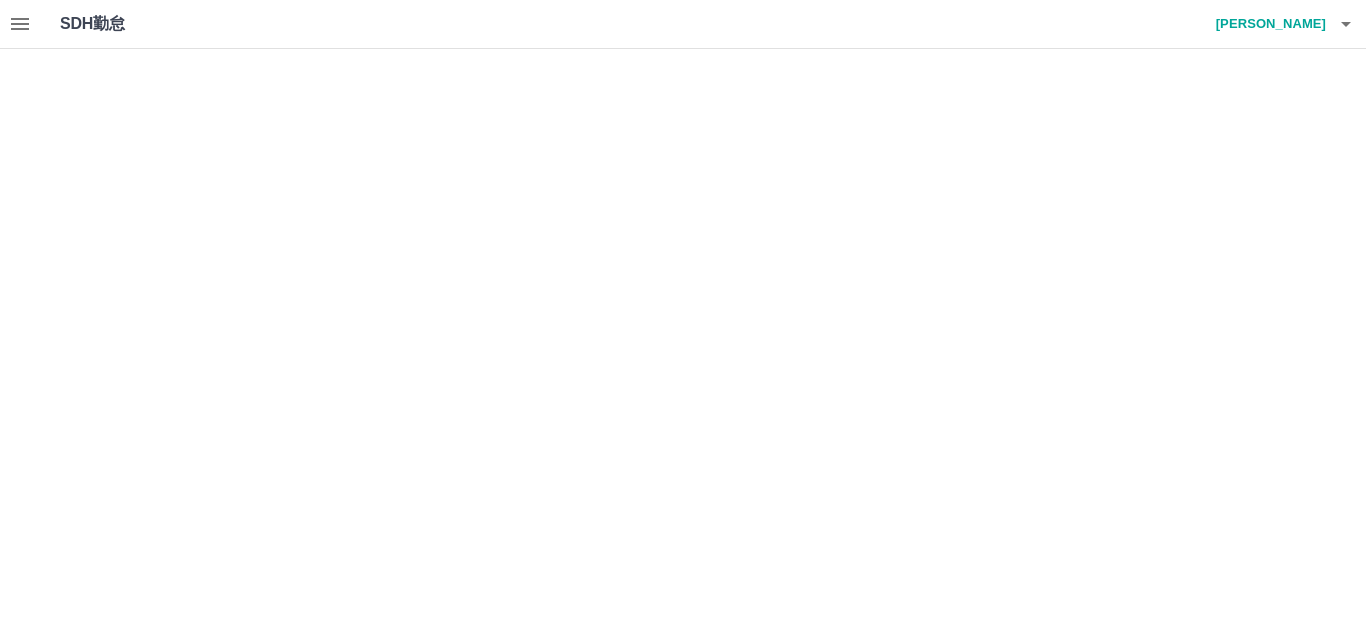 scroll, scrollTop: 0, scrollLeft: 0, axis: both 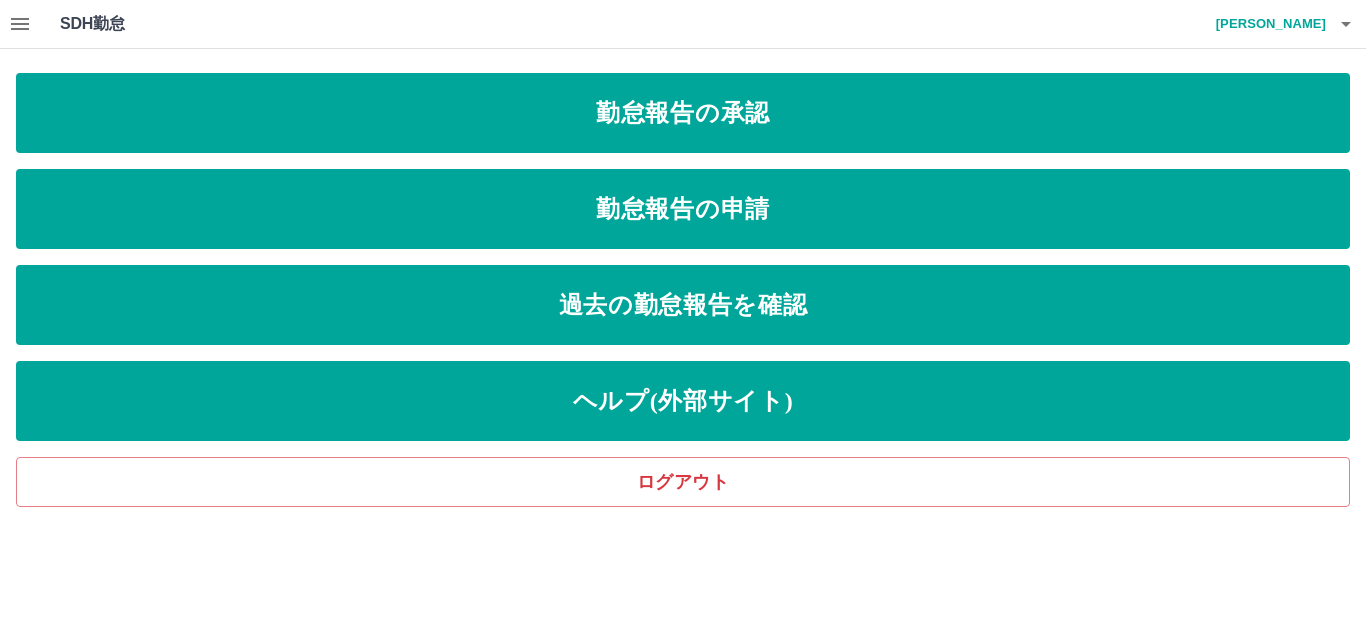 click on "[PERSON_NAME]" at bounding box center [1266, 24] 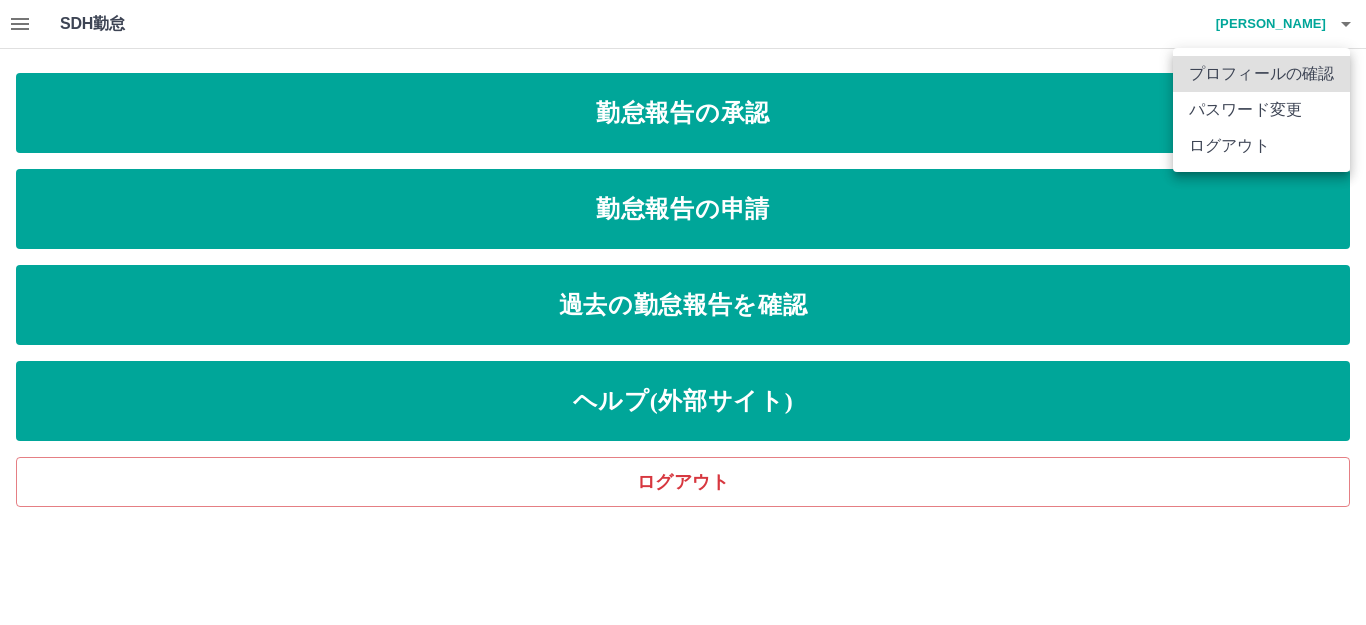 click on "ログアウト" at bounding box center (1261, 146) 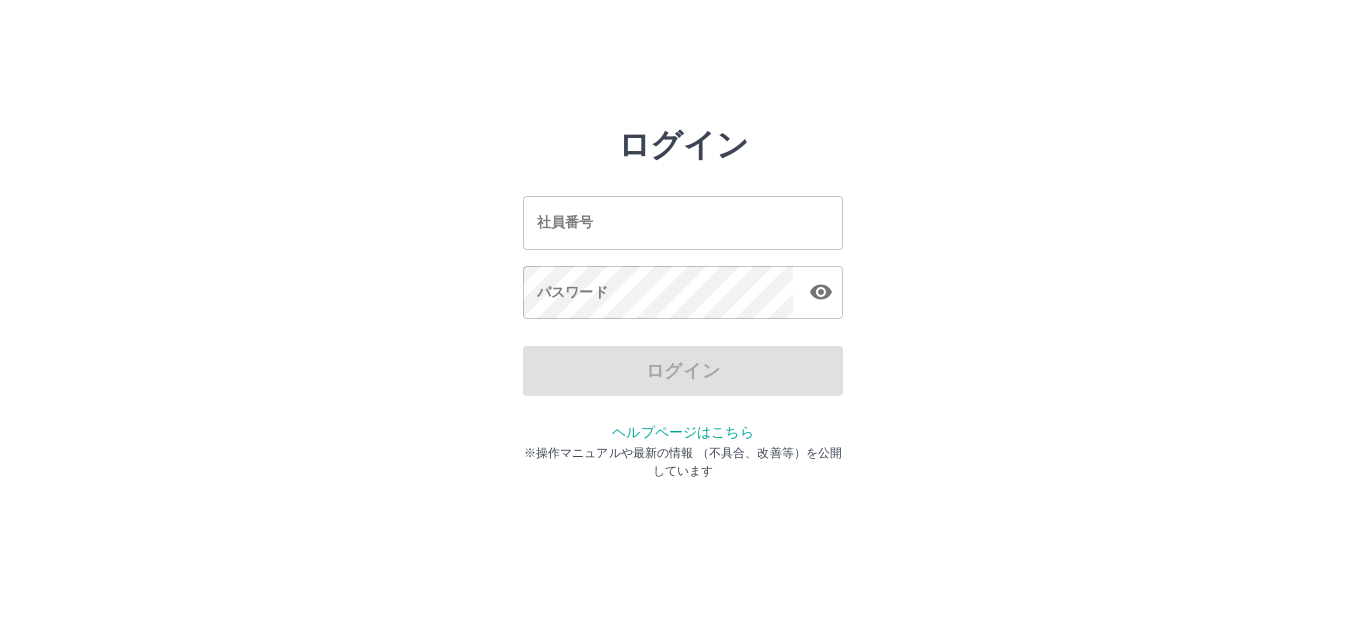 scroll, scrollTop: 0, scrollLeft: 0, axis: both 